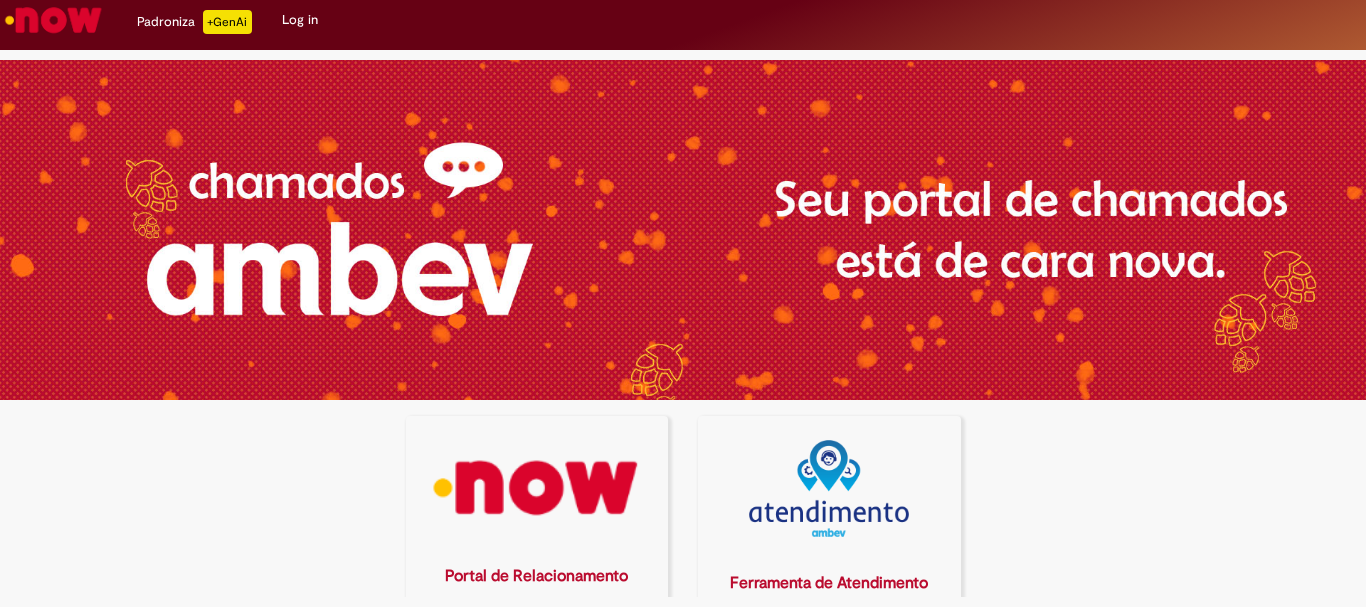 scroll, scrollTop: 0, scrollLeft: 0, axis: both 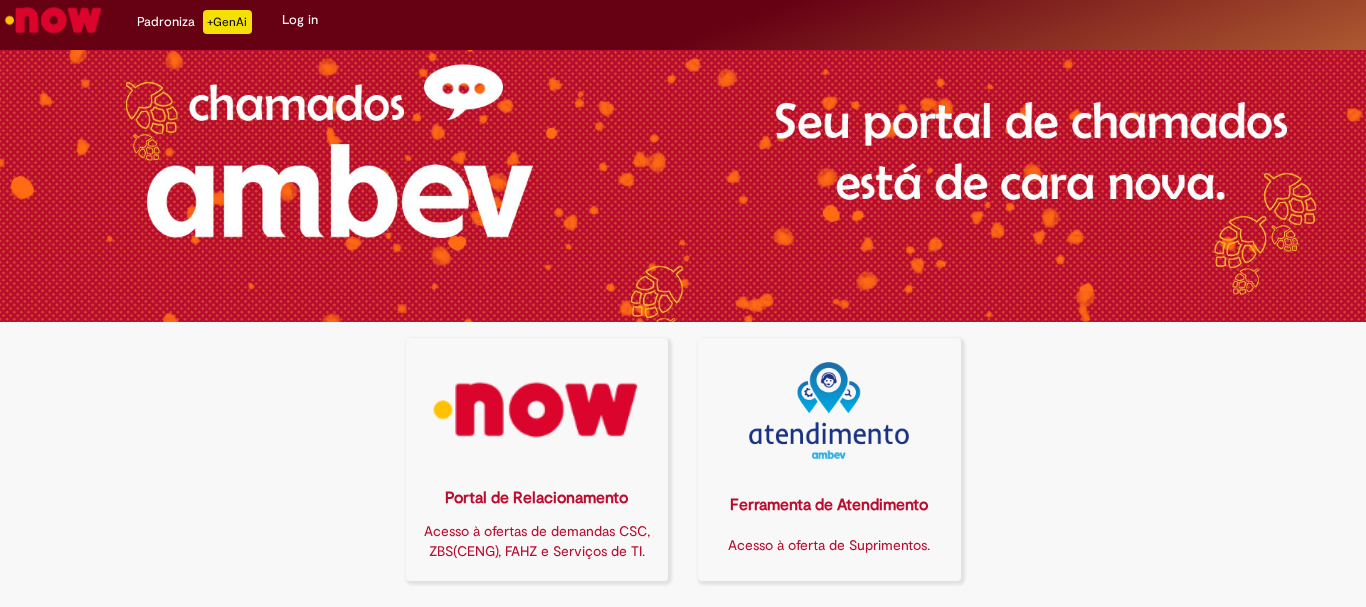 click on "Portal de Relacionamento
Acesso à ofertas de demandas CSC, ZBS(CENG), FAHZ e Serviços de TI." at bounding box center [537, 459] 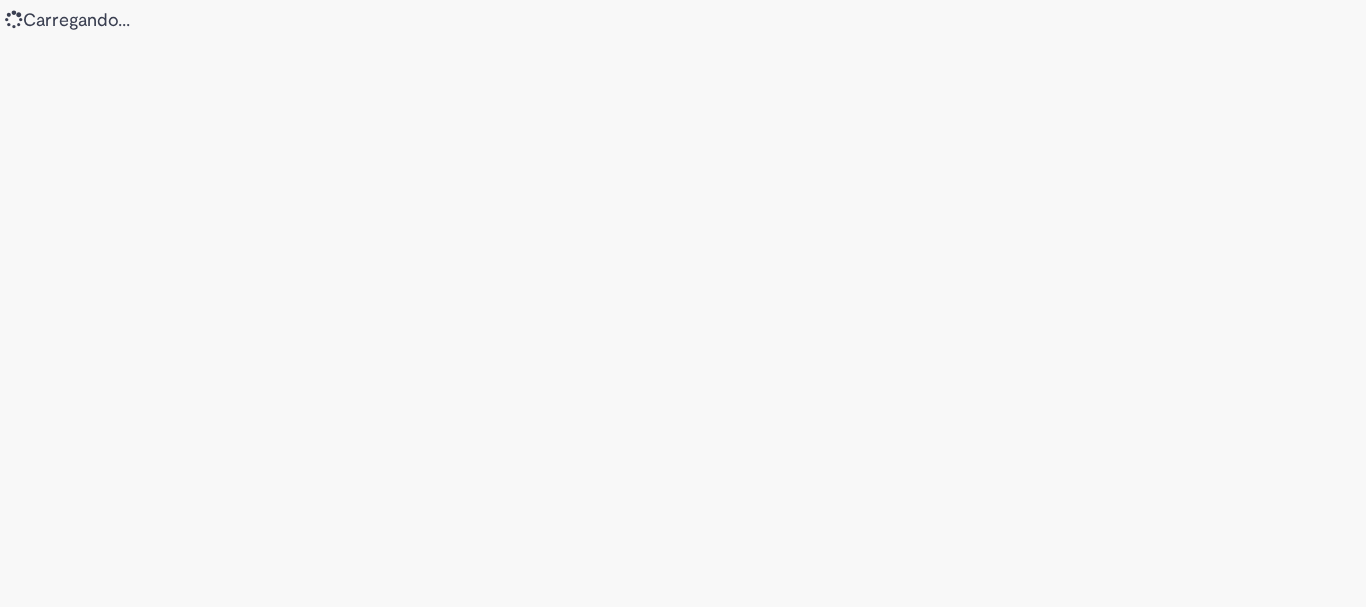 scroll, scrollTop: 0, scrollLeft: 0, axis: both 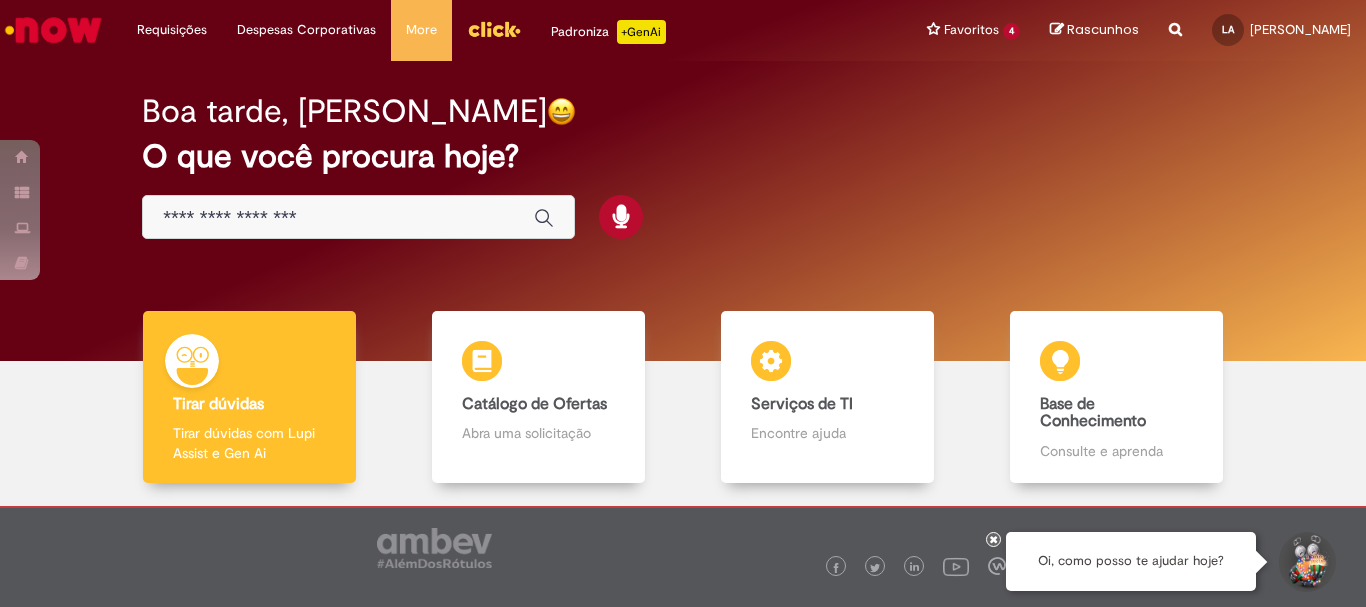 click at bounding box center (338, 218) 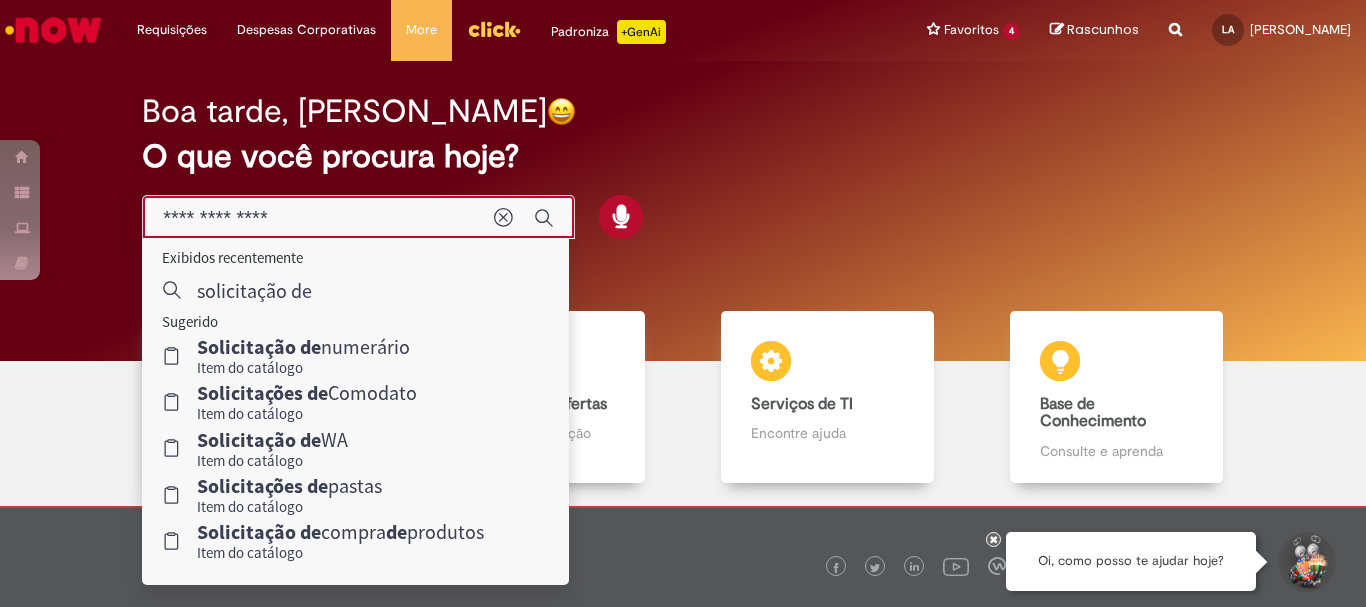 type on "**********" 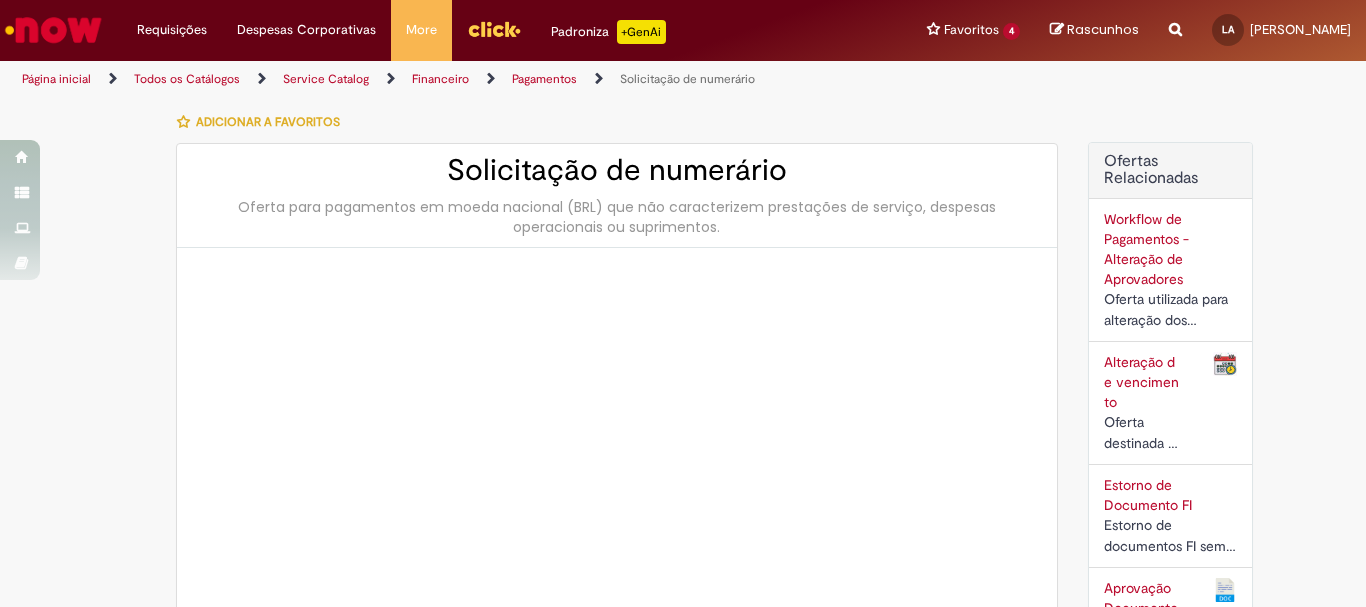 type on "********" 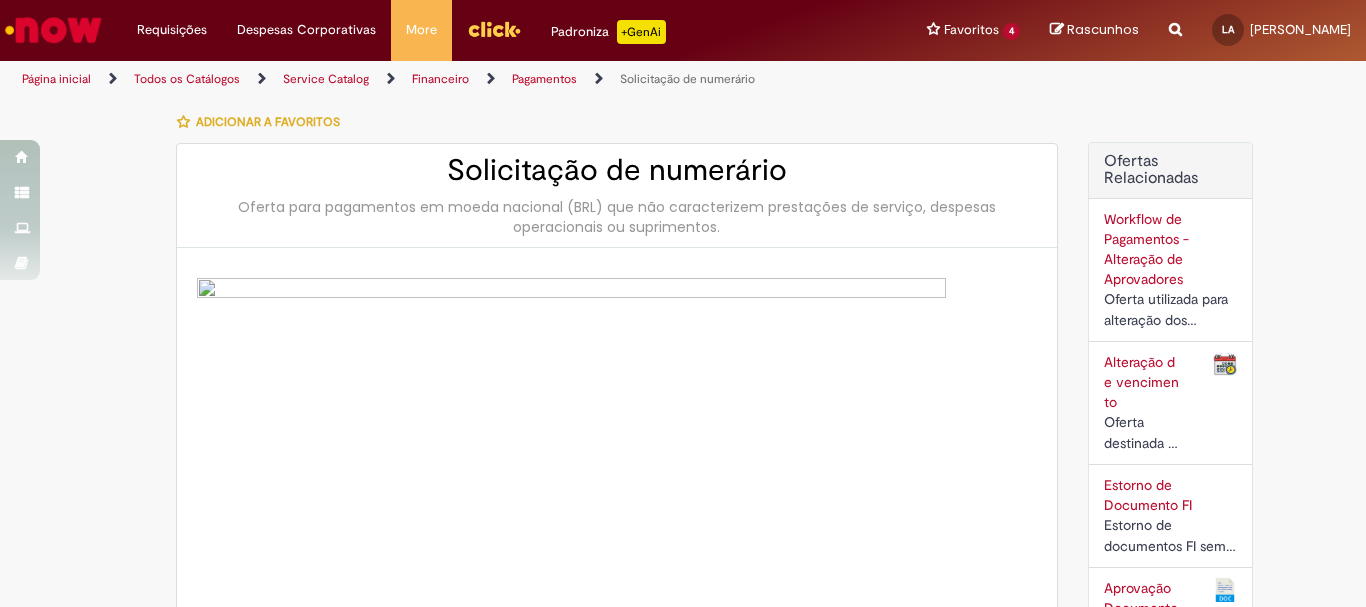 type on "**********" 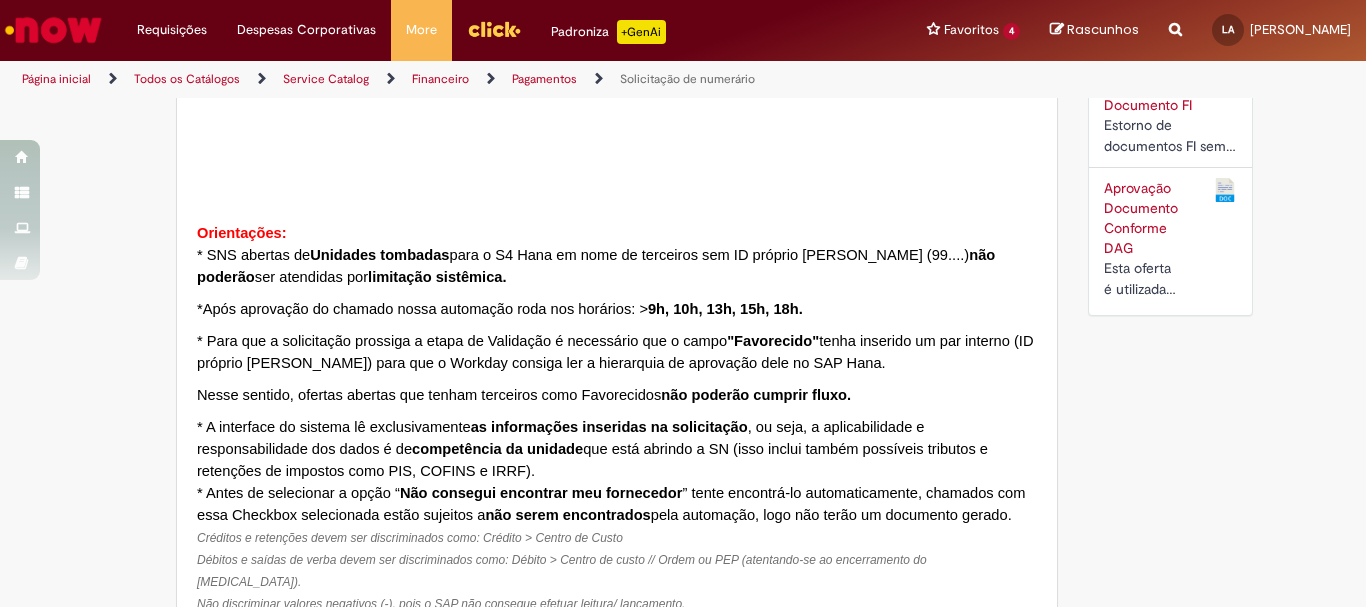 type on "**********" 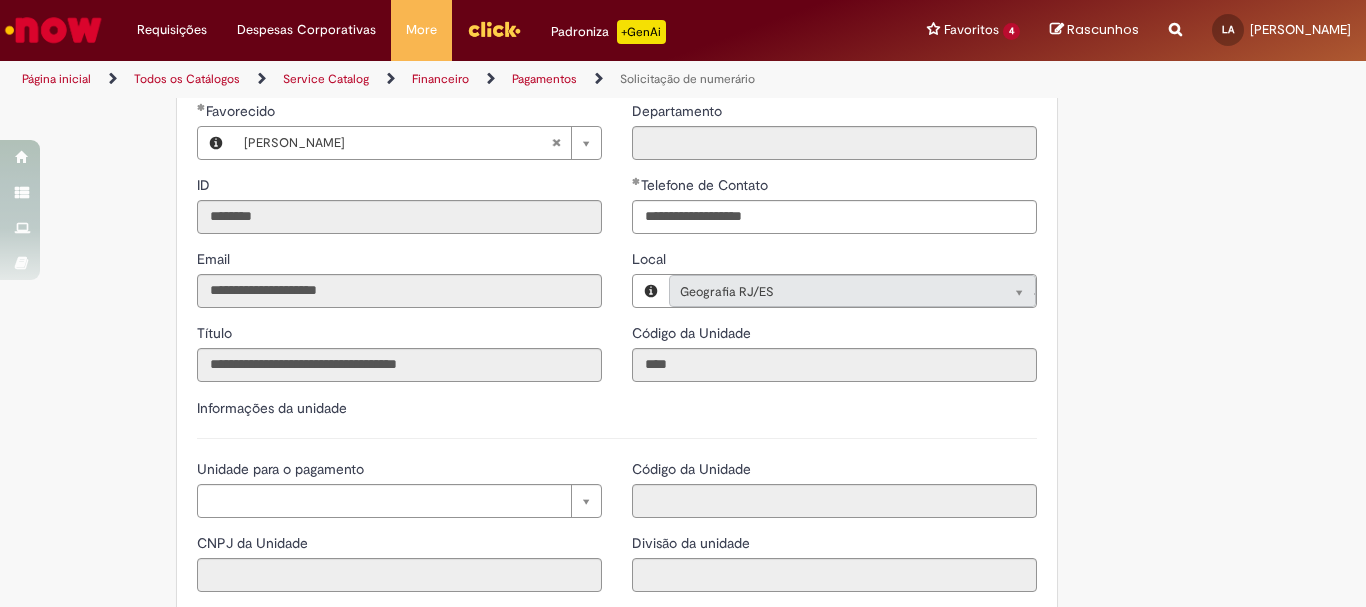 scroll, scrollTop: 1900, scrollLeft: 0, axis: vertical 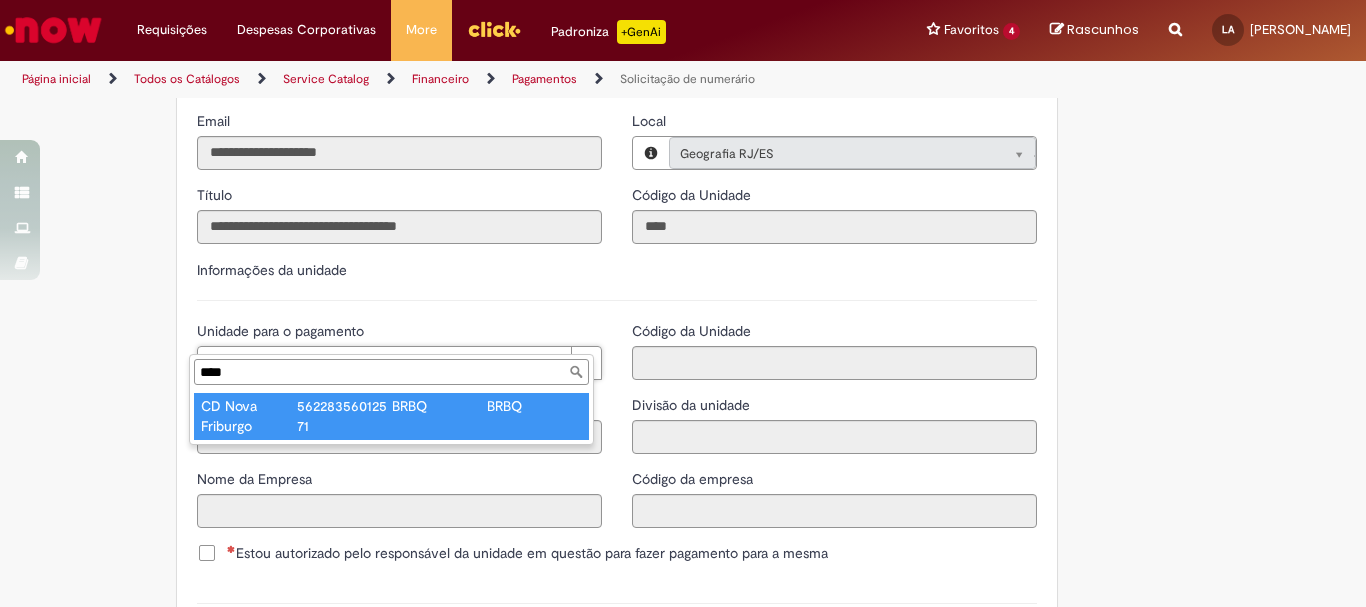 type on "****" 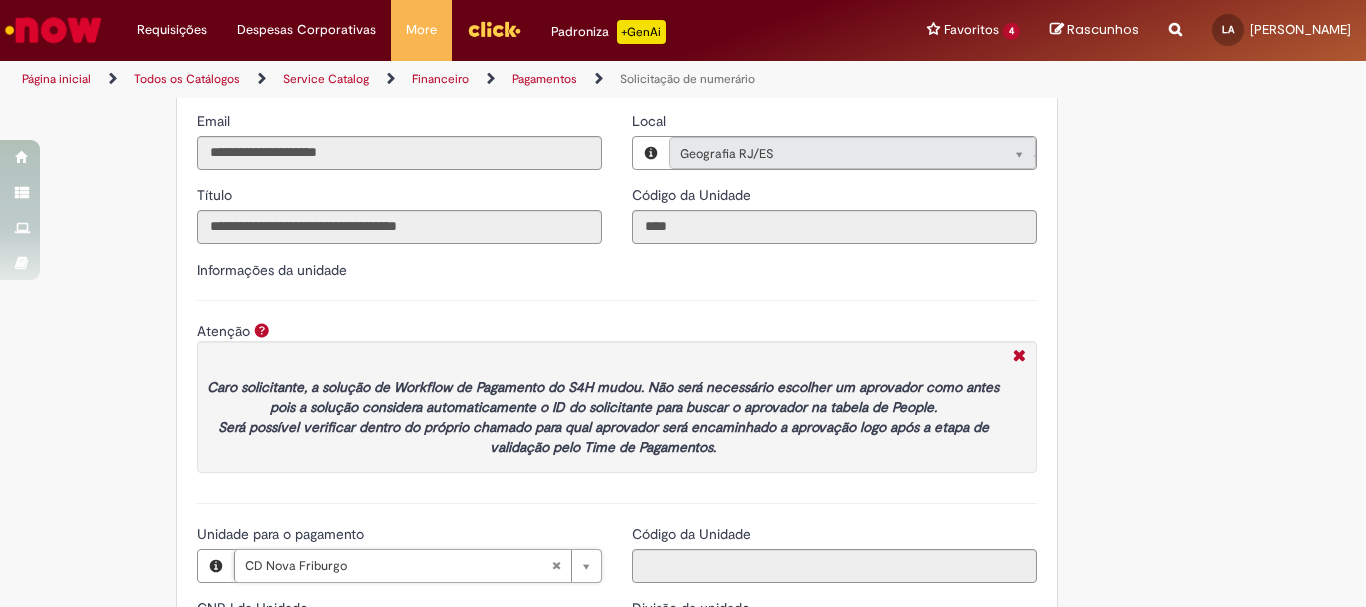 type on "**********" 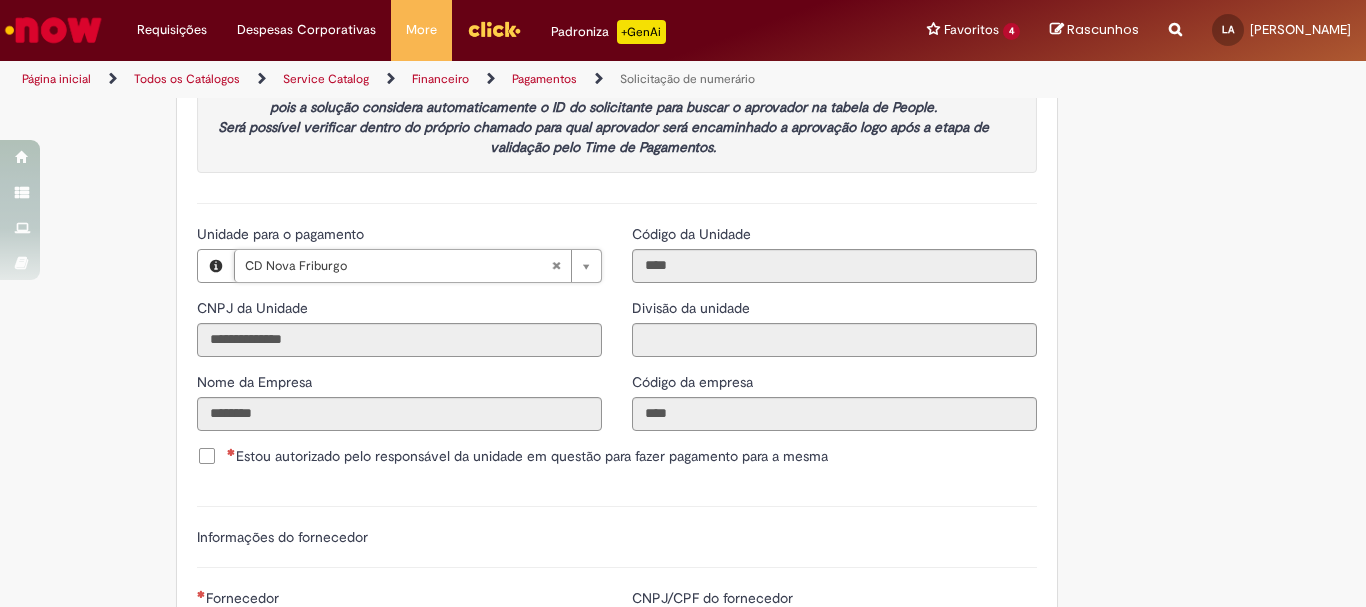 scroll, scrollTop: 2438, scrollLeft: 0, axis: vertical 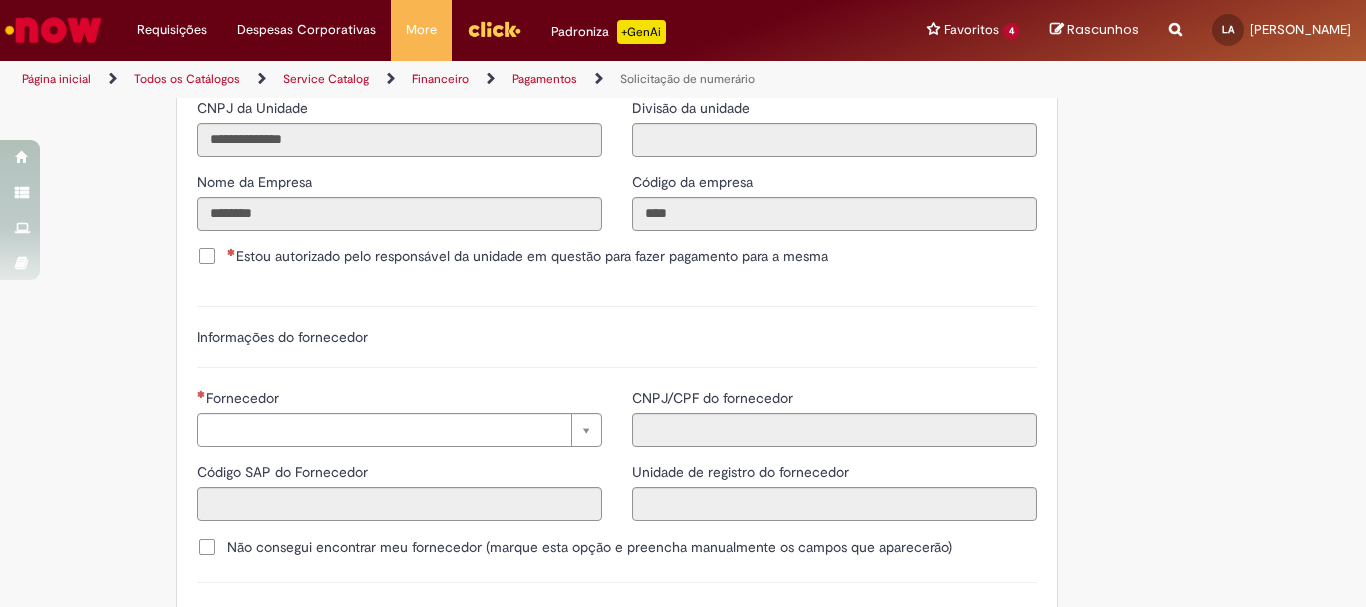 click on "Estou autorizado pelo responsável da unidade em questão para fazer pagamento para a mesma" at bounding box center (527, 256) 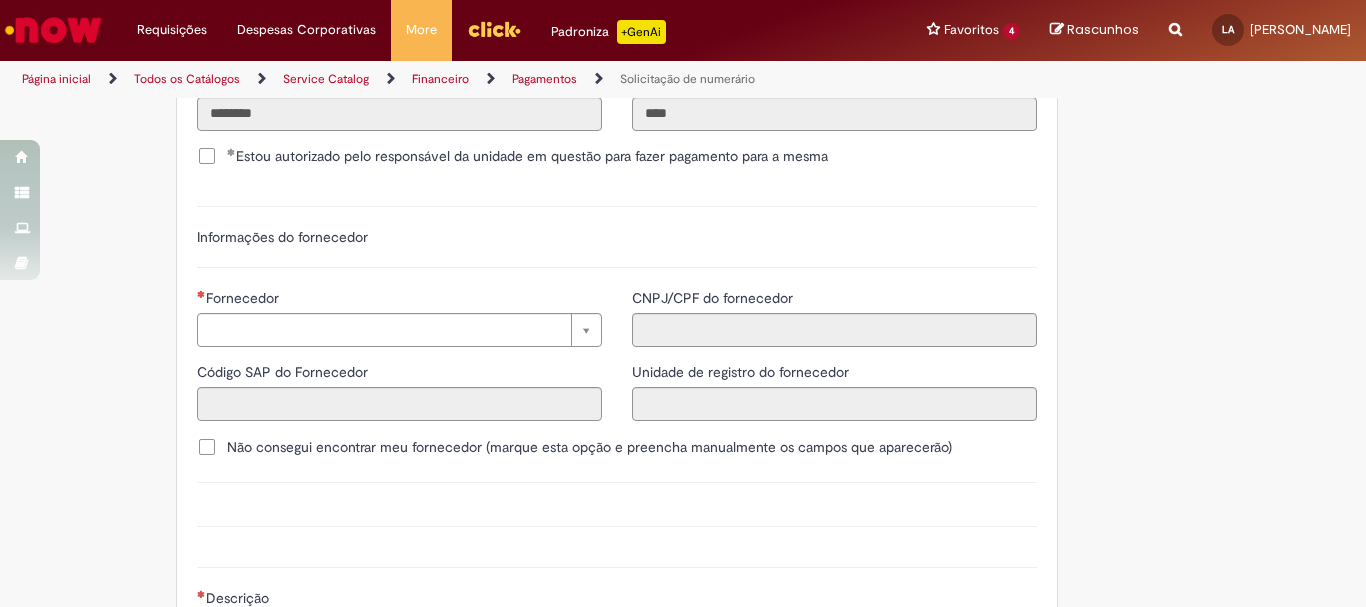 scroll, scrollTop: 2638, scrollLeft: 0, axis: vertical 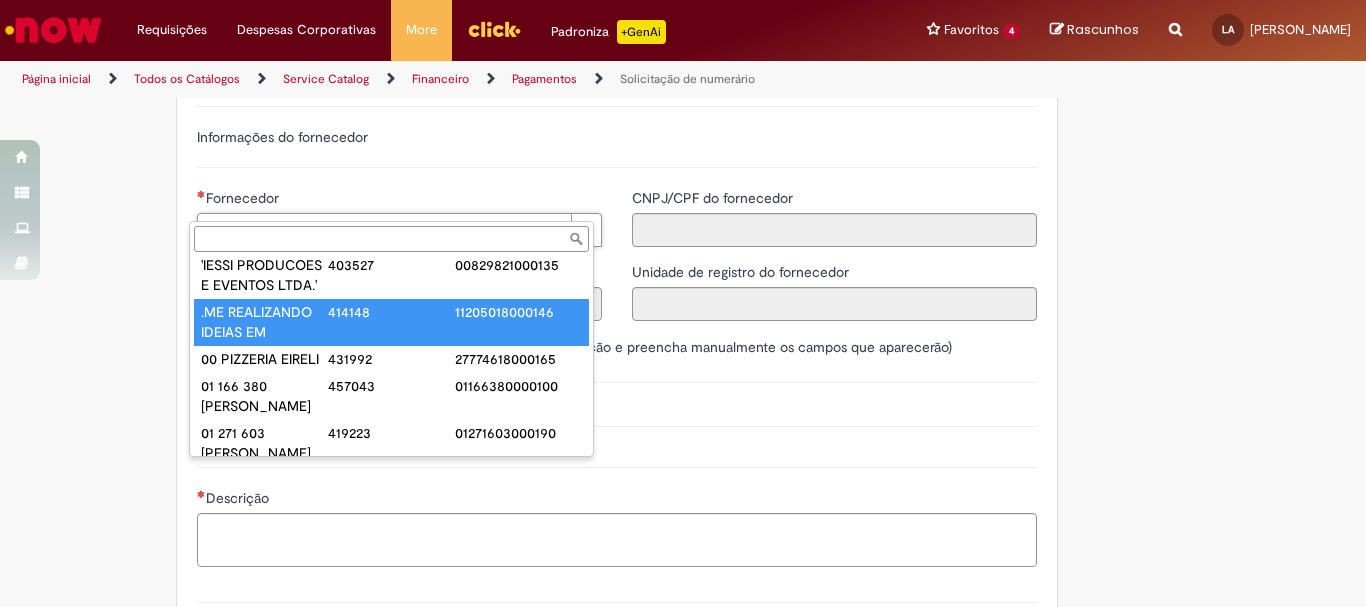 paste on "******" 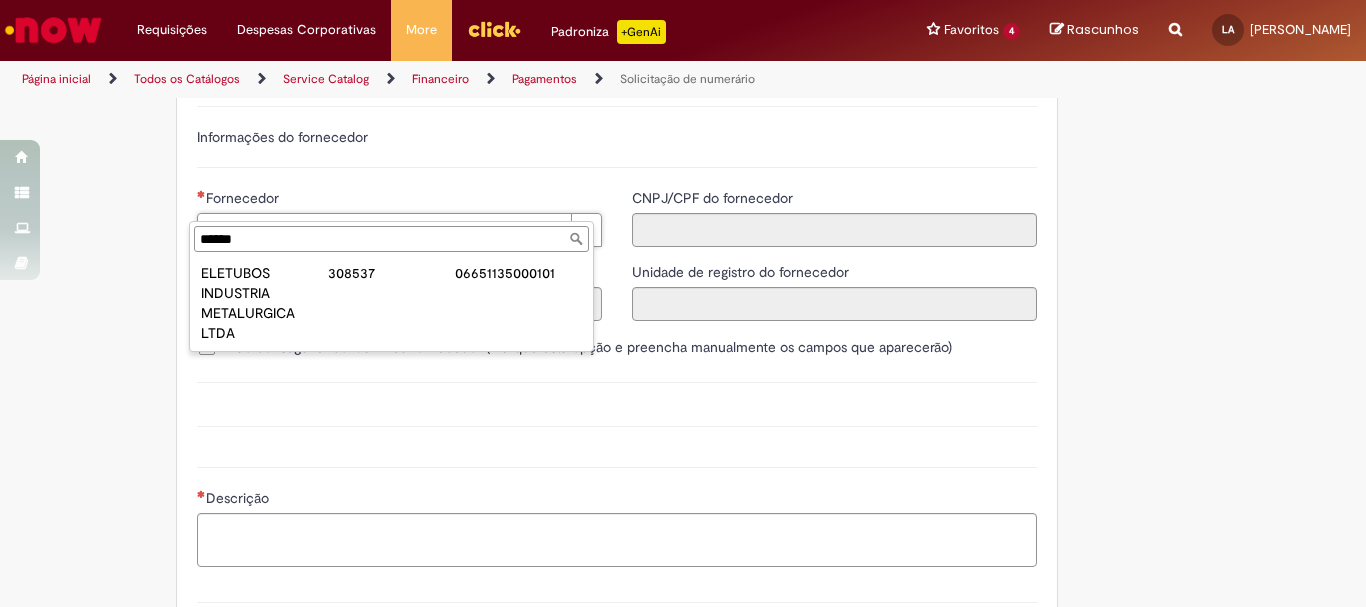 scroll, scrollTop: 0, scrollLeft: 0, axis: both 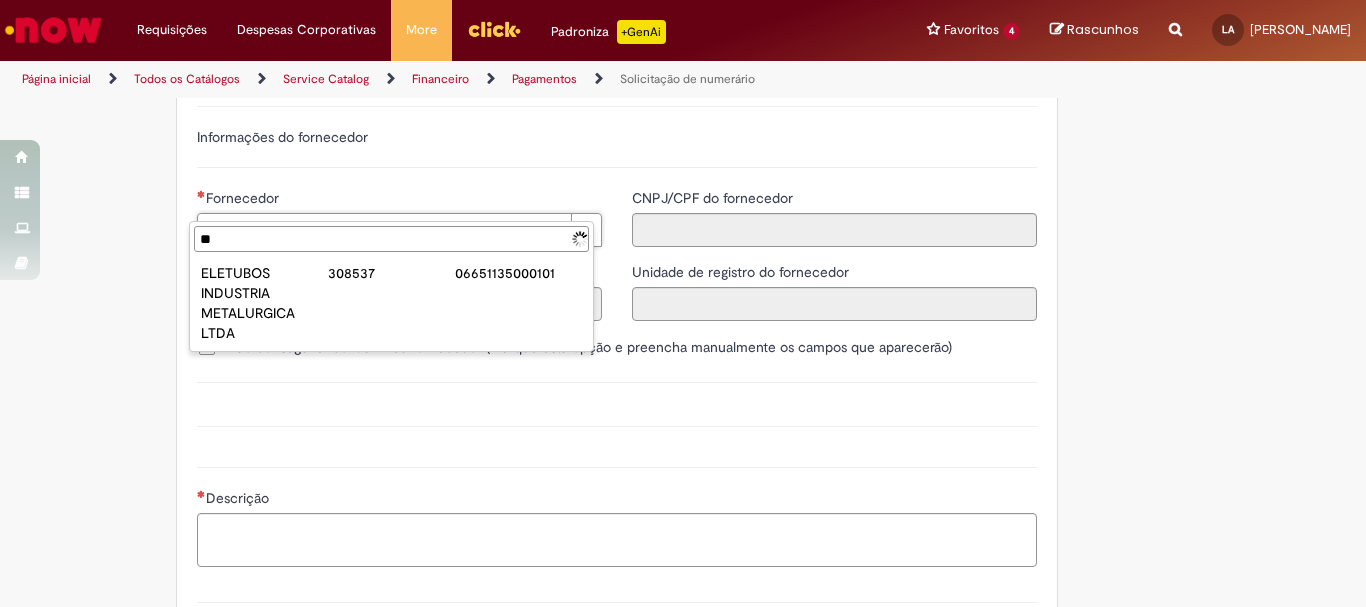 type on "*" 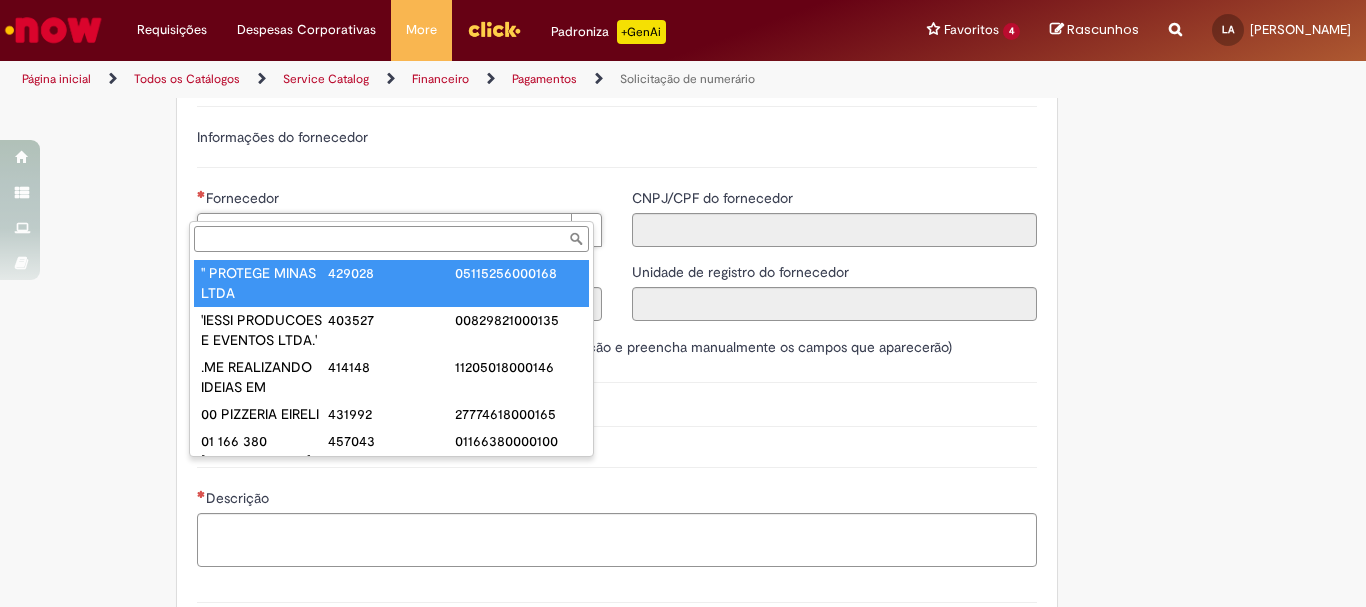 paste on "******" 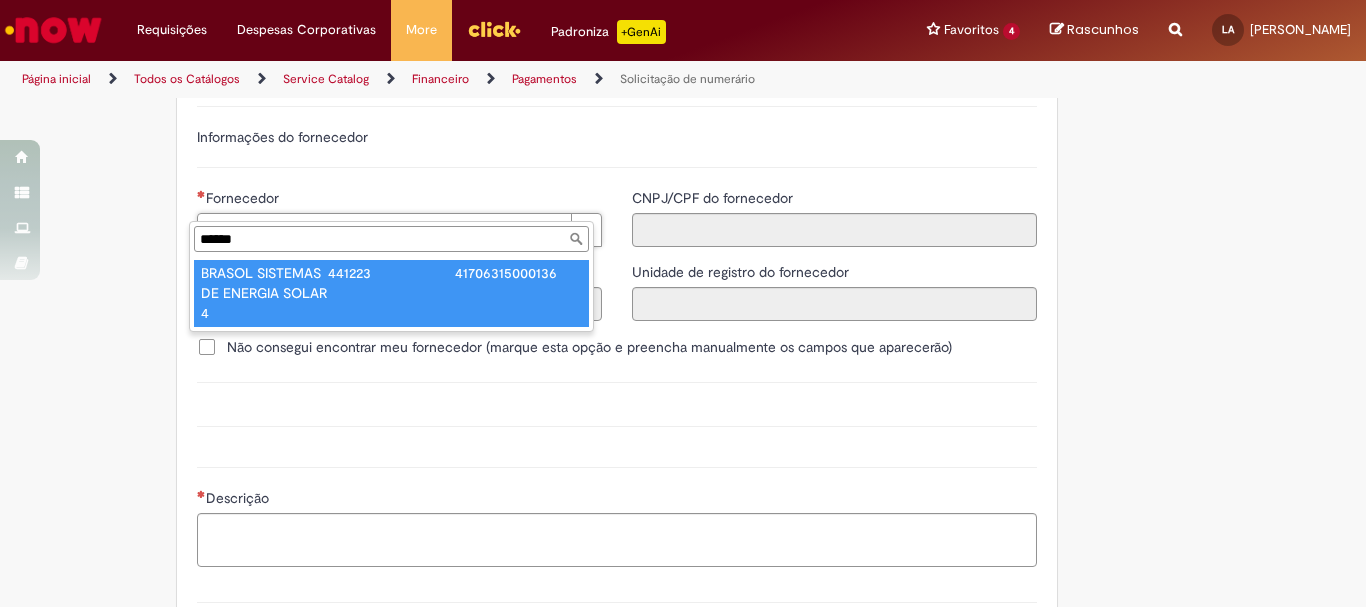 type on "******" 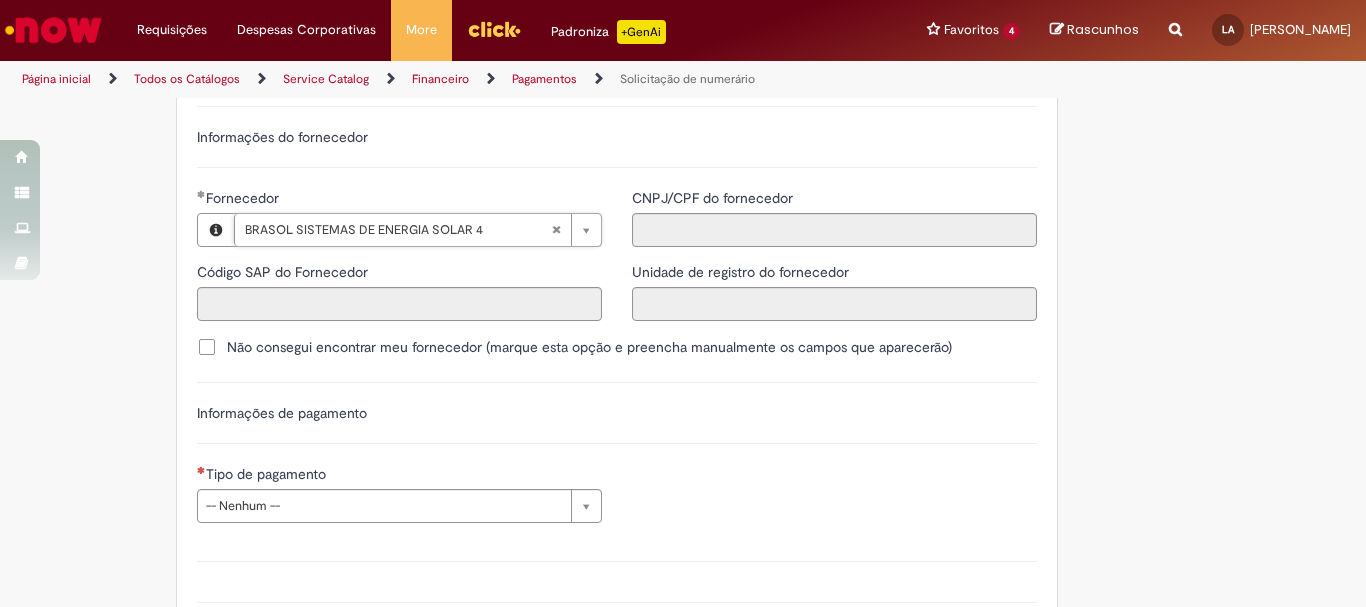type on "******" 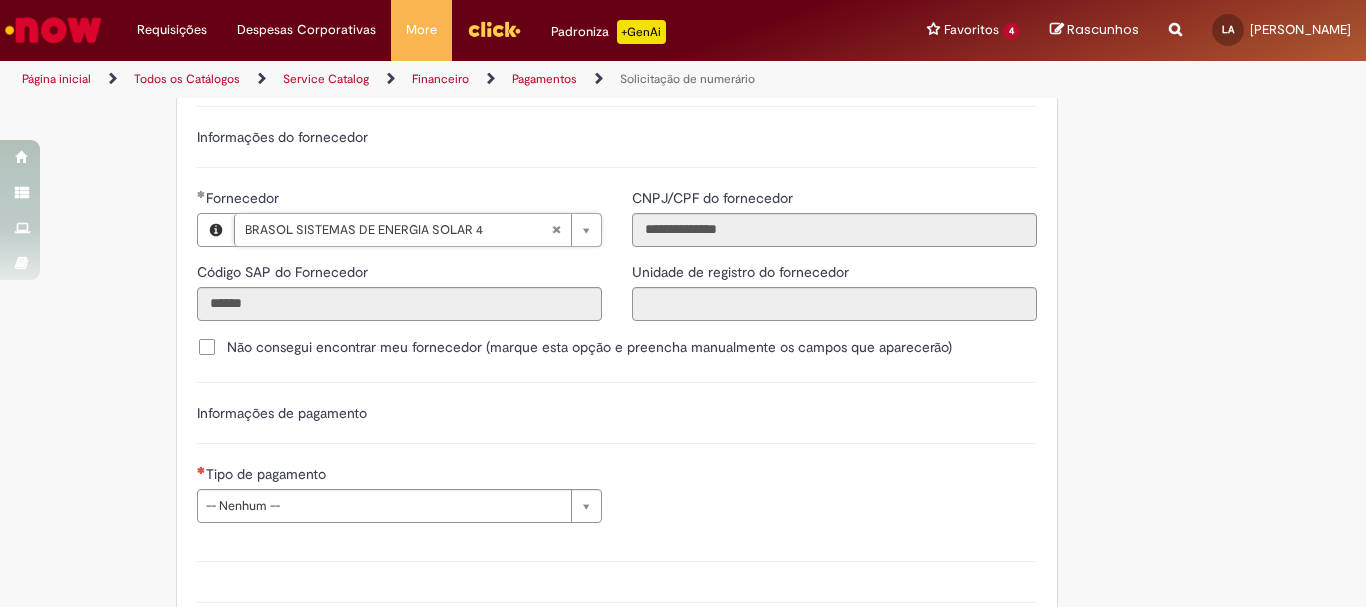 click on "Não consegui encontrar meu fornecedor (marque esta opção e preencha manualmente os campos que aparecerão)" at bounding box center (589, 347) 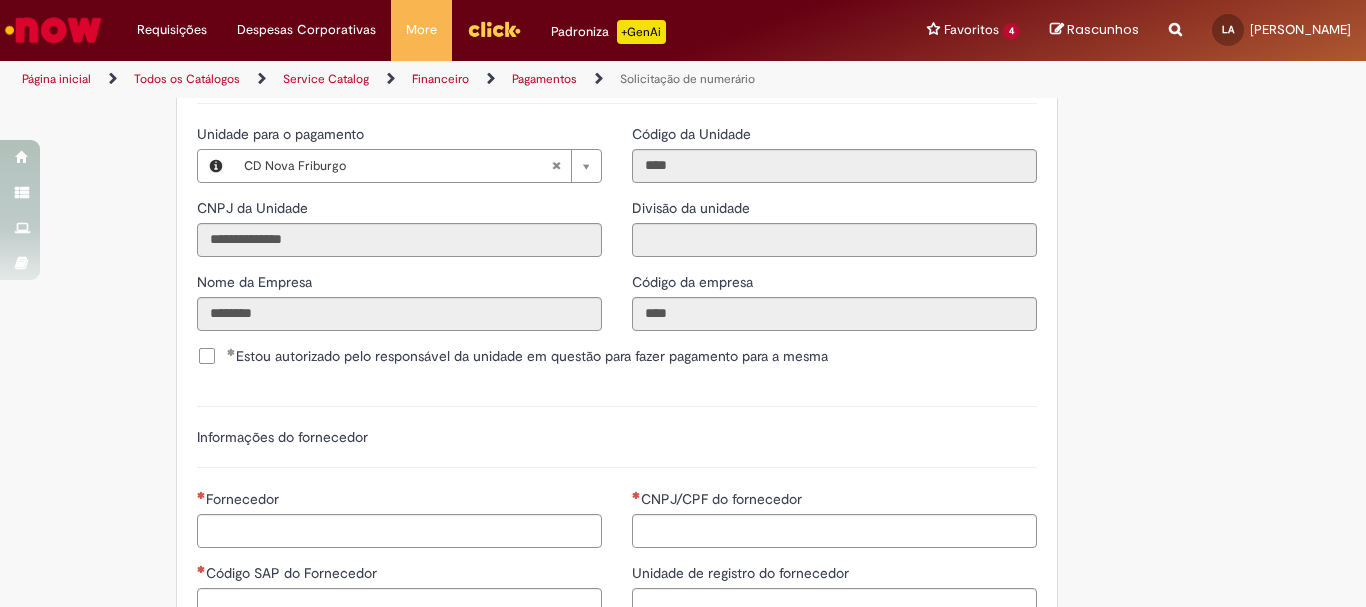 scroll, scrollTop: 2538, scrollLeft: 0, axis: vertical 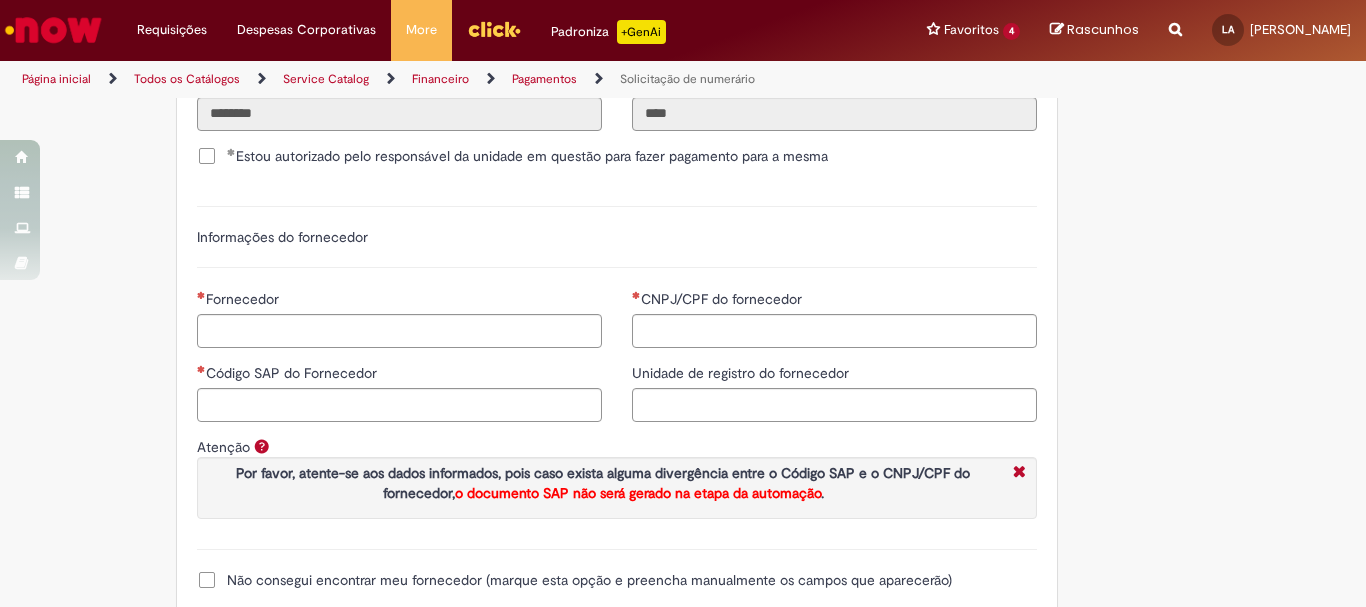 click on "Não consegui encontrar meu fornecedor (marque esta opção e preencha manualmente os campos que aparecerão)" at bounding box center [589, 580] 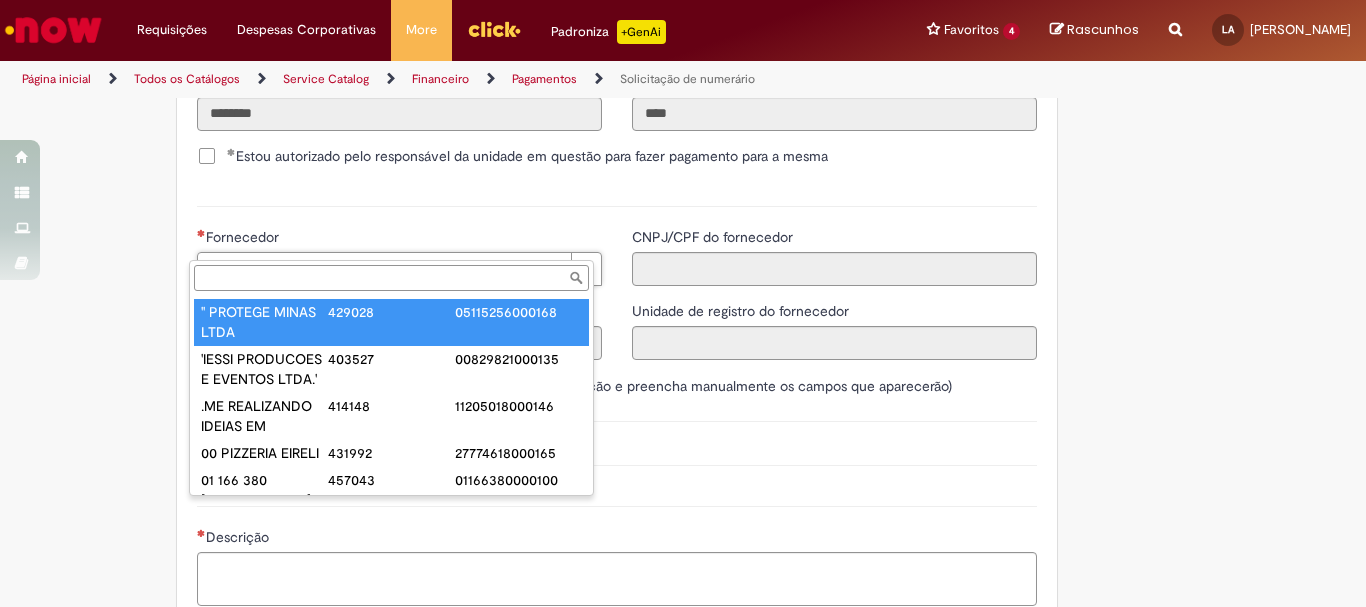 paste on "******" 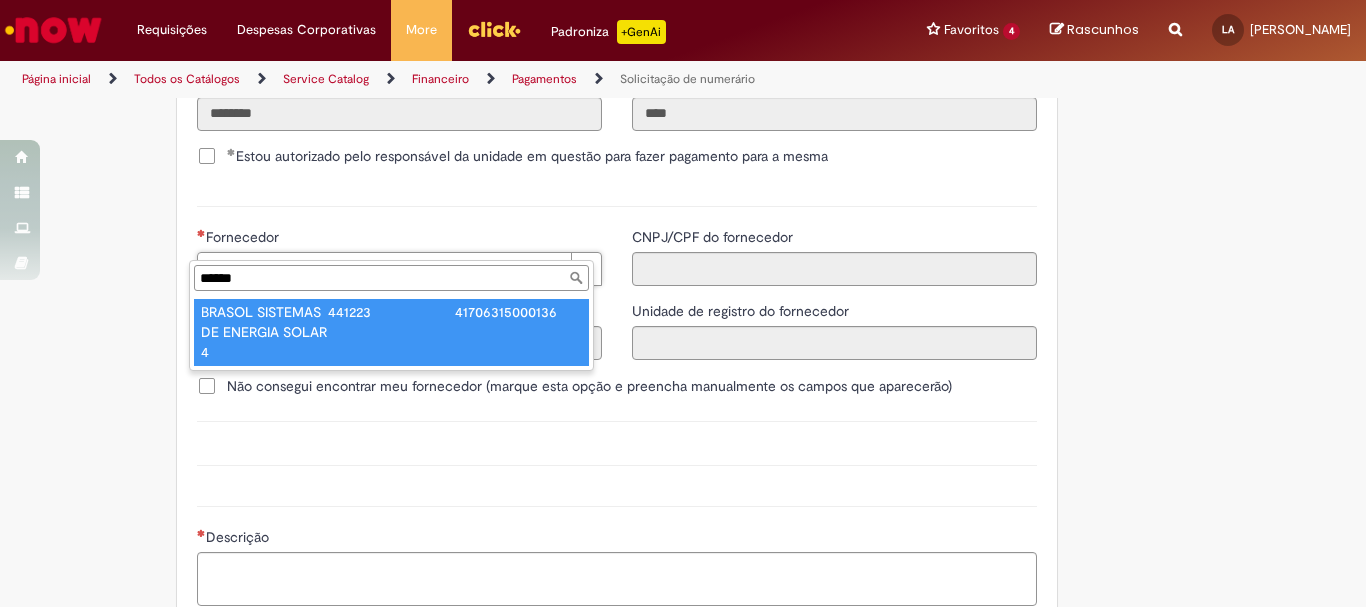 type on "******" 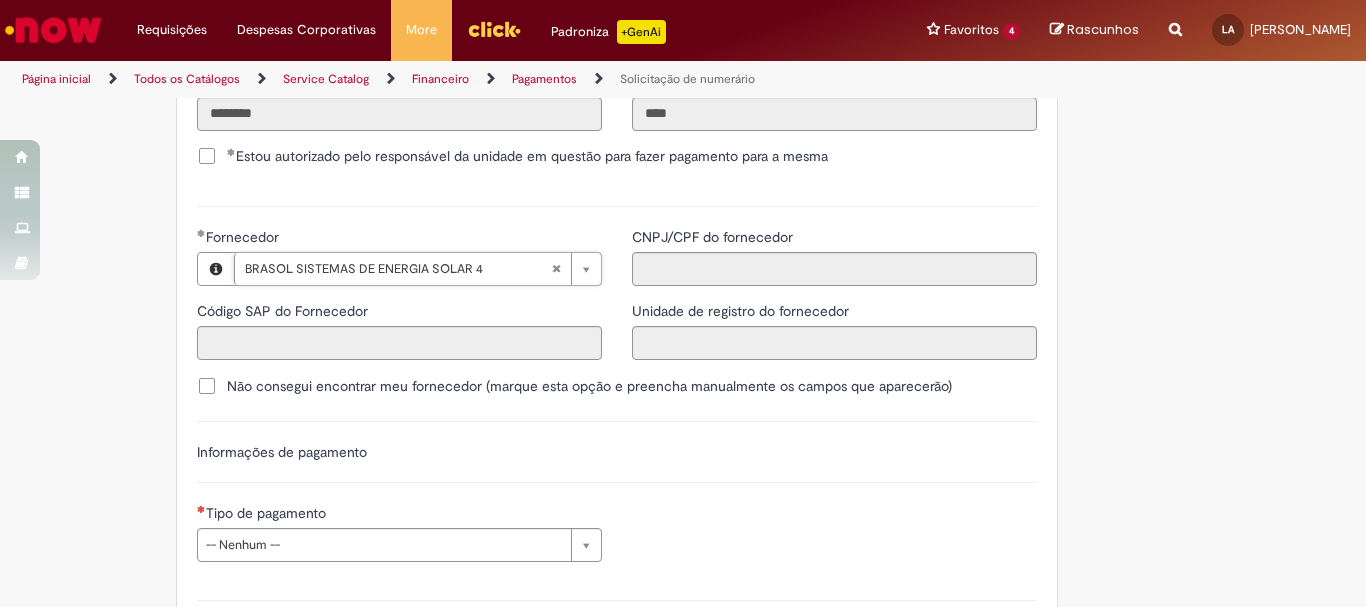 type on "******" 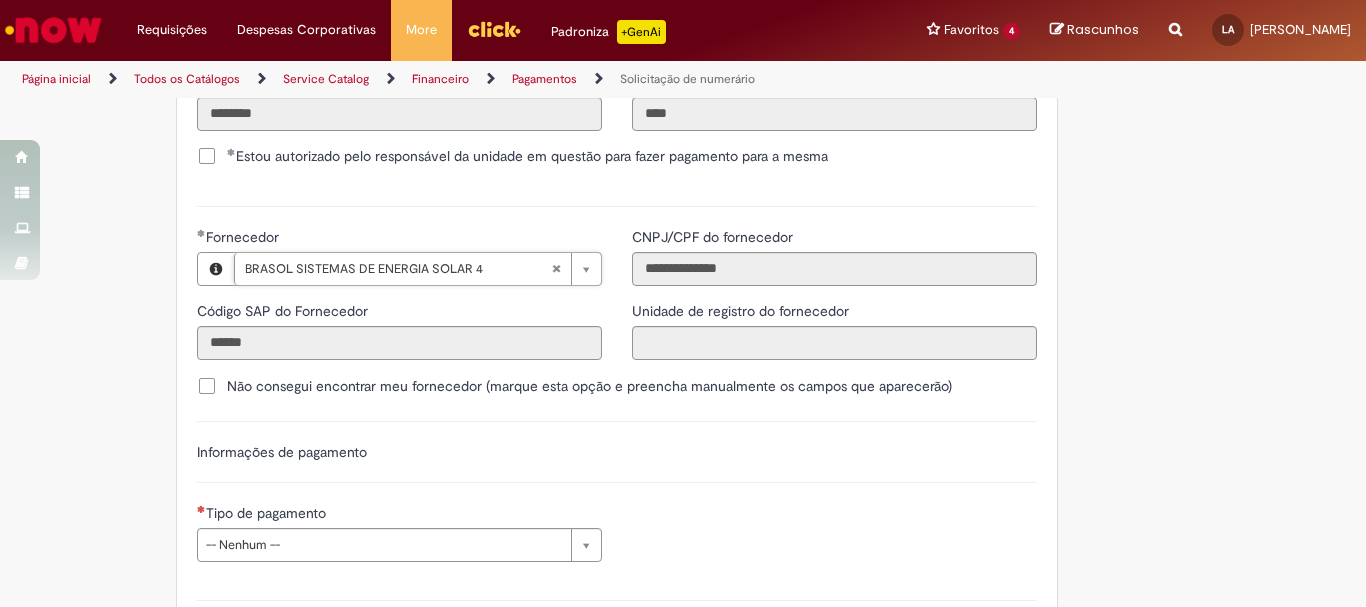scroll, scrollTop: 2738, scrollLeft: 0, axis: vertical 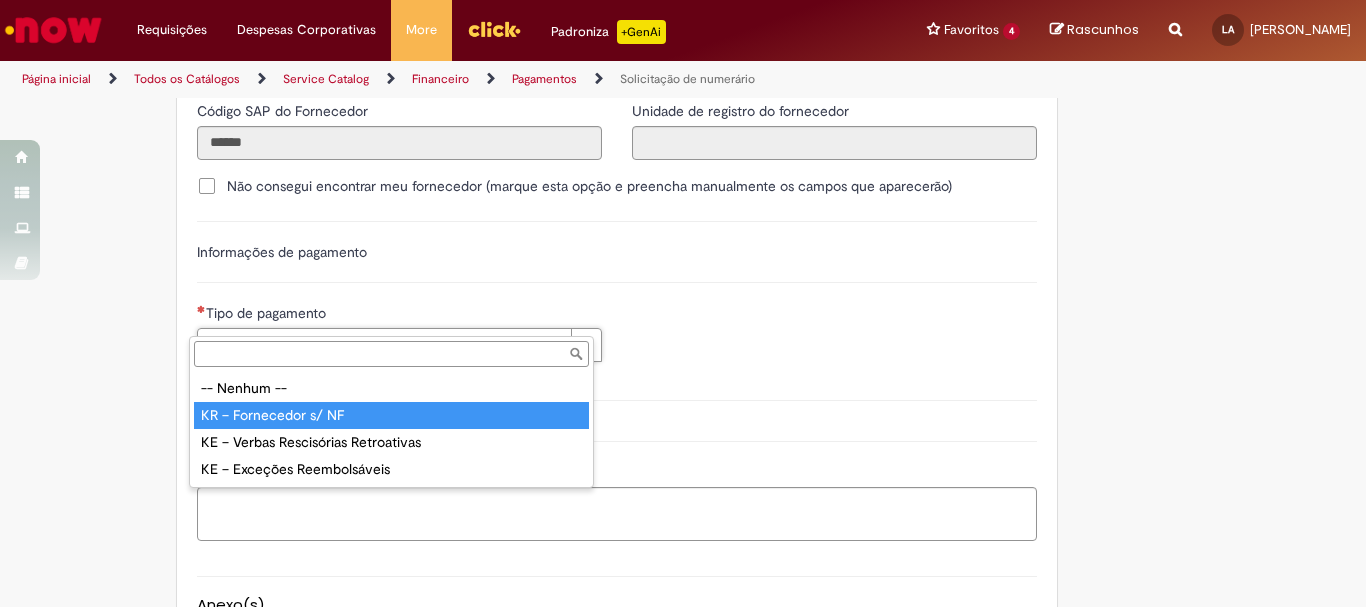 type on "**********" 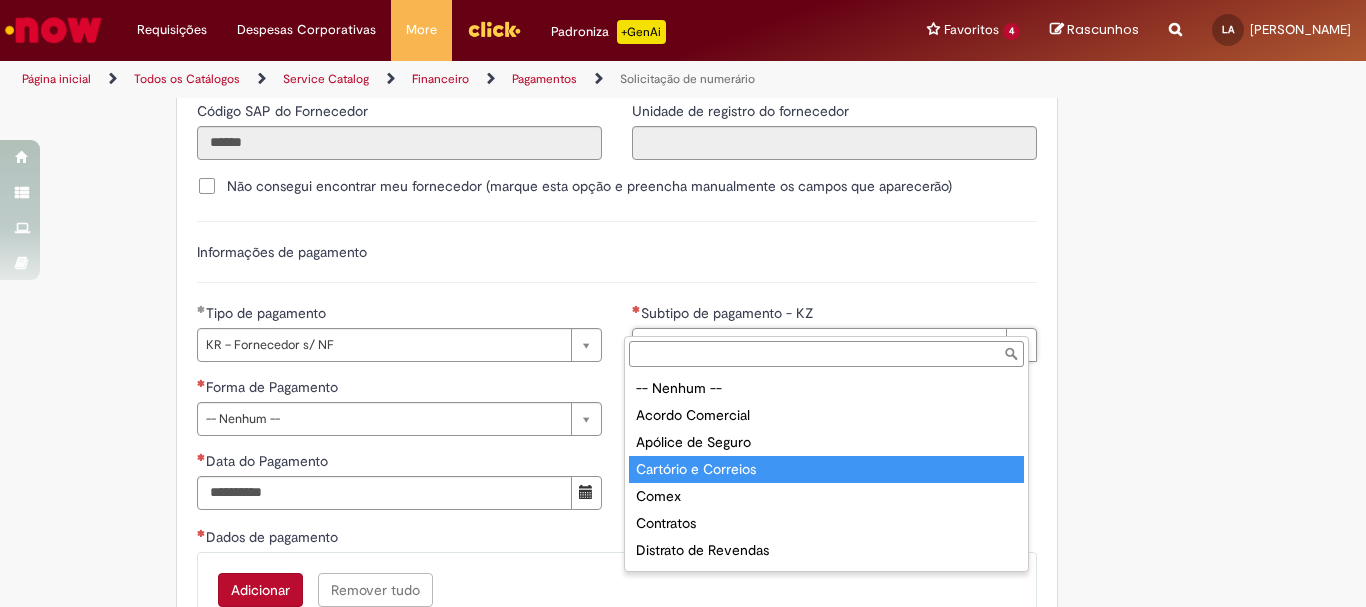 scroll, scrollTop: 200, scrollLeft: 0, axis: vertical 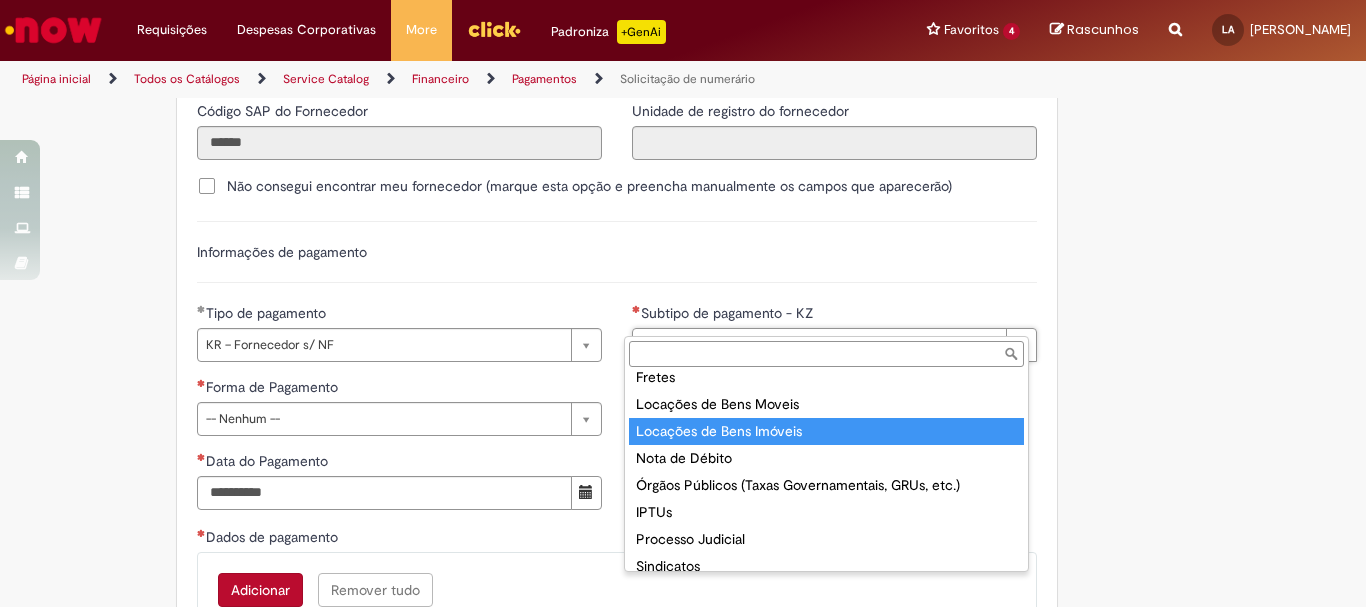 type on "**********" 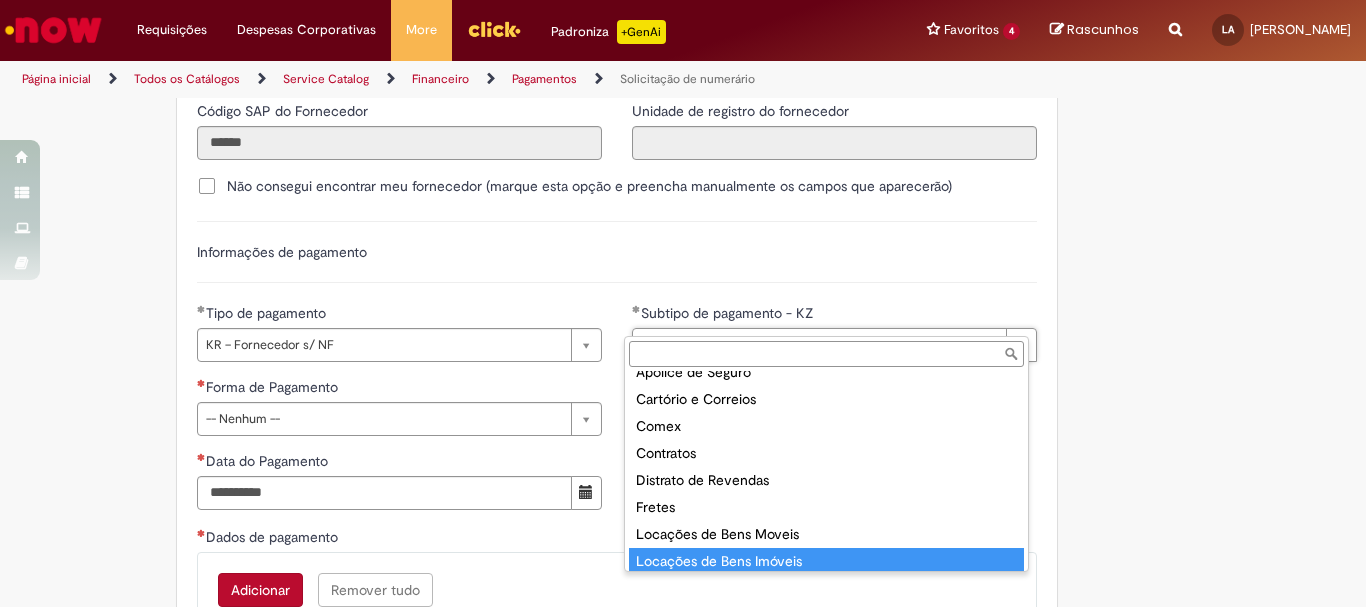 scroll, scrollTop: 58, scrollLeft: 0, axis: vertical 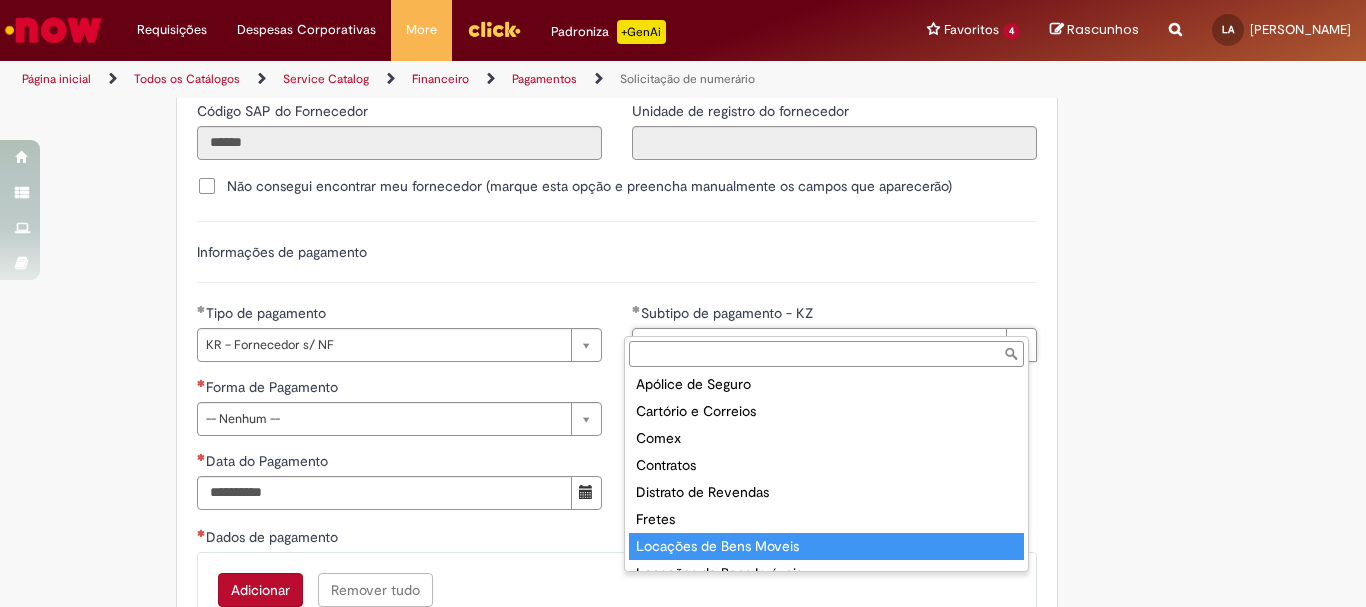 type on "**********" 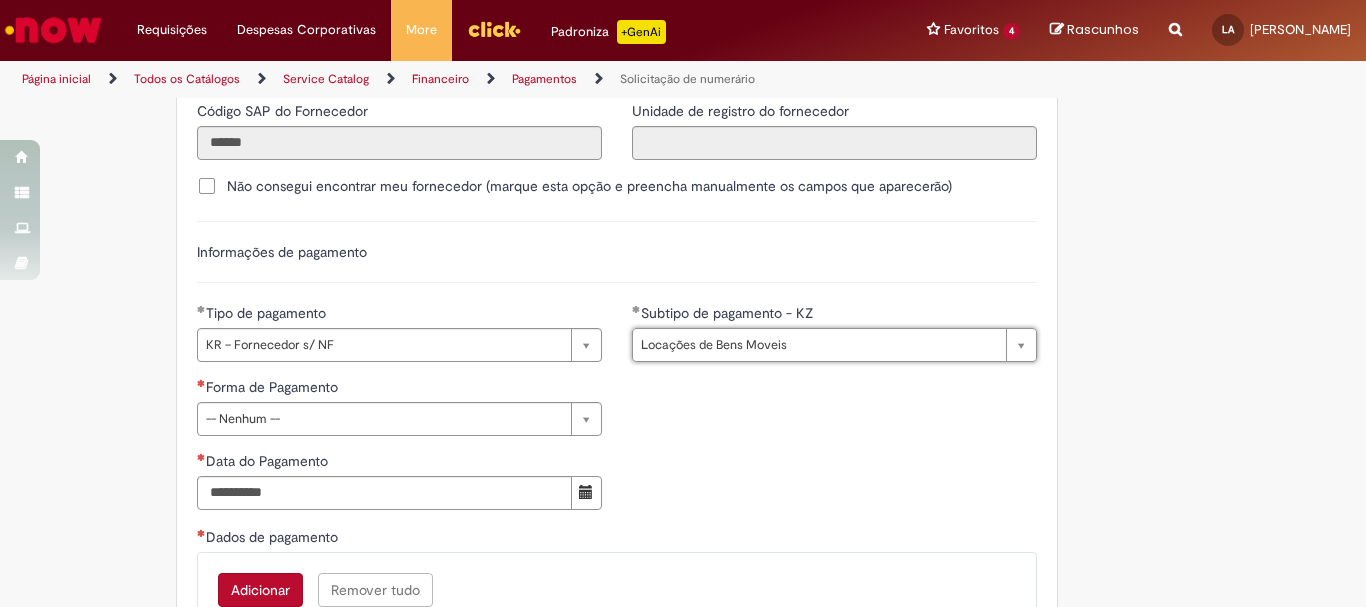 scroll, scrollTop: 0, scrollLeft: 162, axis: horizontal 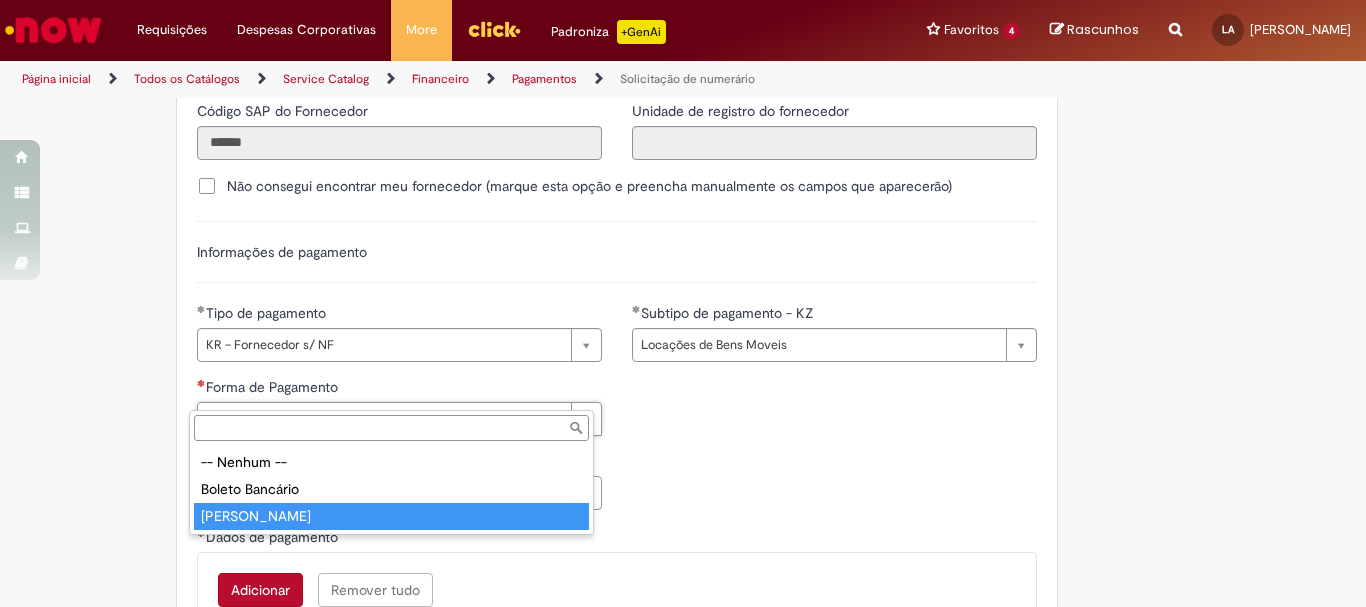 type on "**********" 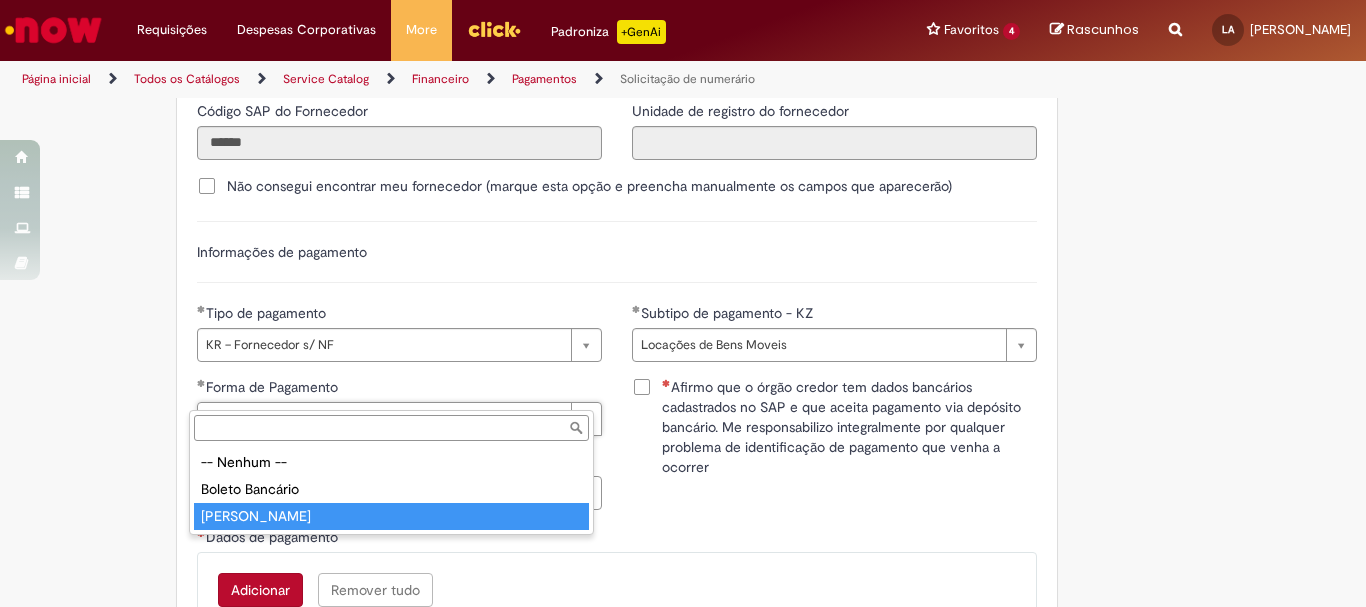 type on "**********" 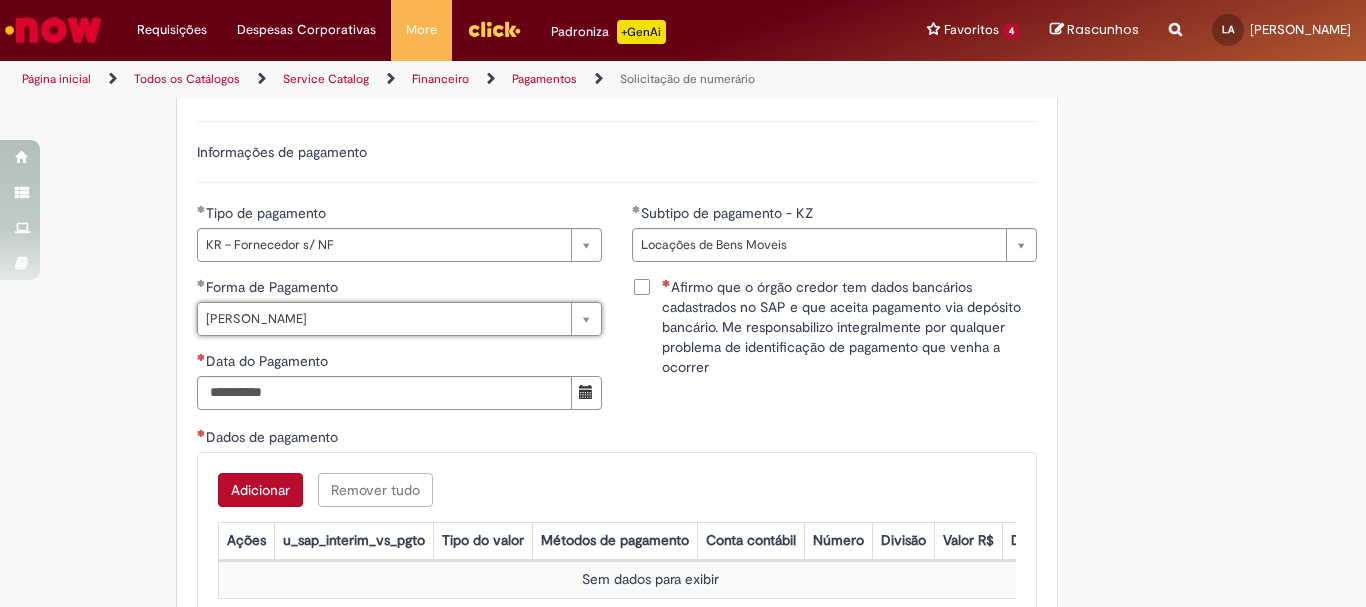 scroll, scrollTop: 2938, scrollLeft: 0, axis: vertical 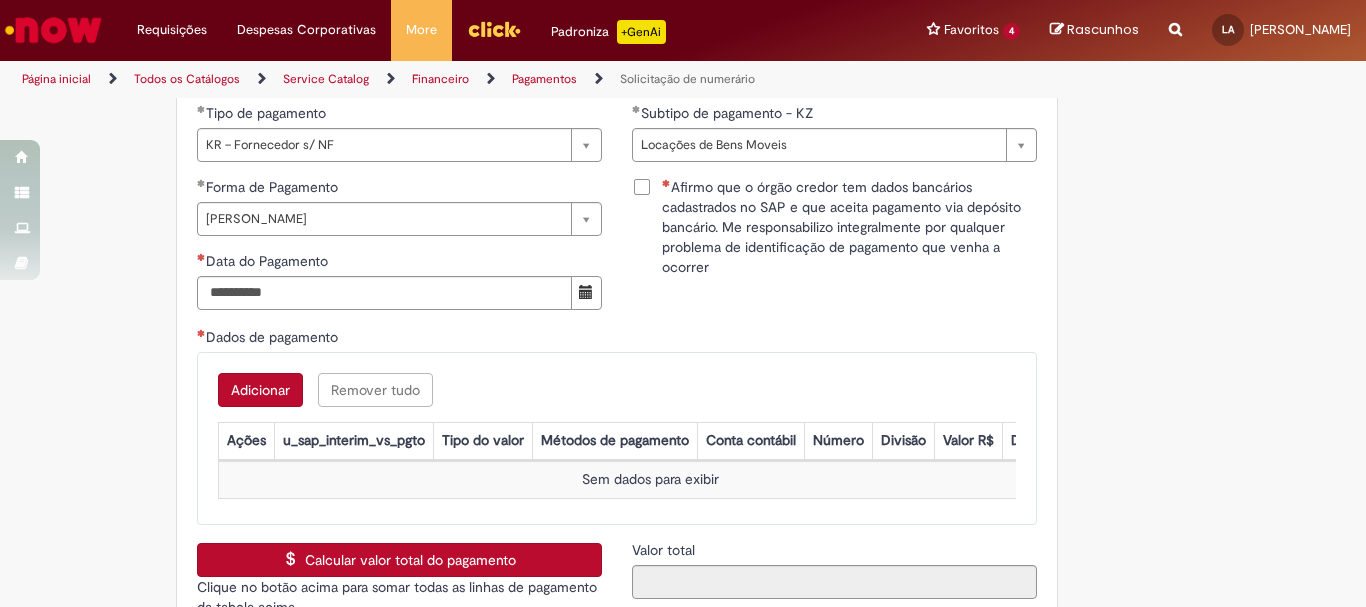 click on "Afirmo que o órgão credor tem dados bancários cadastrados no SAP e que aceita pagamento via depósito bancário. Me responsabilizo integralmente por qualquer problema de identificação de pagamento que venha a ocorrer" at bounding box center (849, 227) 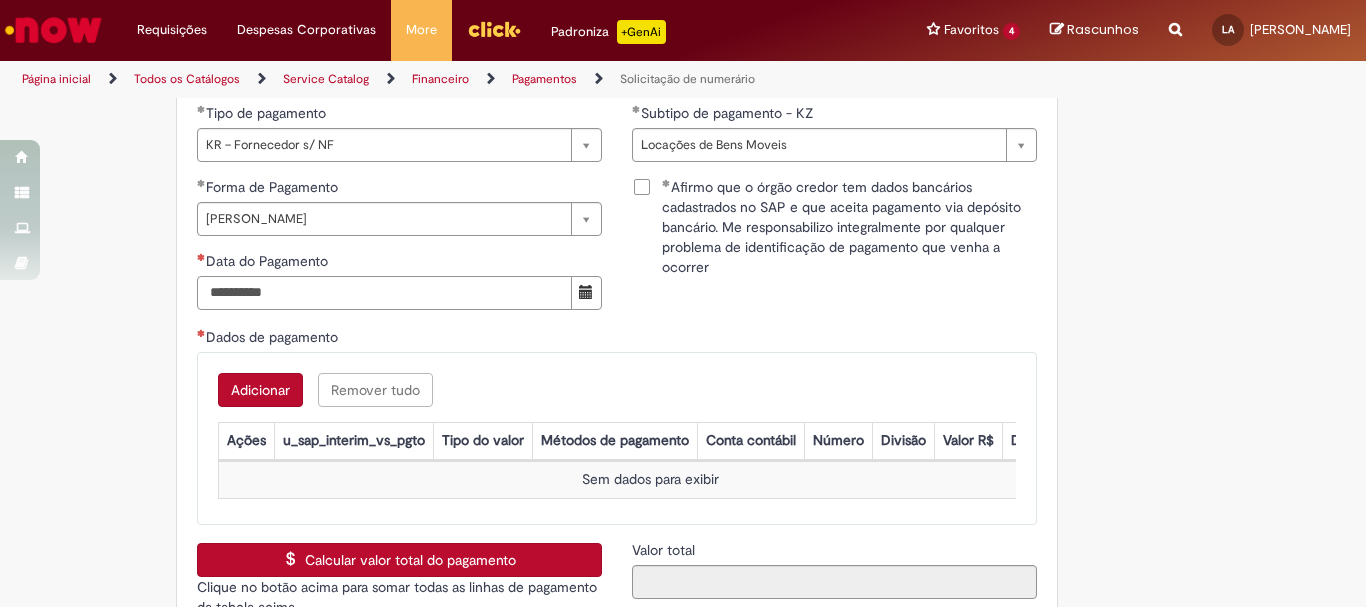 click on "Data do Pagamento" at bounding box center (384, 293) 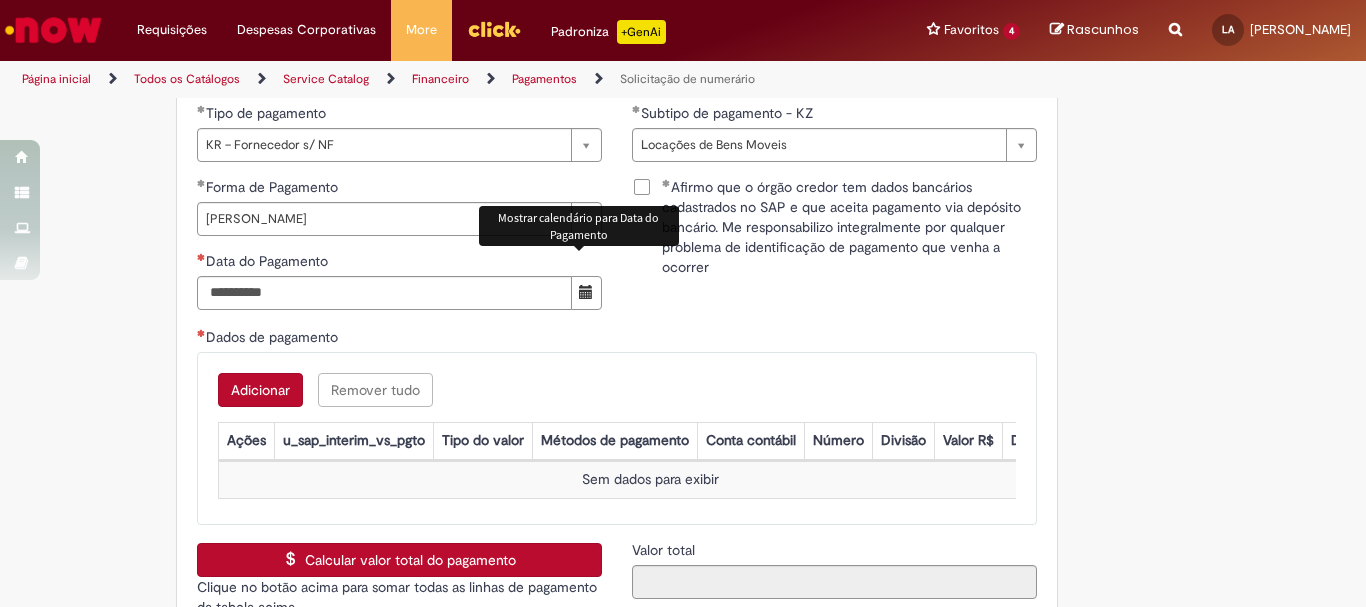click at bounding box center [586, 292] 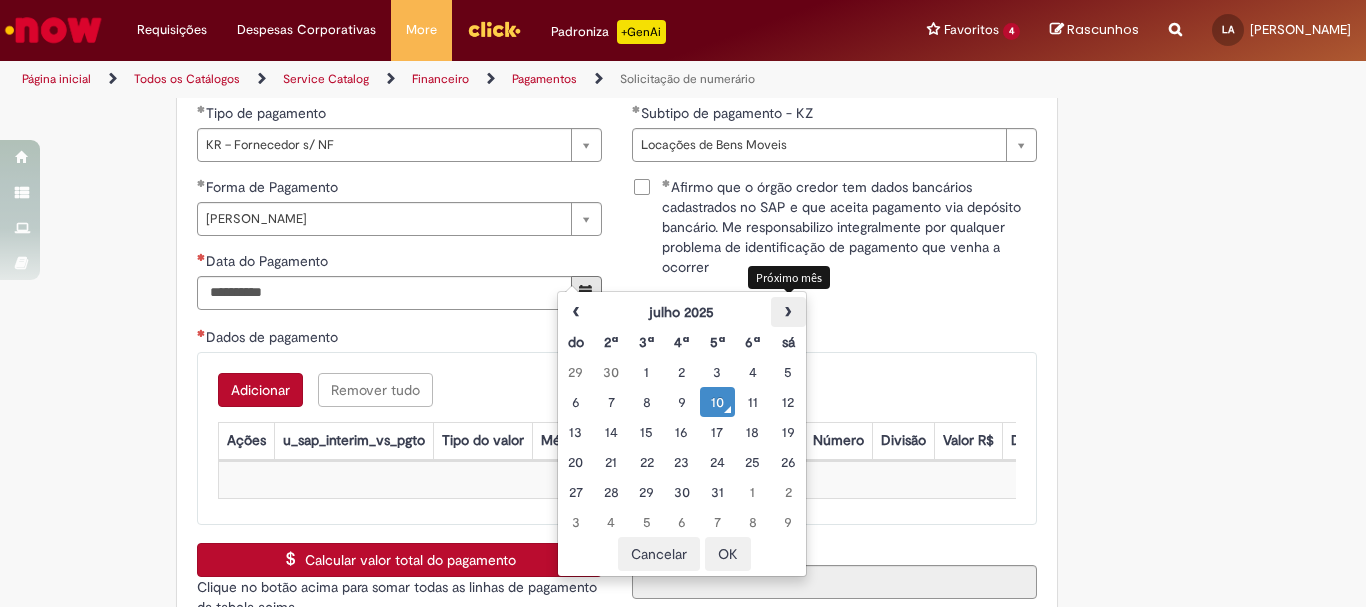 click on "›" at bounding box center [788, 312] 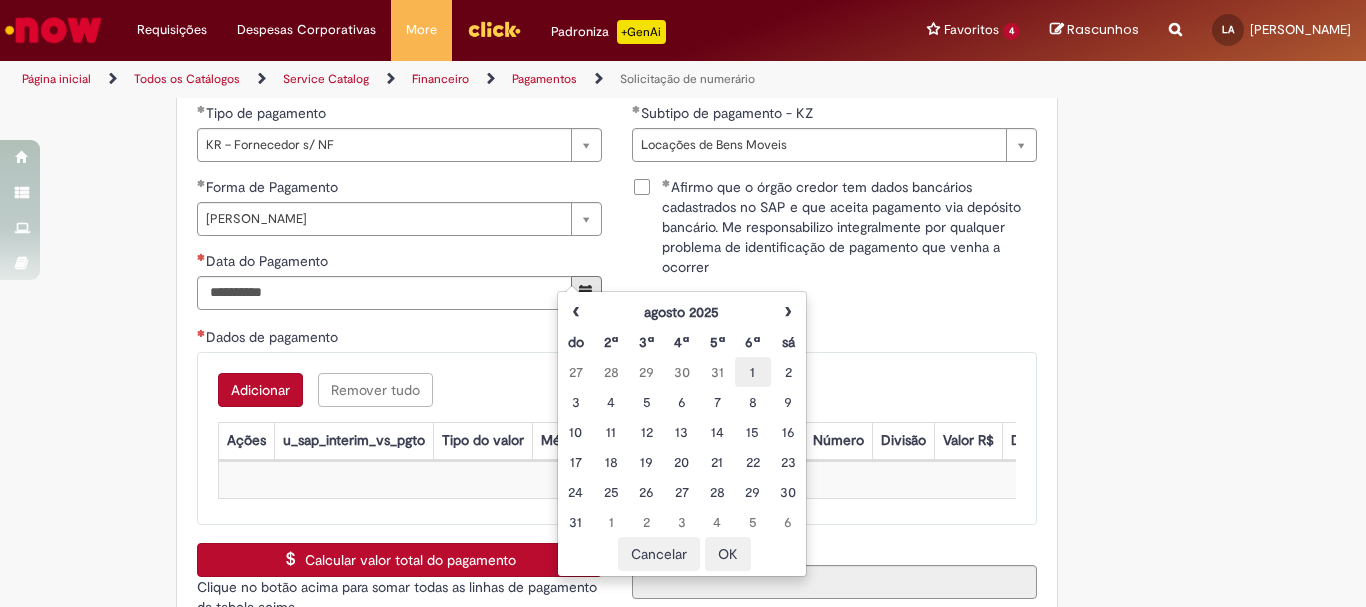 click on "1" at bounding box center [752, 372] 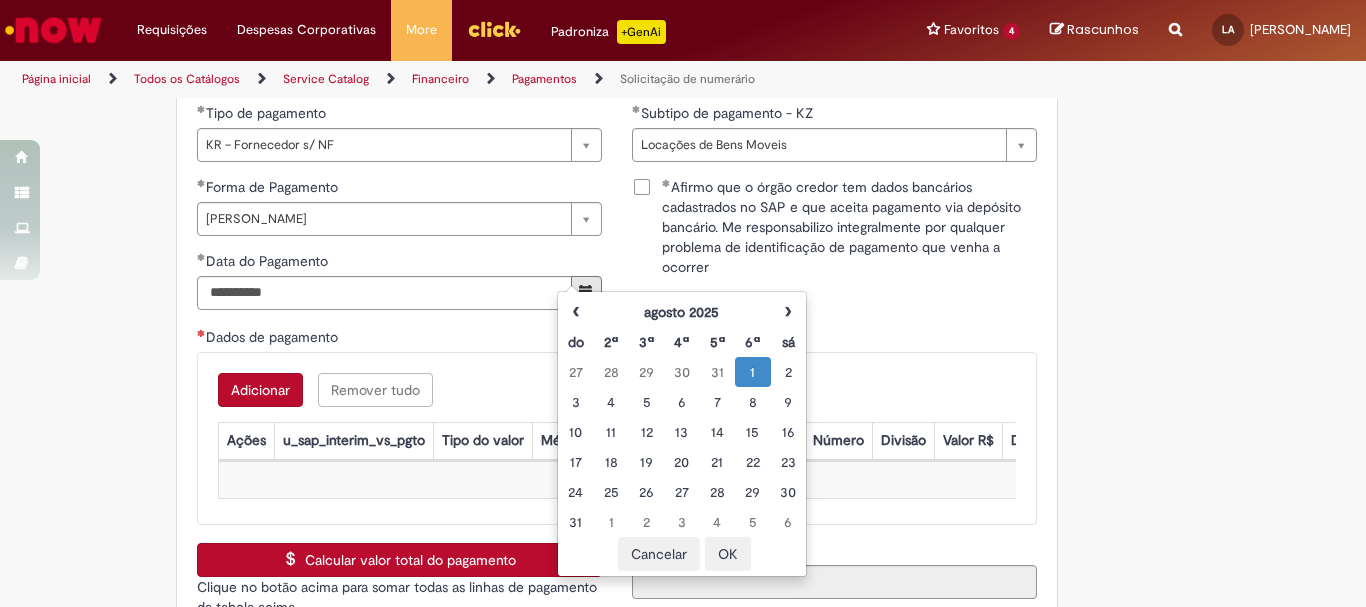 click on "OK" at bounding box center (728, 554) 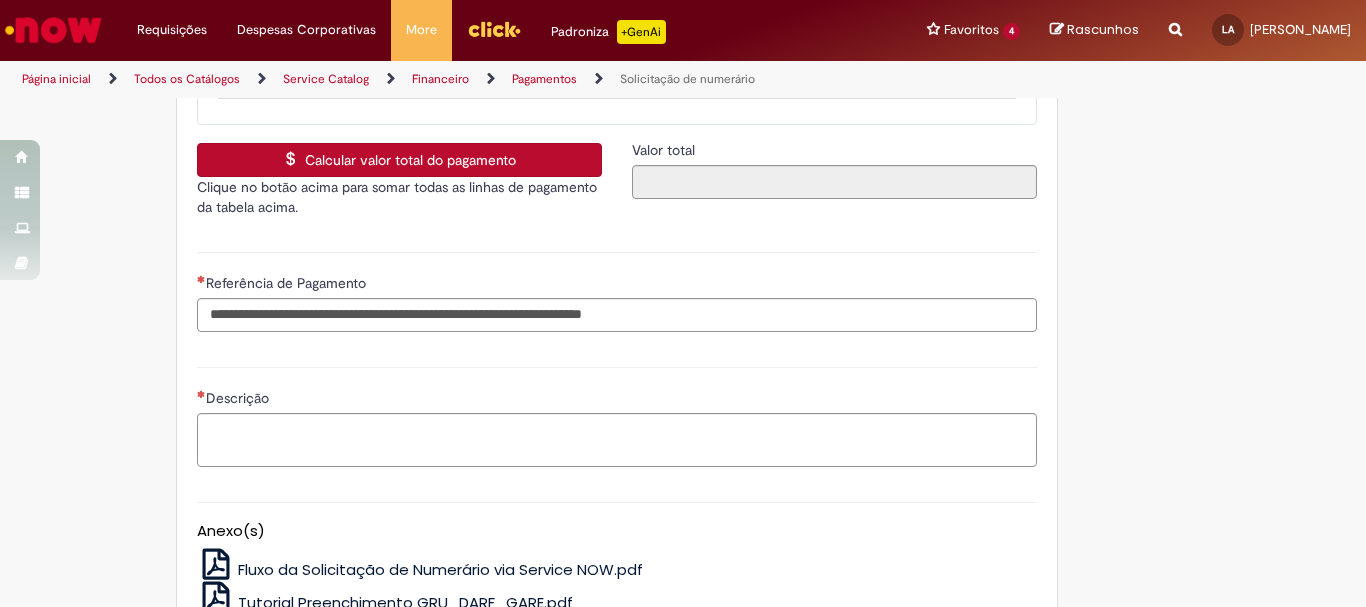 scroll, scrollTop: 3038, scrollLeft: 0, axis: vertical 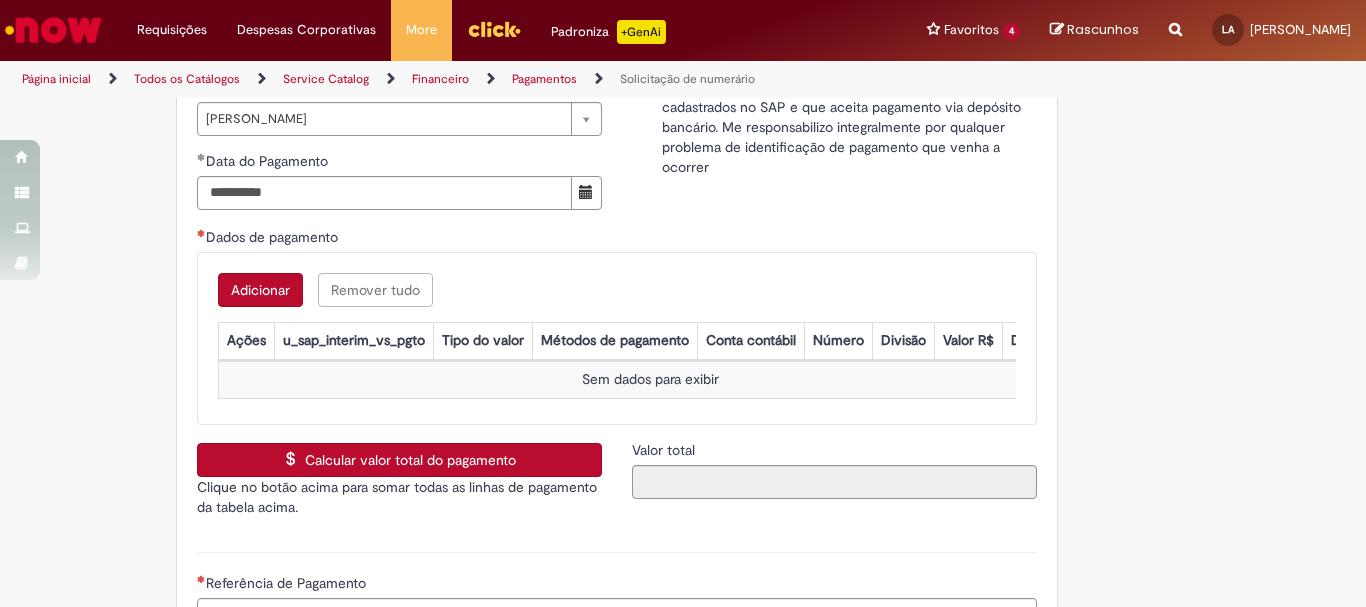 click on "Adicionar" at bounding box center (260, 290) 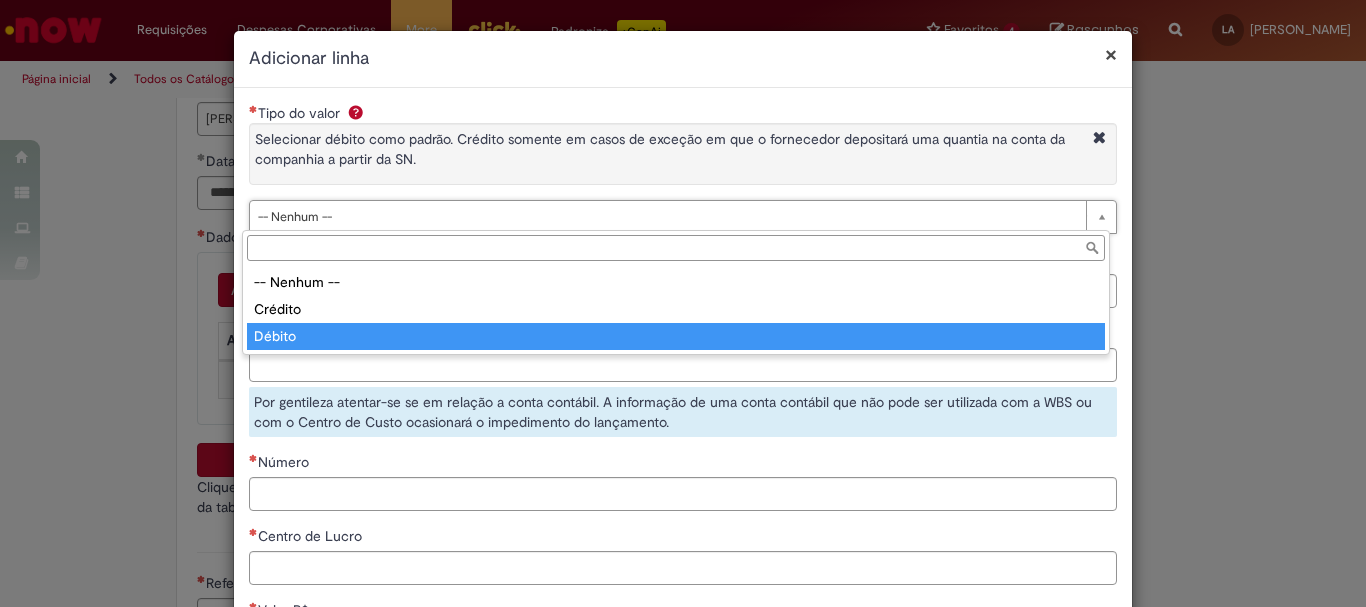 type on "******" 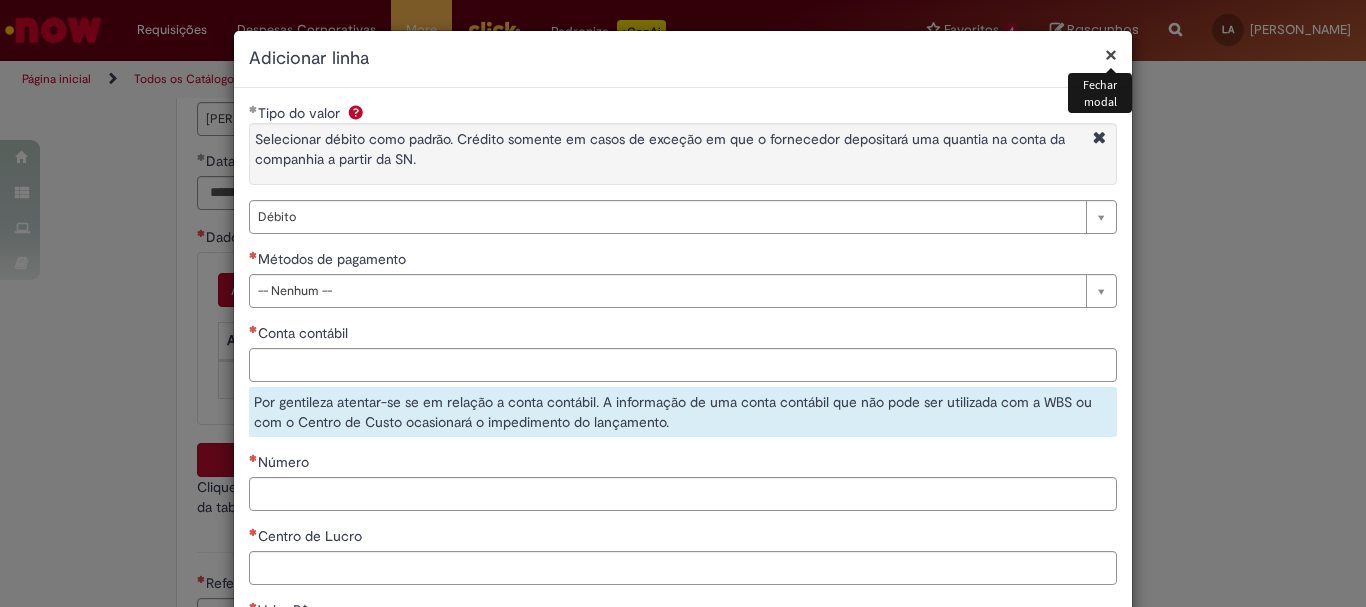 click on "×" at bounding box center (1111, 54) 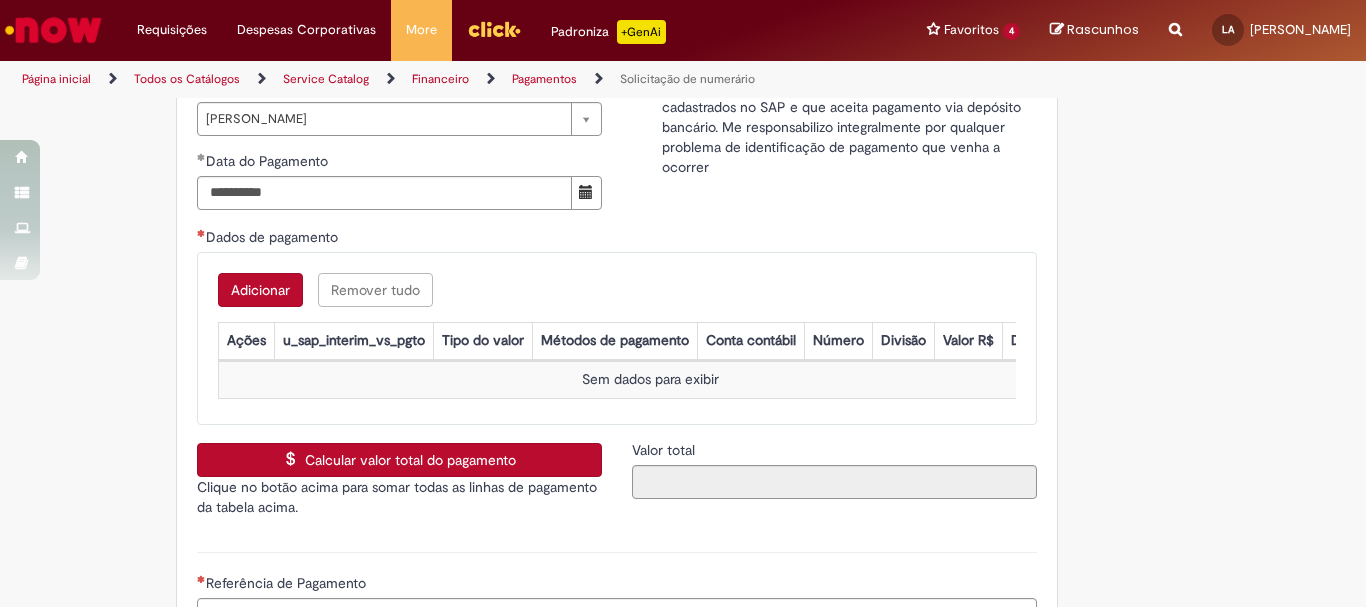 scroll, scrollTop: 2938, scrollLeft: 0, axis: vertical 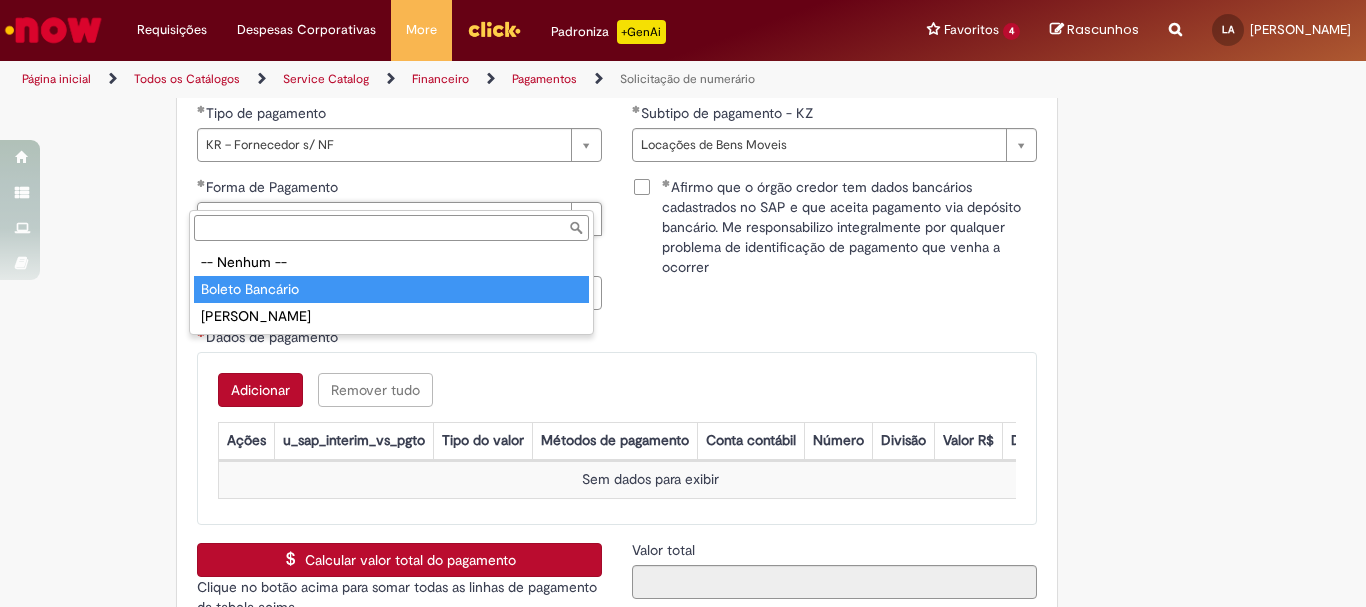 type on "**********" 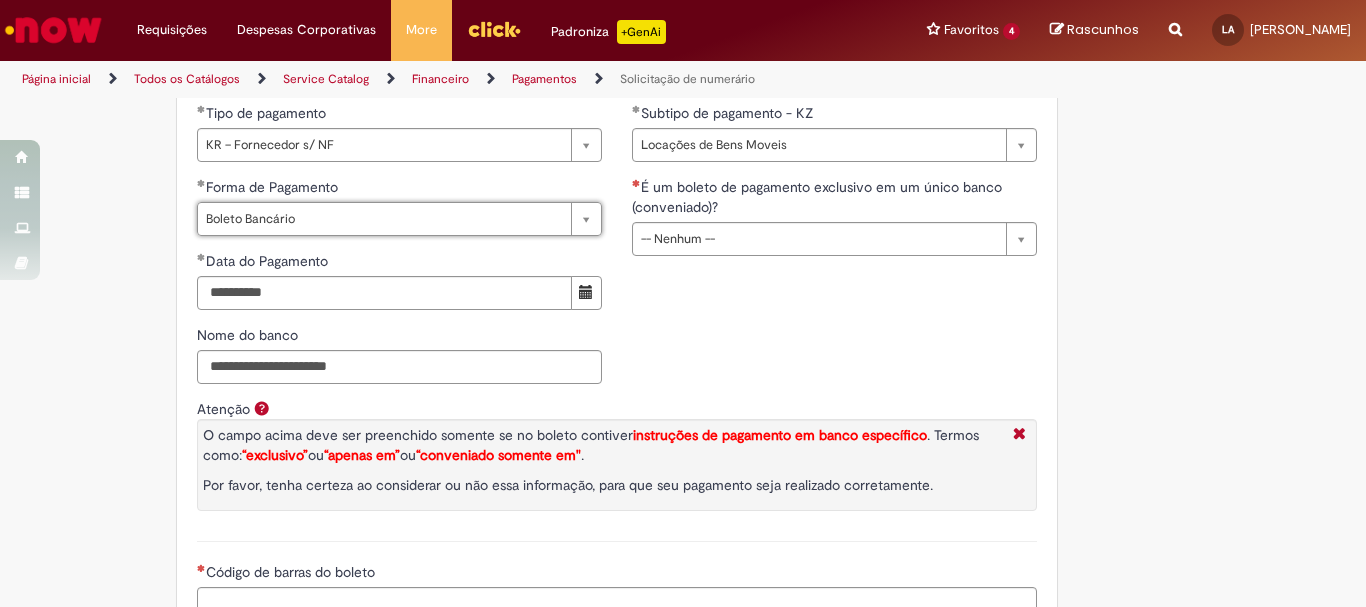 scroll, scrollTop: 0, scrollLeft: 98, axis: horizontal 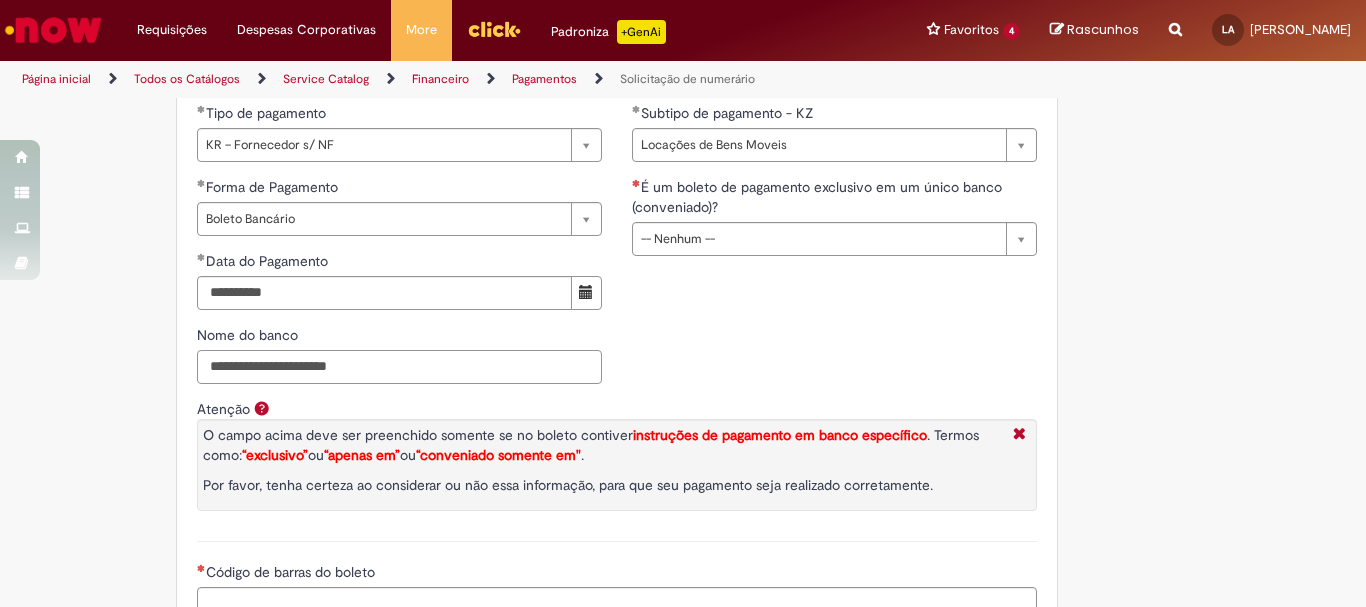 click on "Nome do banco" at bounding box center (399, 367) 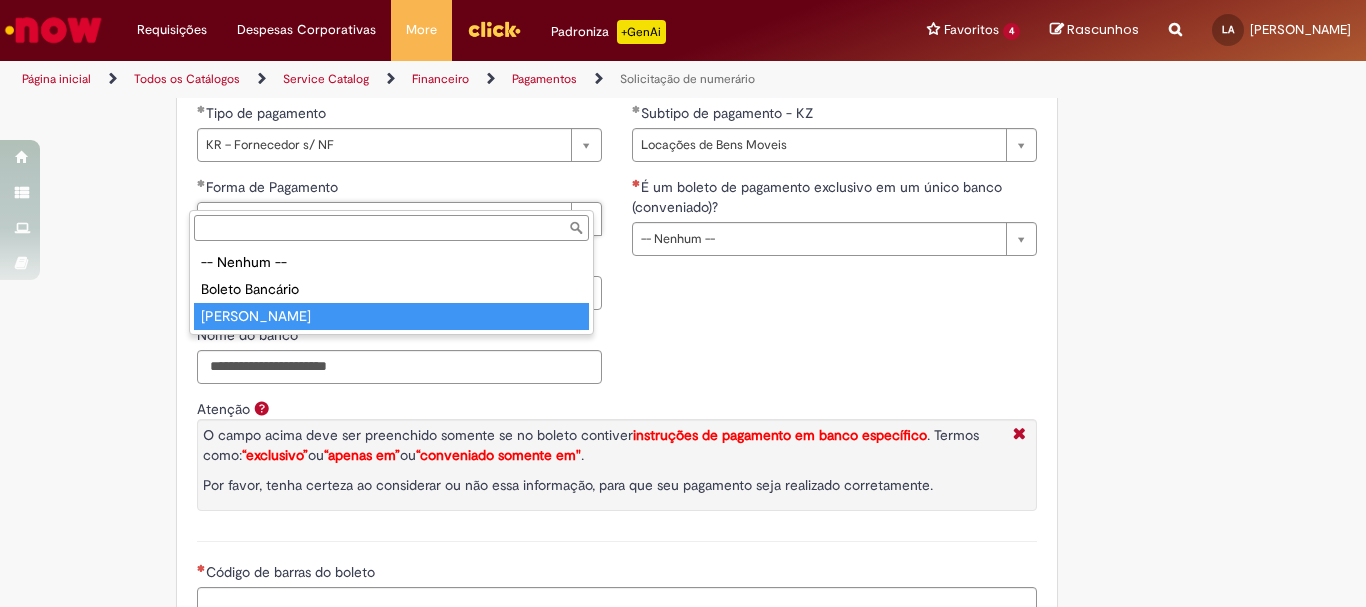 type on "**********" 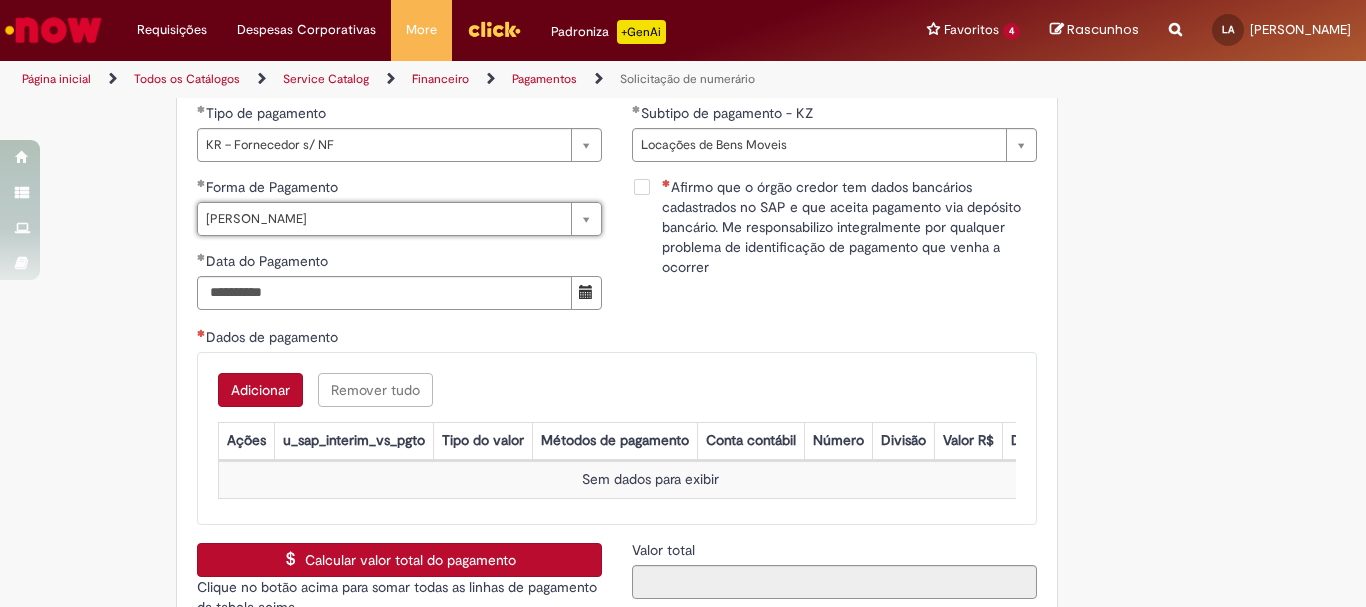 scroll, scrollTop: 0, scrollLeft: 97, axis: horizontal 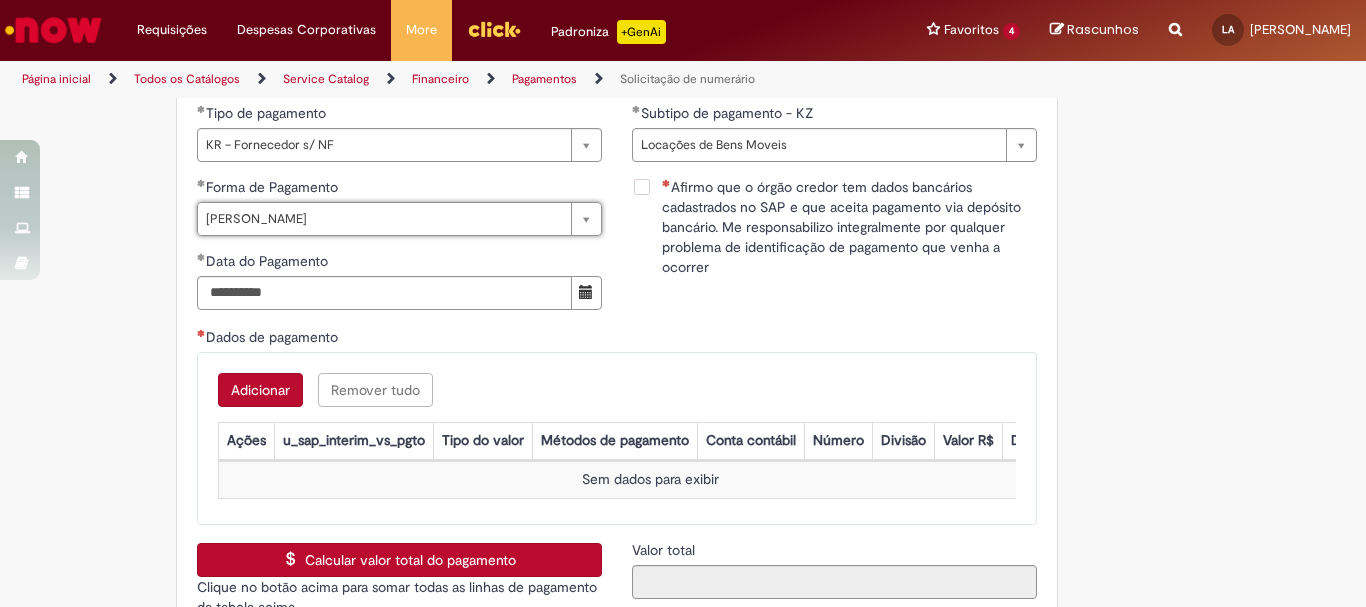 click on "Adicionar" at bounding box center [260, 390] 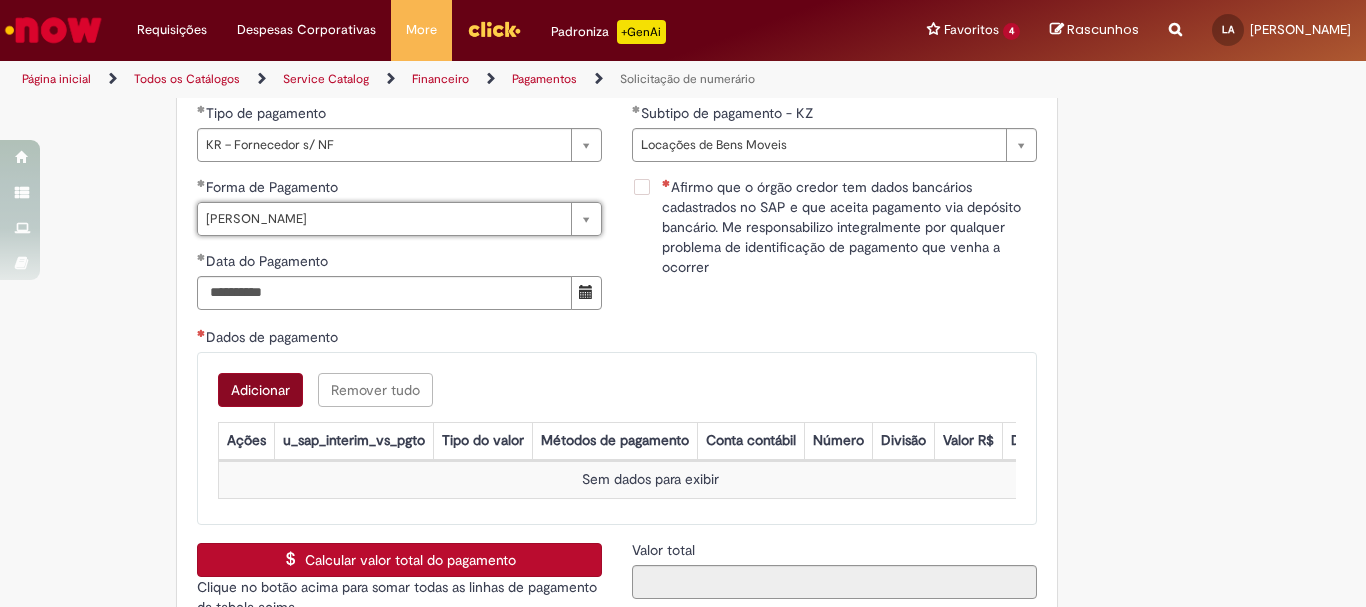 scroll, scrollTop: 0, scrollLeft: 0, axis: both 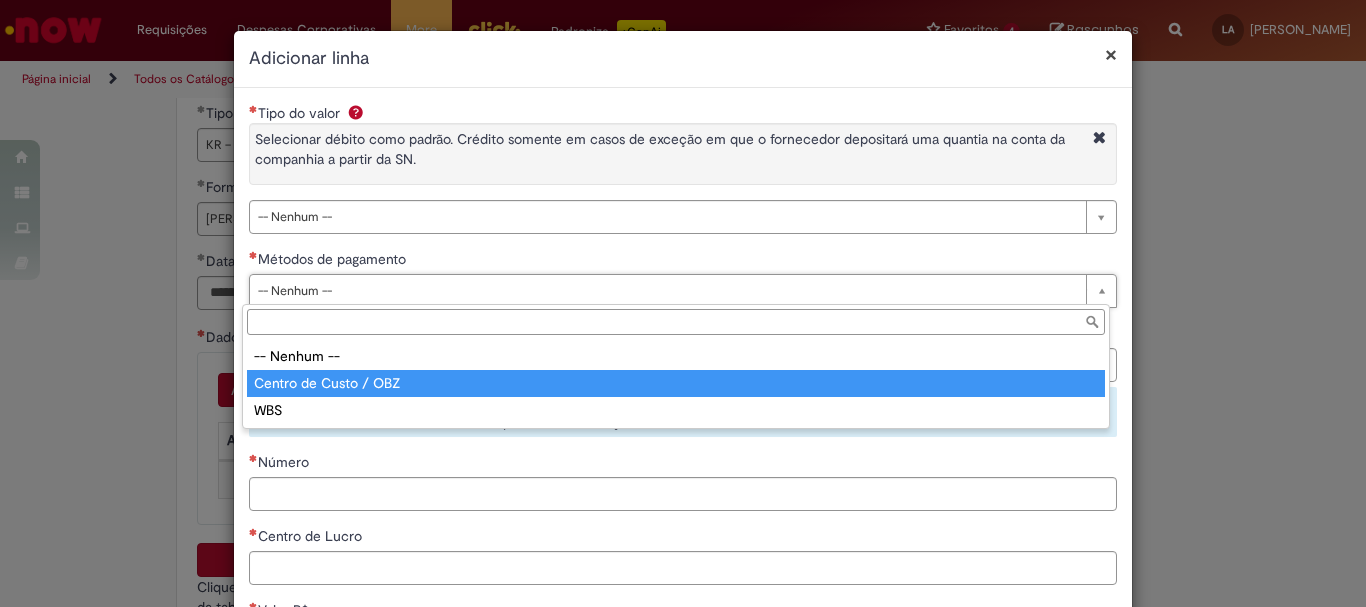 type on "**********" 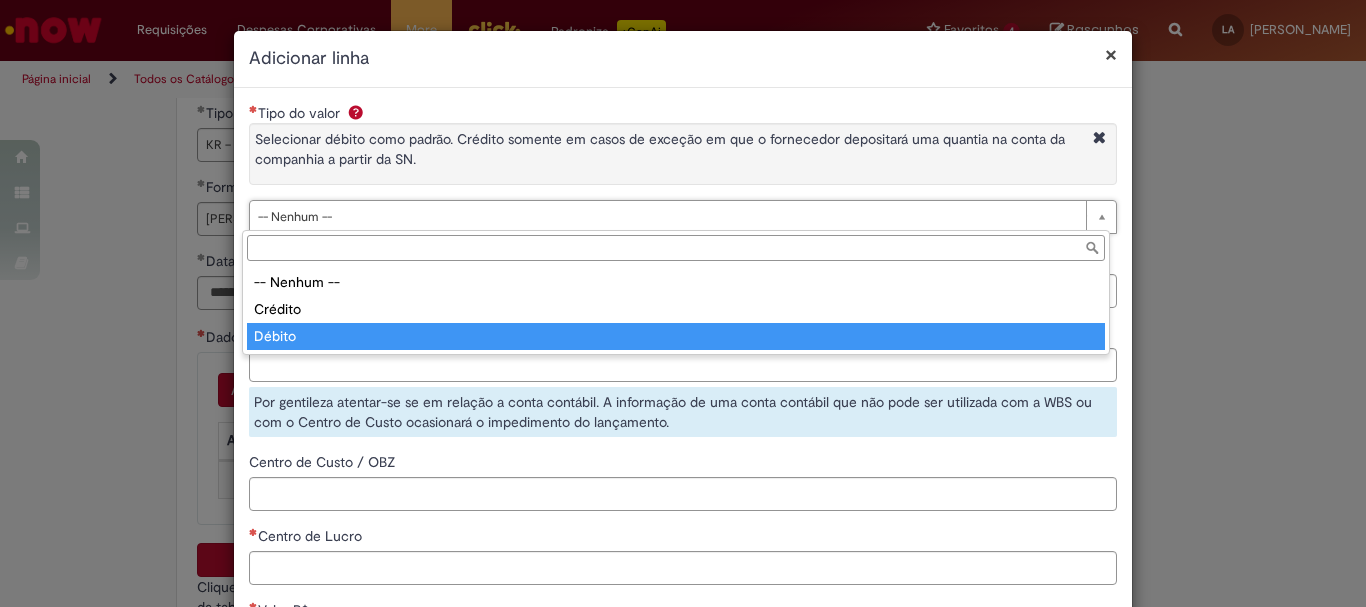 type on "******" 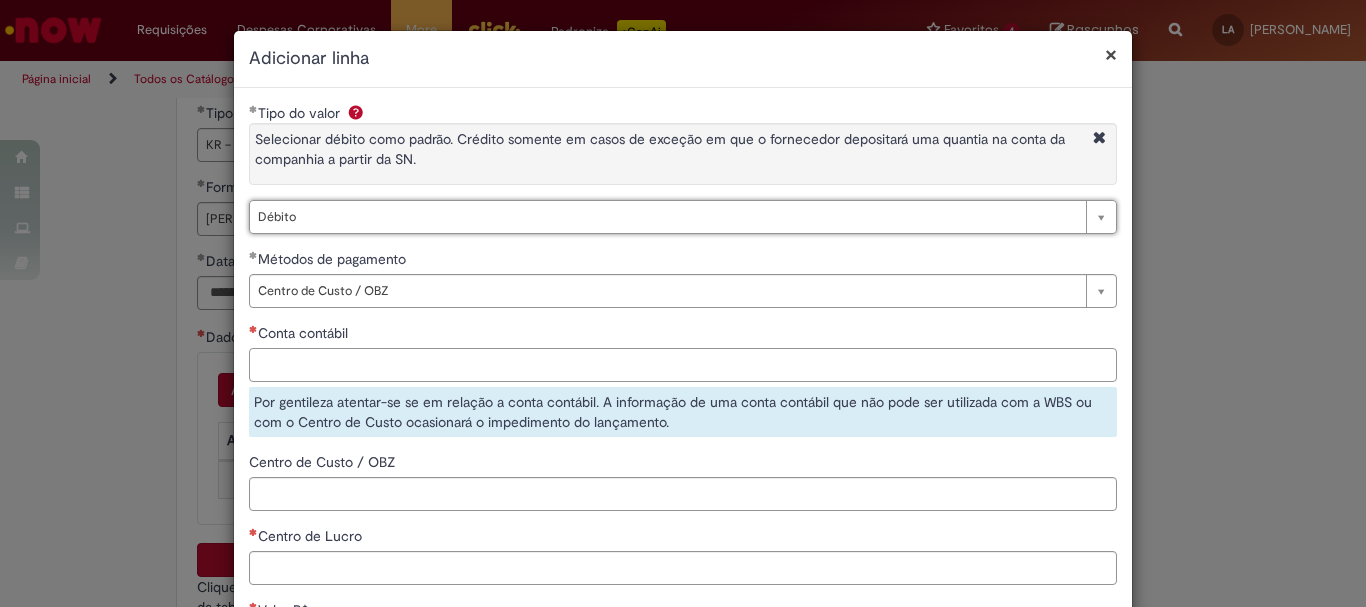 click on "Conta contábil" at bounding box center [683, 365] 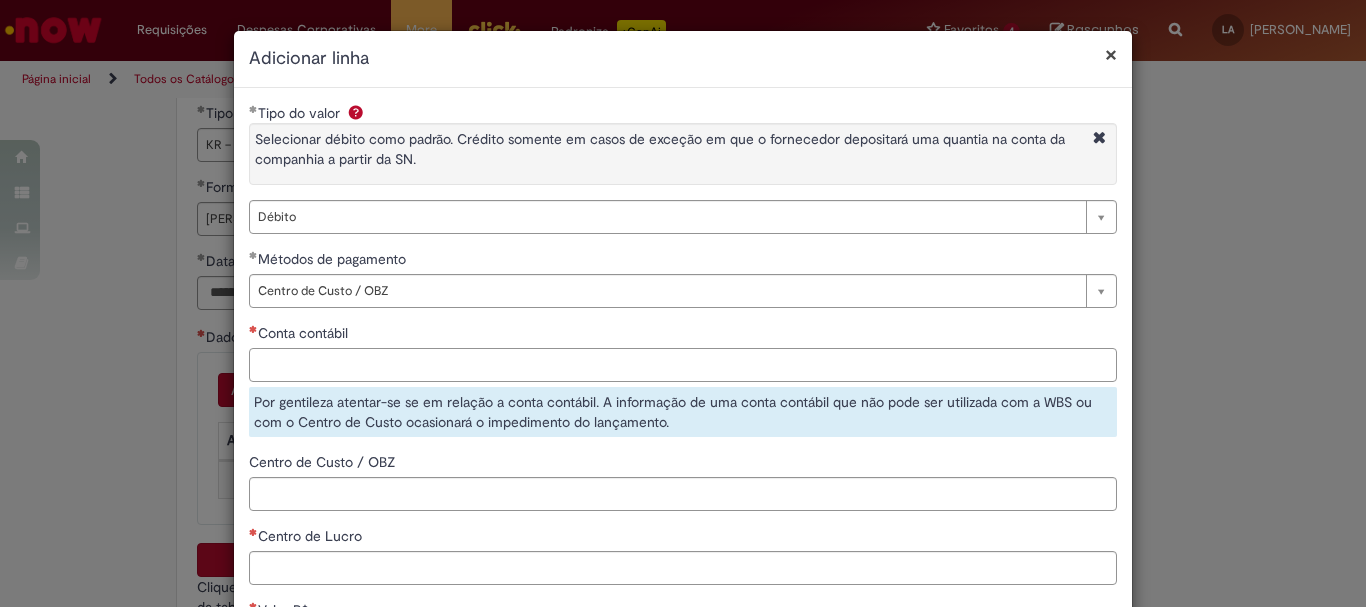 scroll, scrollTop: 200, scrollLeft: 0, axis: vertical 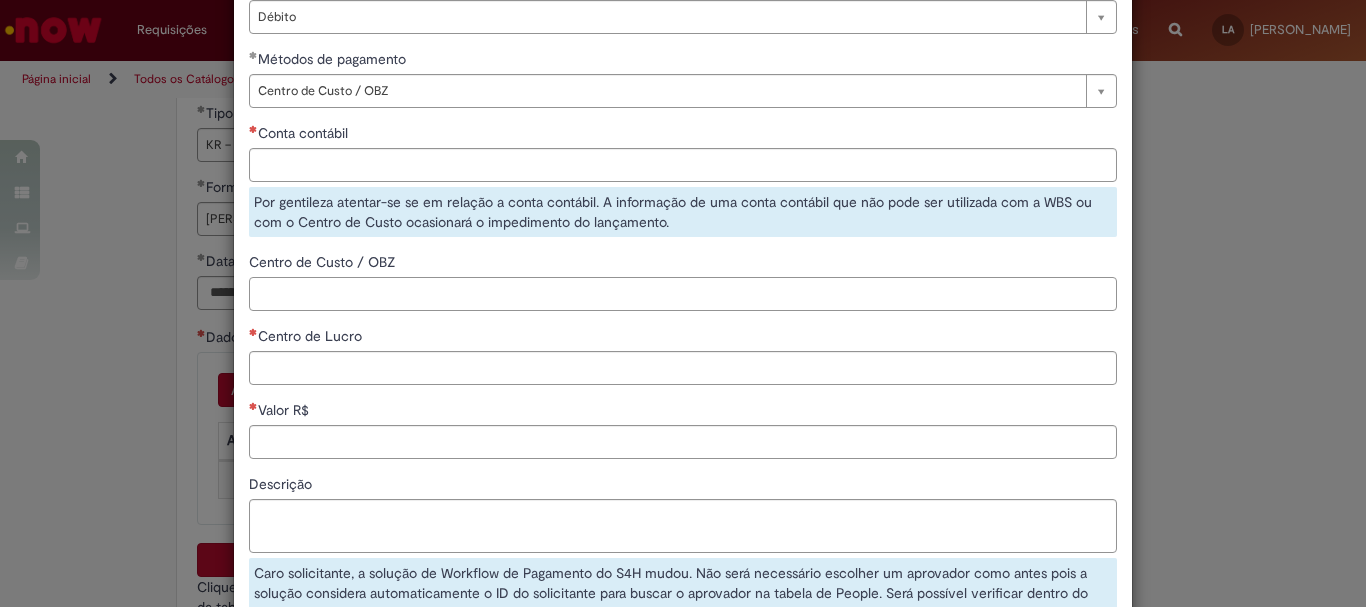 click on "Centro de Custo / OBZ" at bounding box center (683, 294) 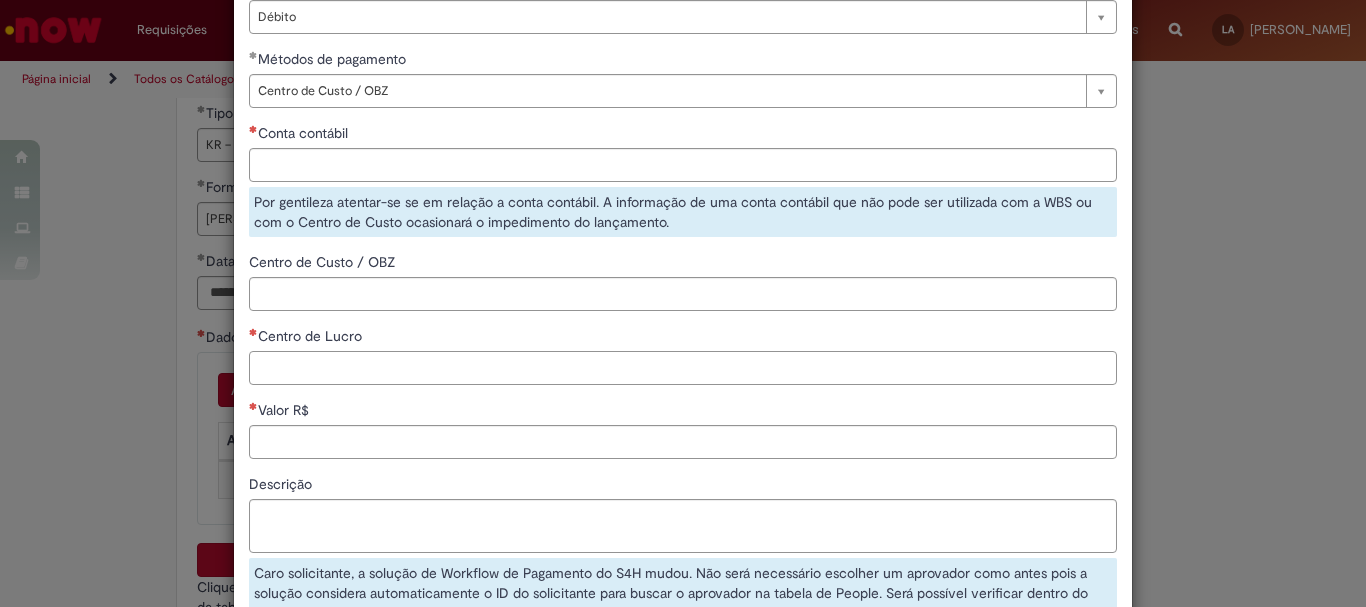 click on "Centro de Lucro" at bounding box center (683, 368) 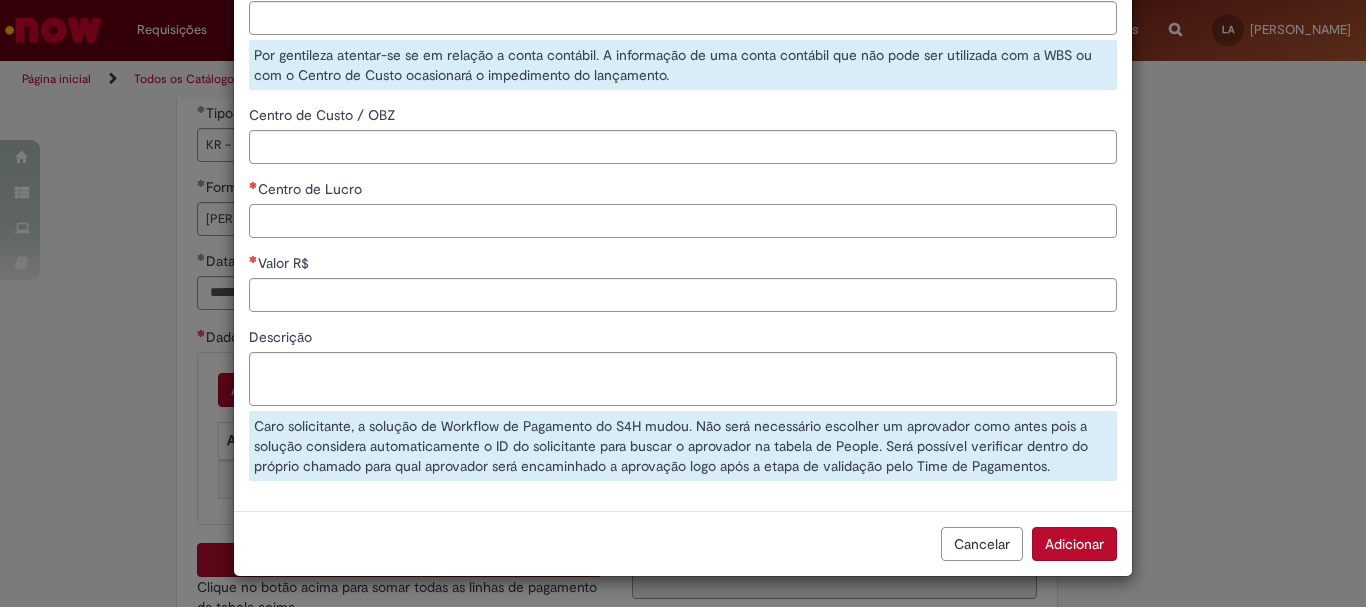 scroll, scrollTop: 0, scrollLeft: 0, axis: both 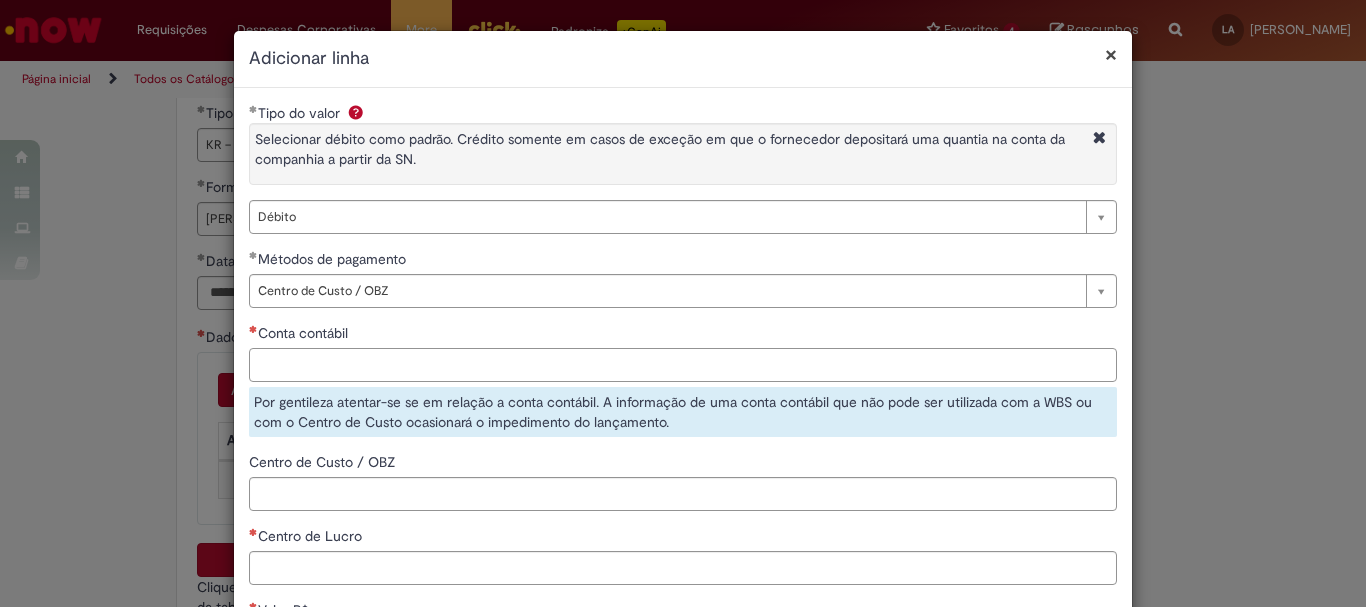 click on "Conta contábil" at bounding box center (683, 365) 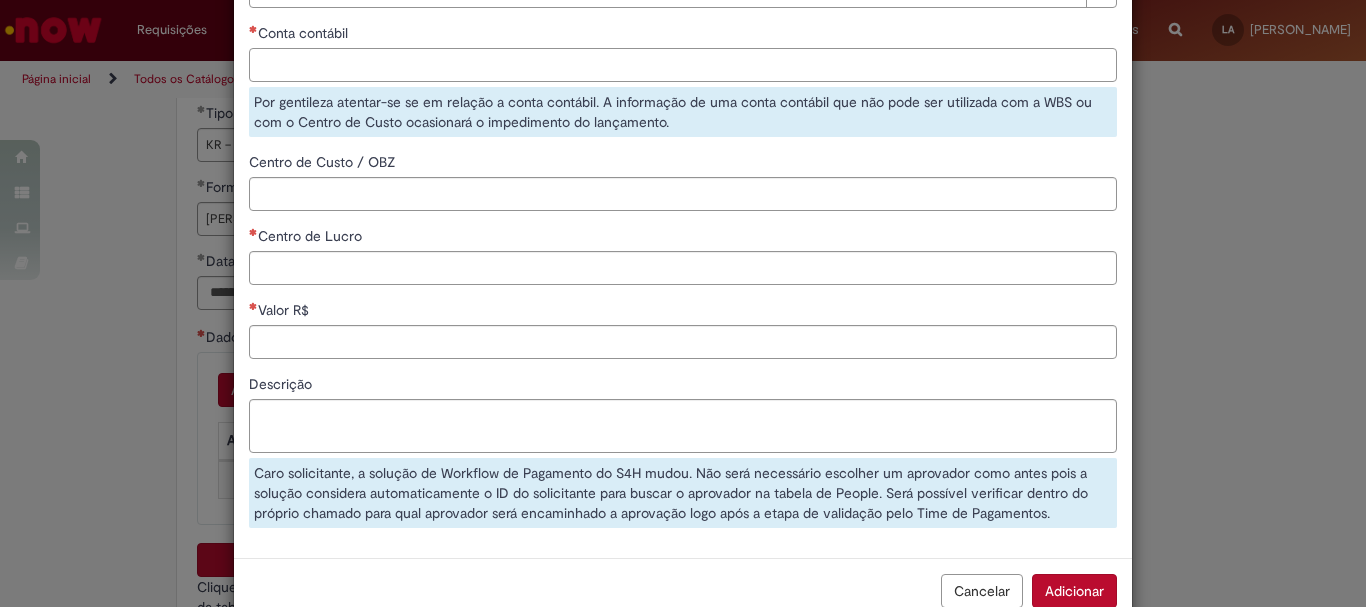 scroll, scrollTop: 100, scrollLeft: 0, axis: vertical 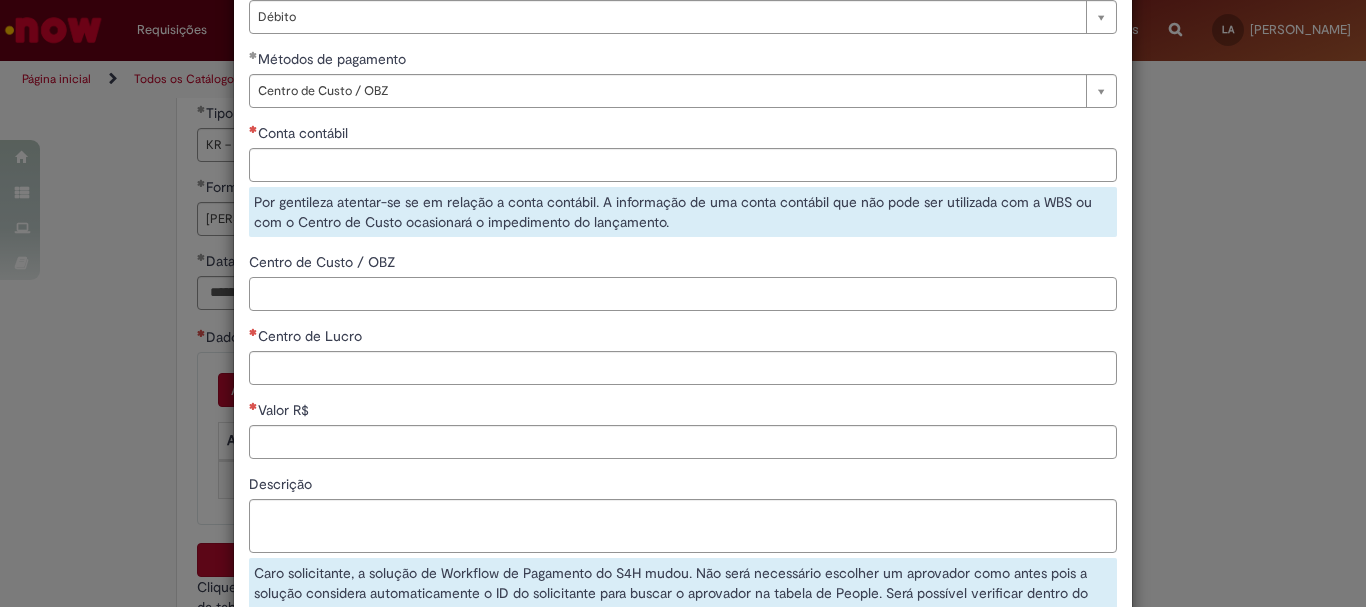 click on "Centro de Custo / OBZ" at bounding box center (683, 294) 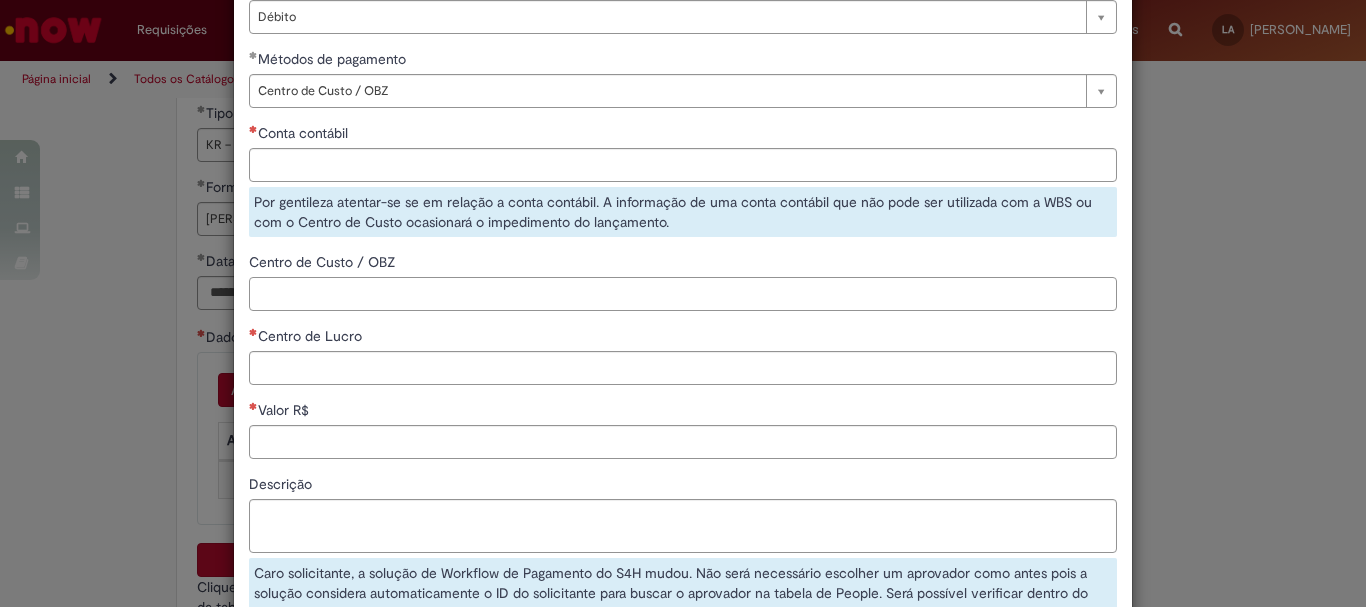 click on "Centro de Custo / OBZ" at bounding box center [683, 294] 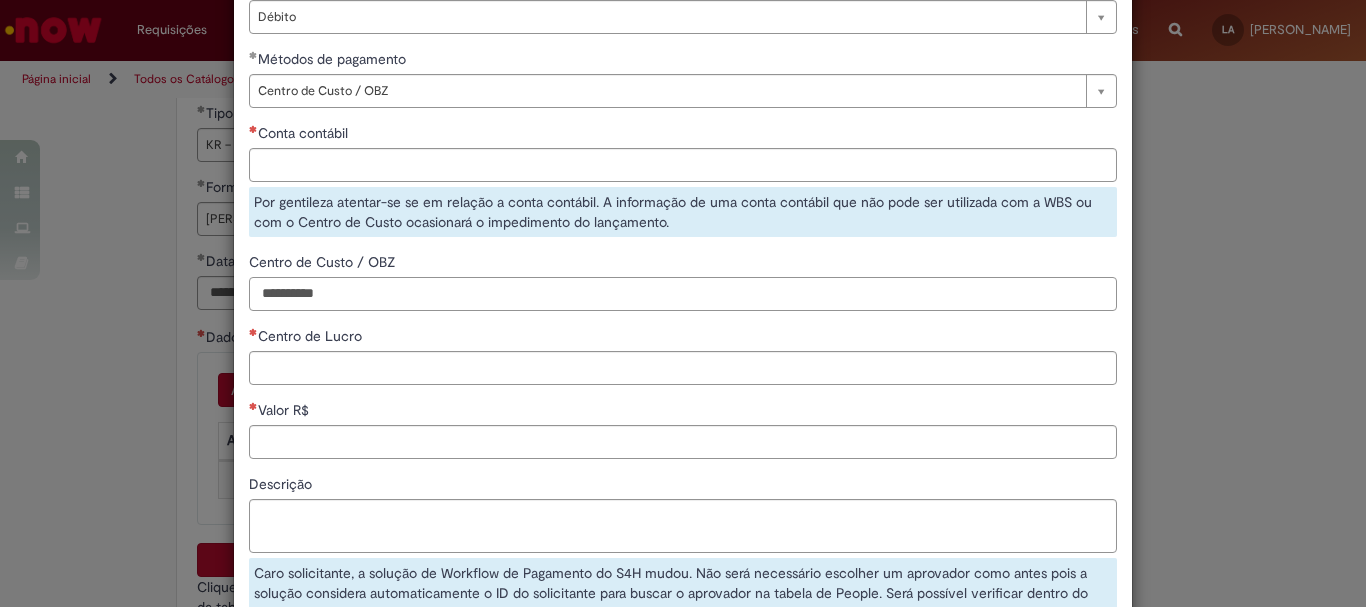 type on "**********" 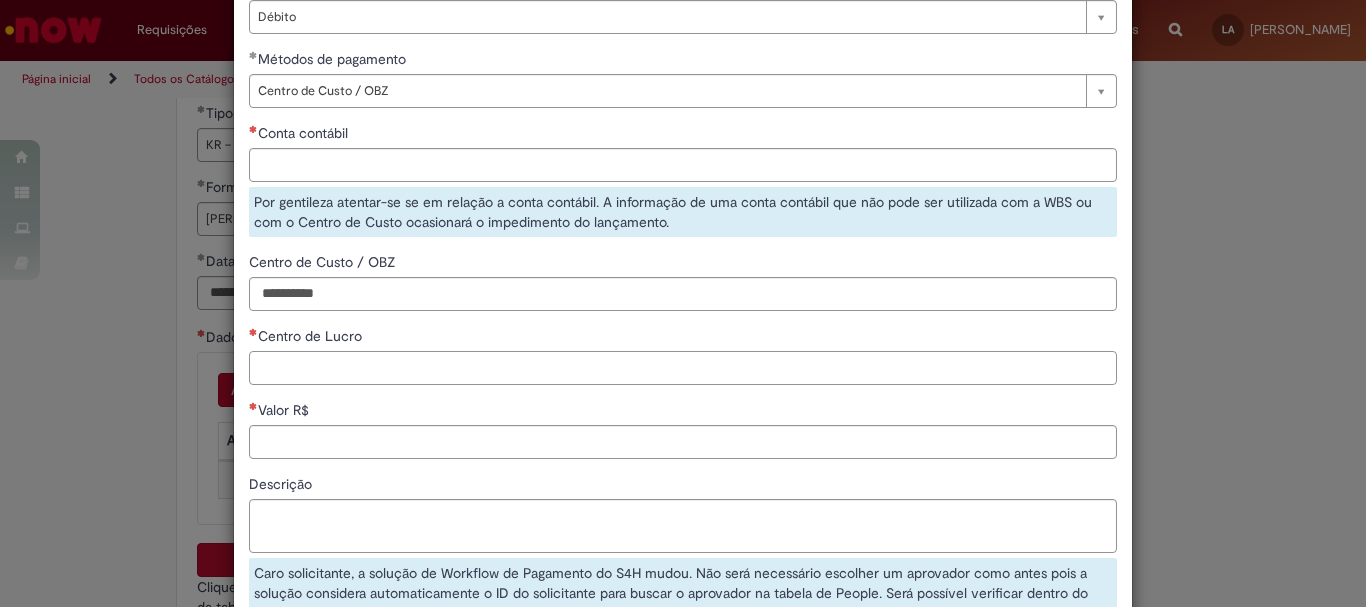 click on "Centro de Lucro" at bounding box center [683, 368] 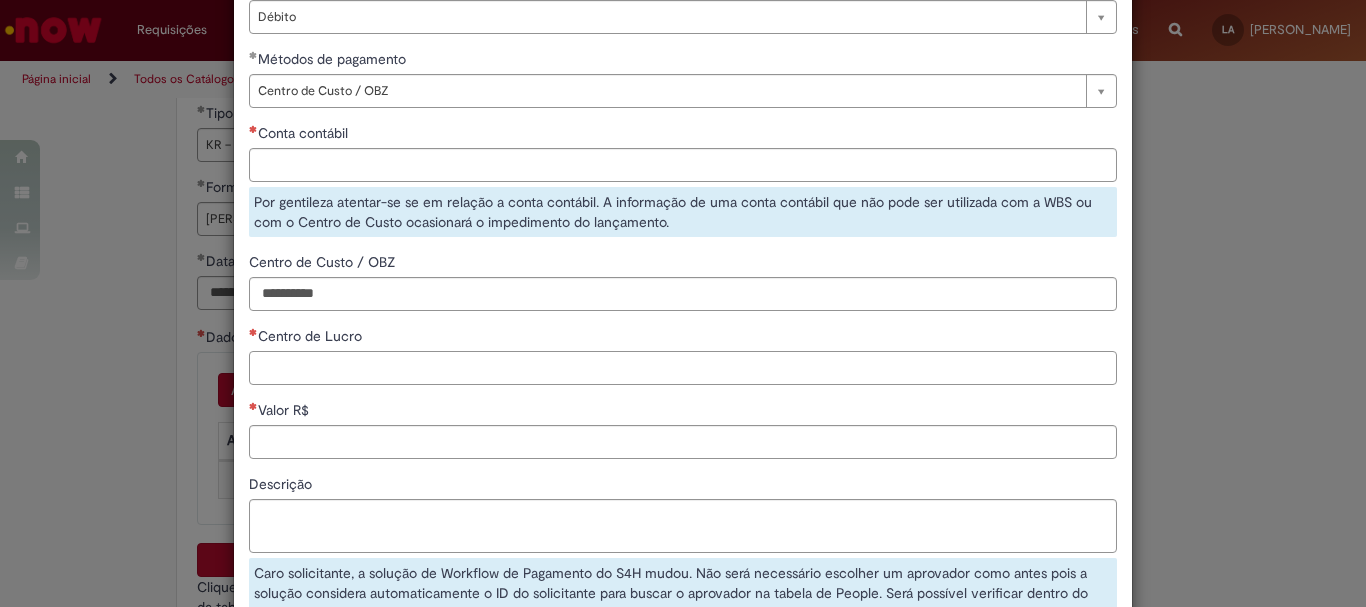 scroll, scrollTop: 347, scrollLeft: 0, axis: vertical 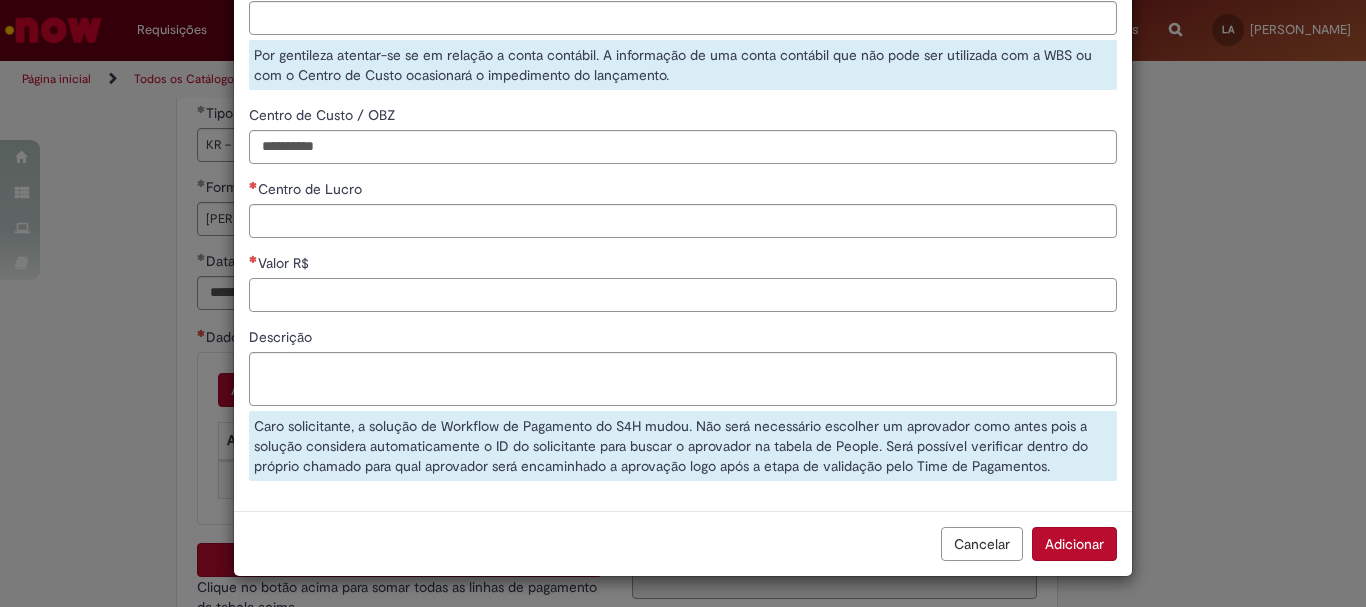 click on "Valor R$" at bounding box center [683, 295] 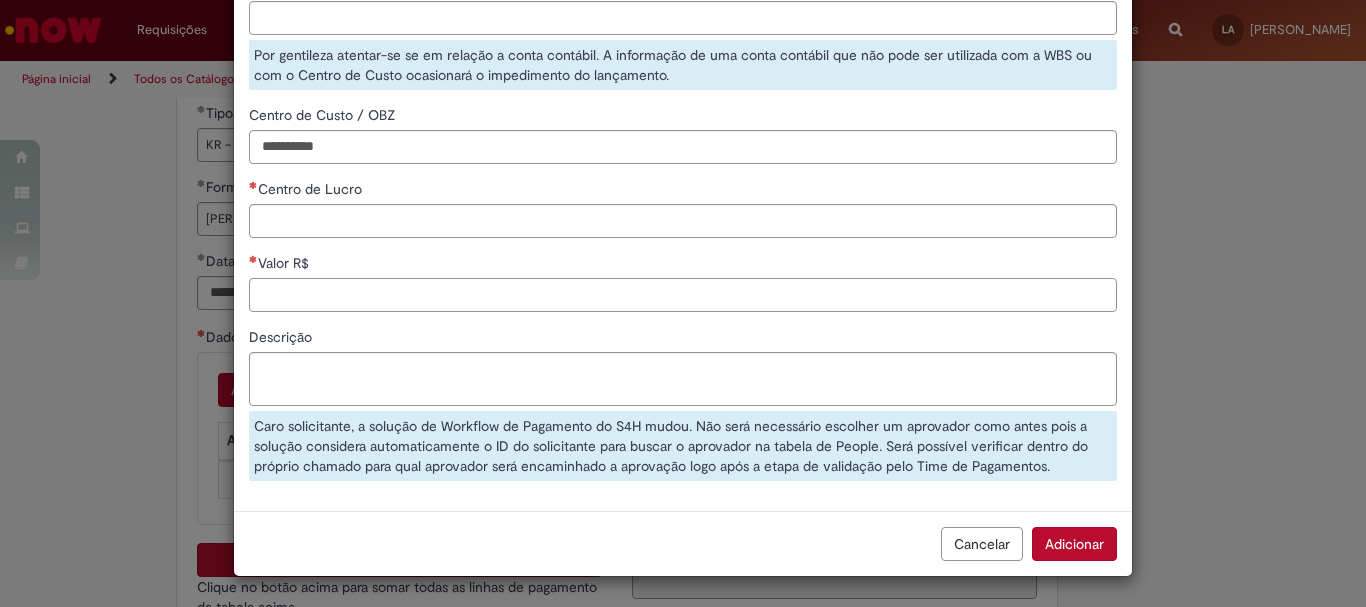 click on "Valor R$" at bounding box center [683, 295] 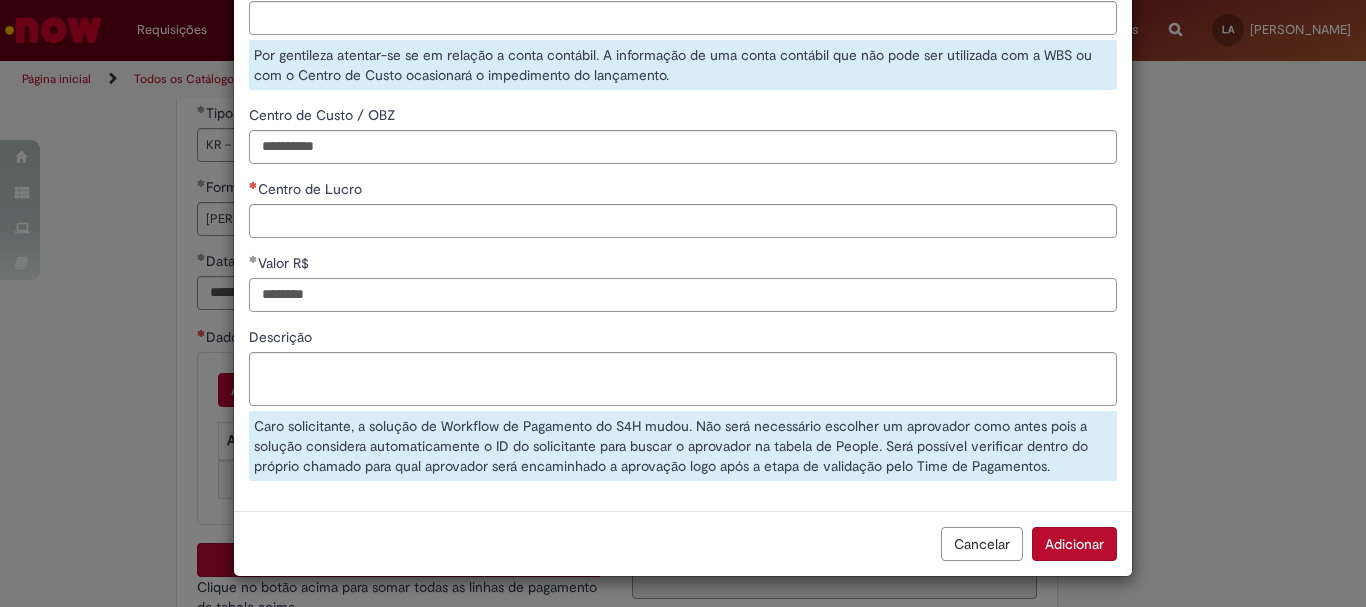 type on "********" 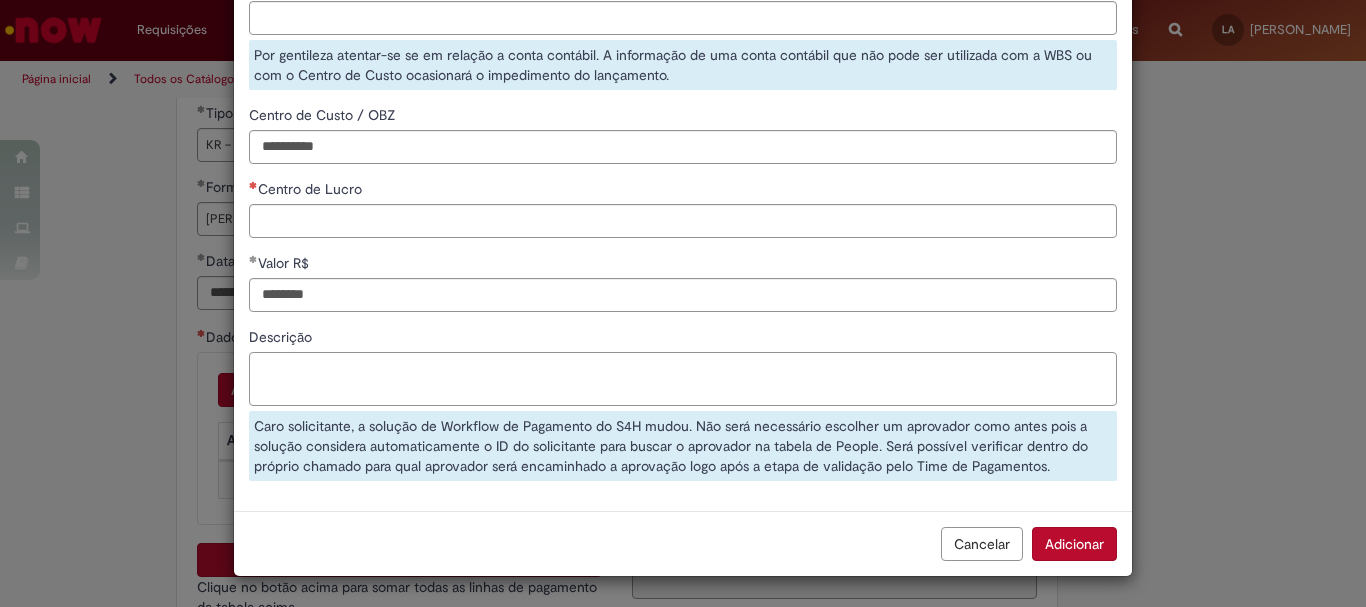 click on "Descrição" at bounding box center [683, 379] 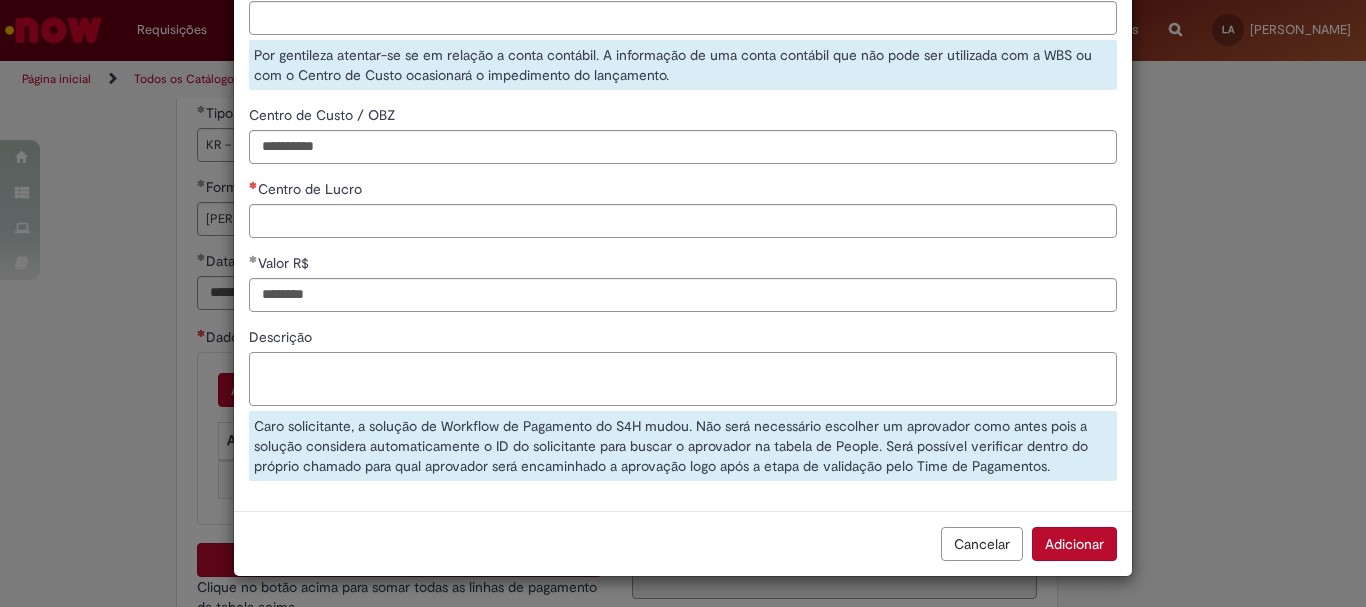scroll, scrollTop: 147, scrollLeft: 0, axis: vertical 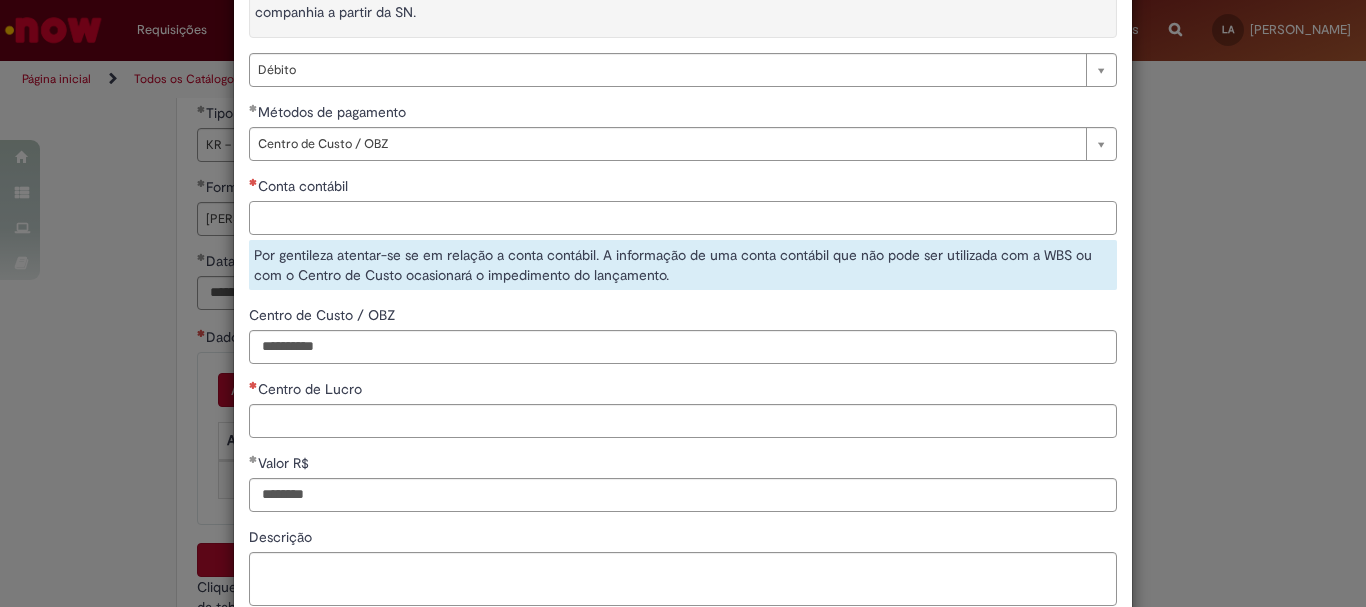 click on "Conta contábil" at bounding box center [683, 218] 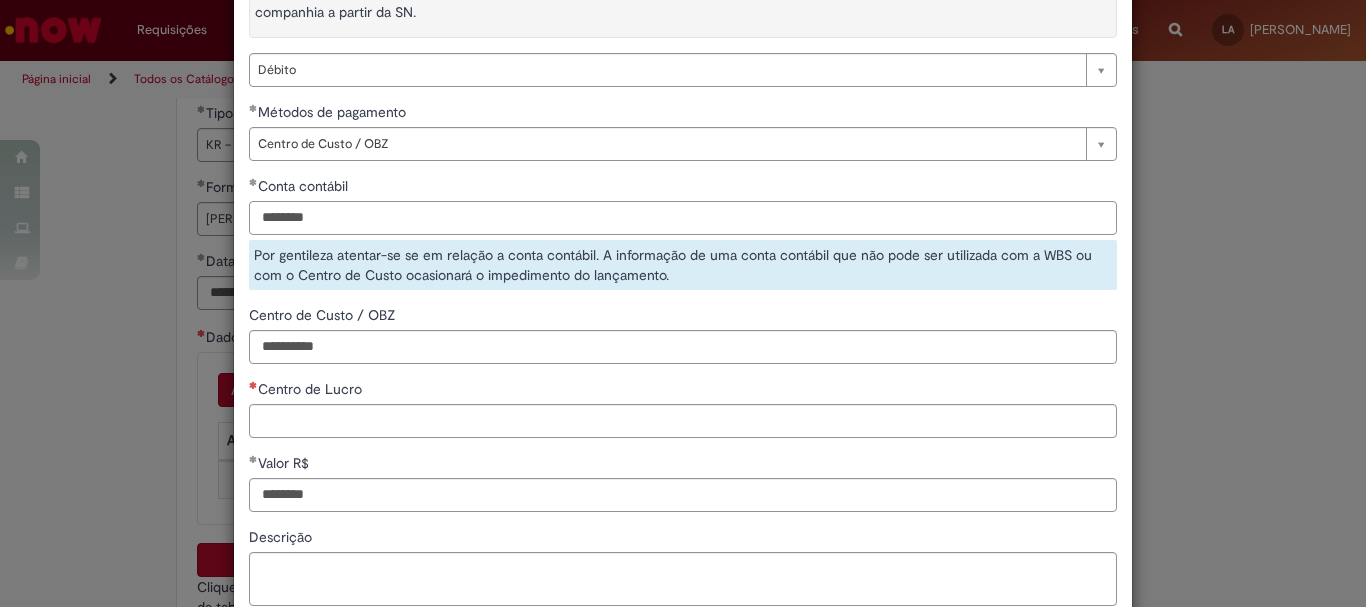 type on "********" 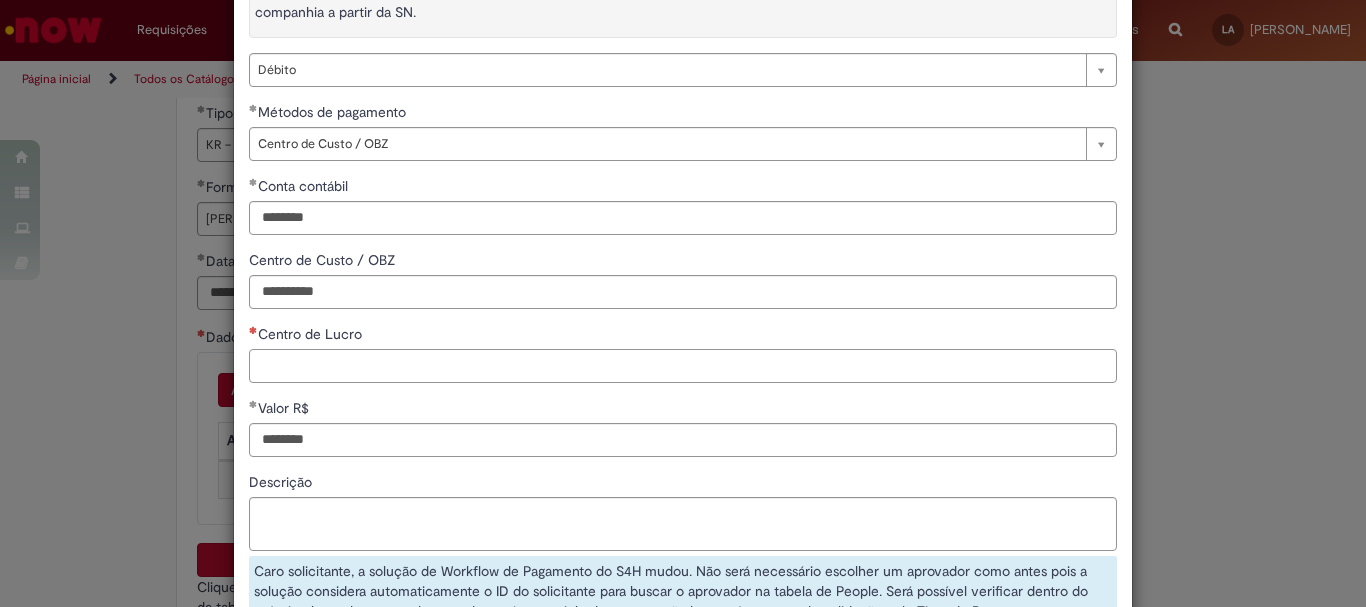 click on "Centro de Lucro" at bounding box center (683, 366) 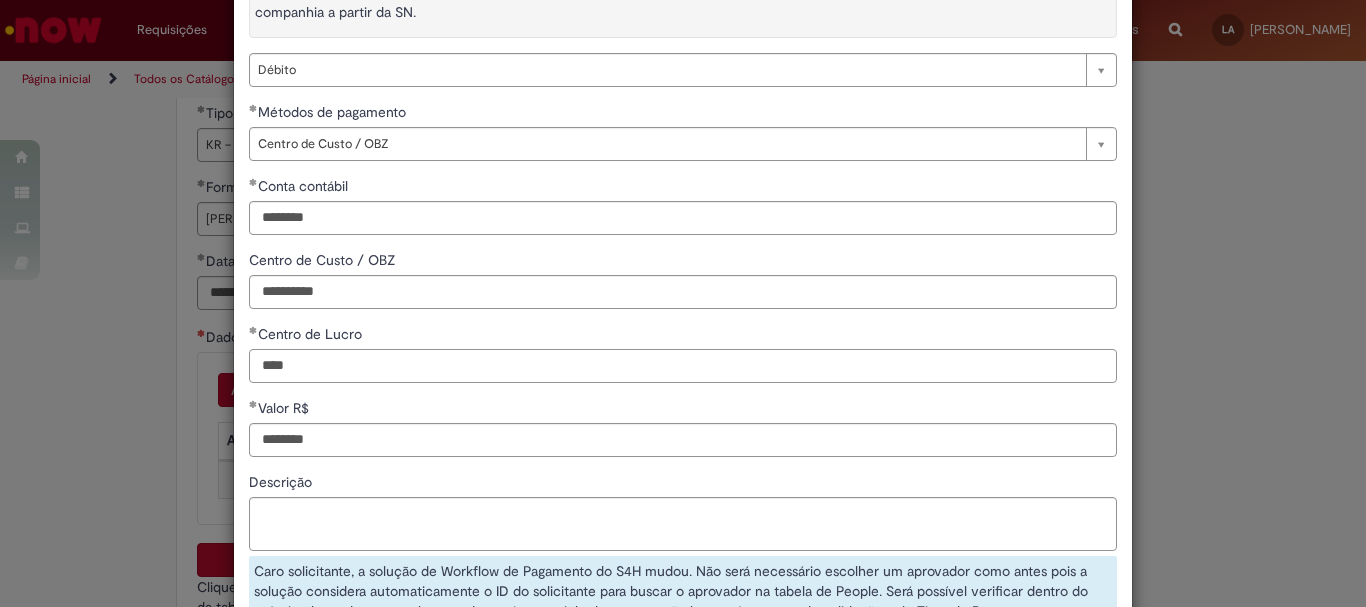 scroll, scrollTop: 292, scrollLeft: 0, axis: vertical 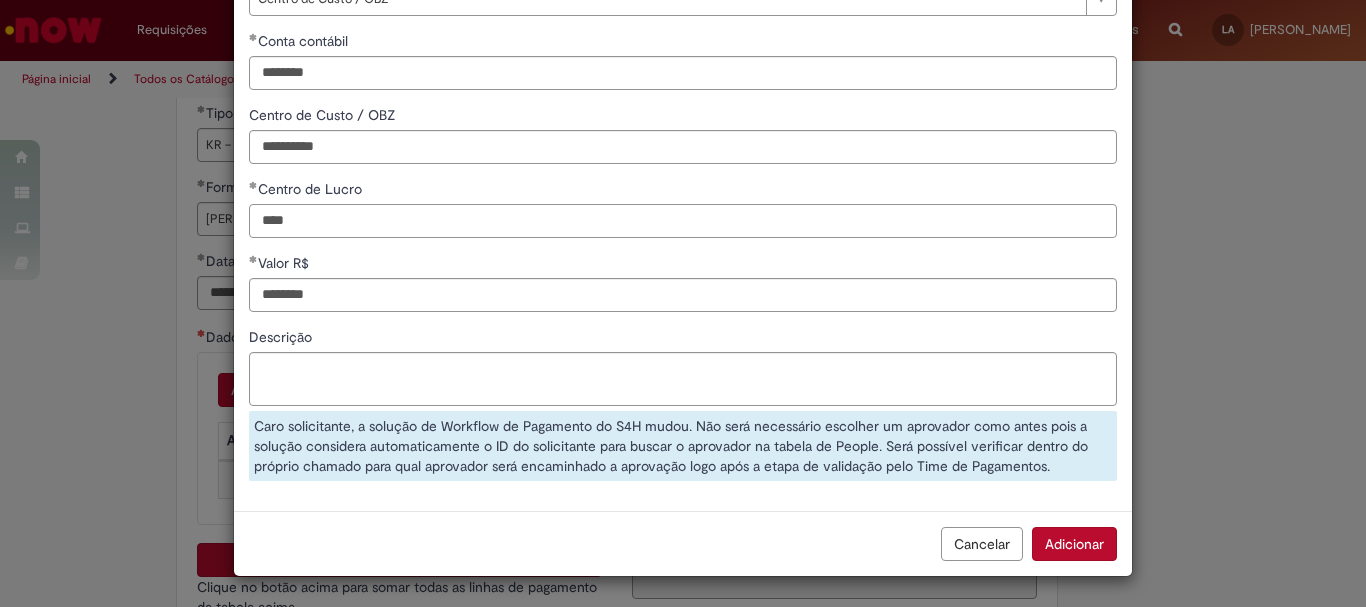 type on "****" 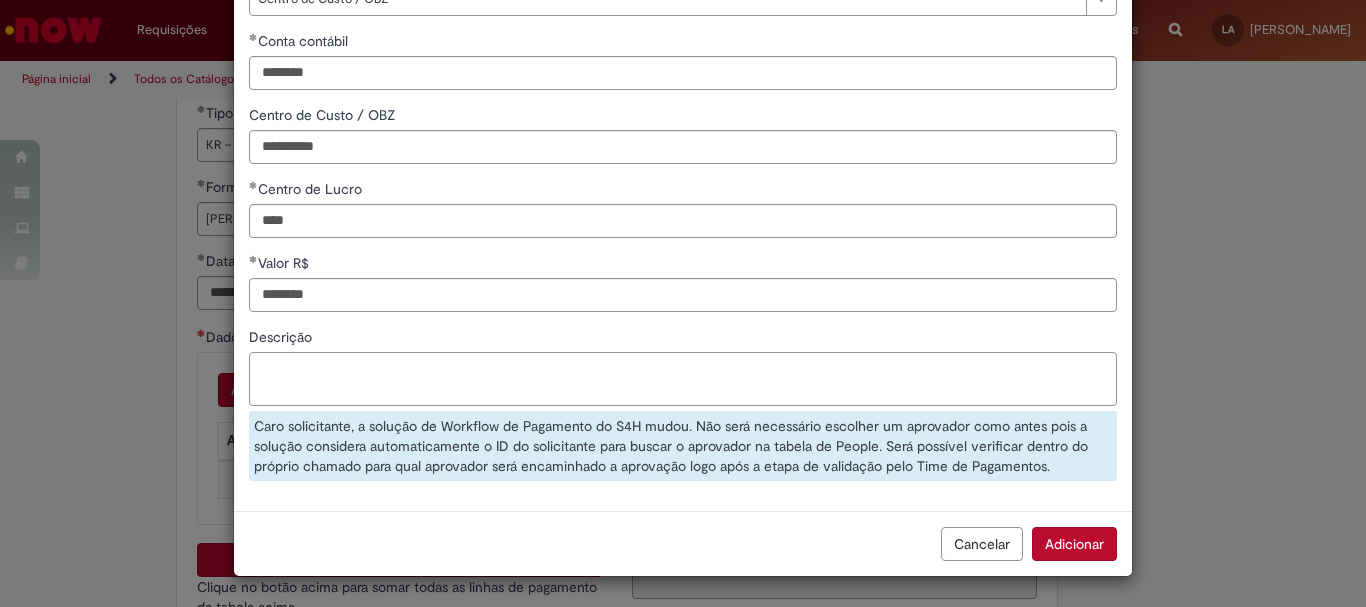 click on "Descrição" at bounding box center (683, 379) 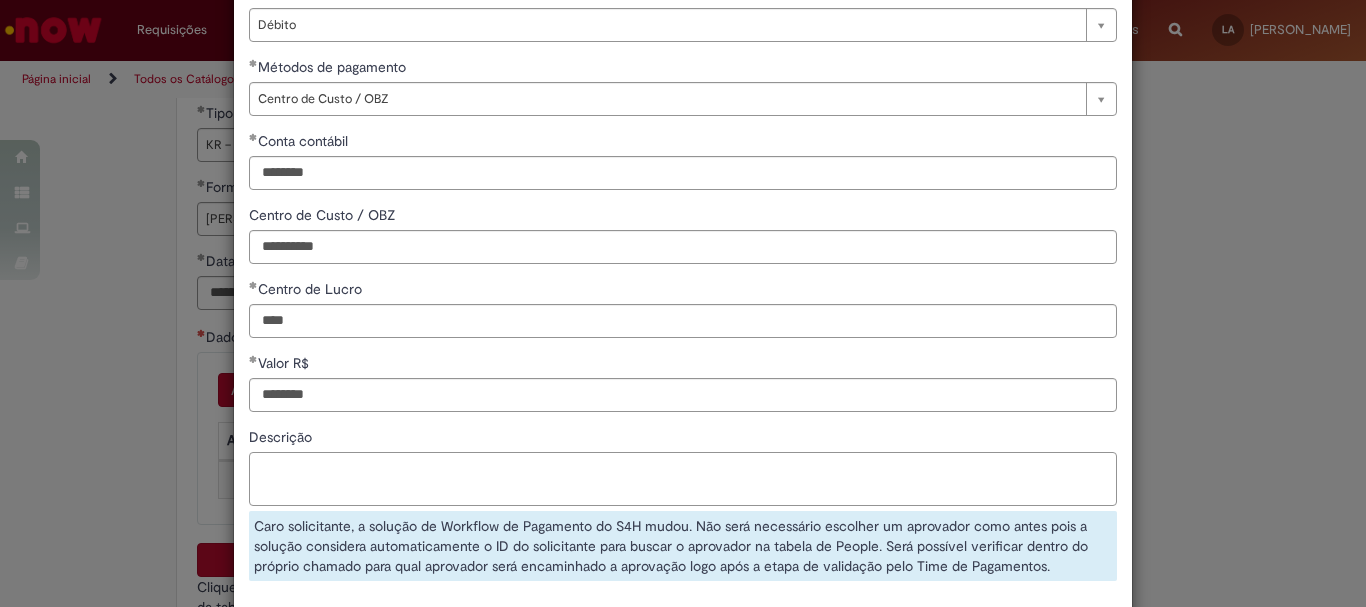 scroll, scrollTop: 292, scrollLeft: 0, axis: vertical 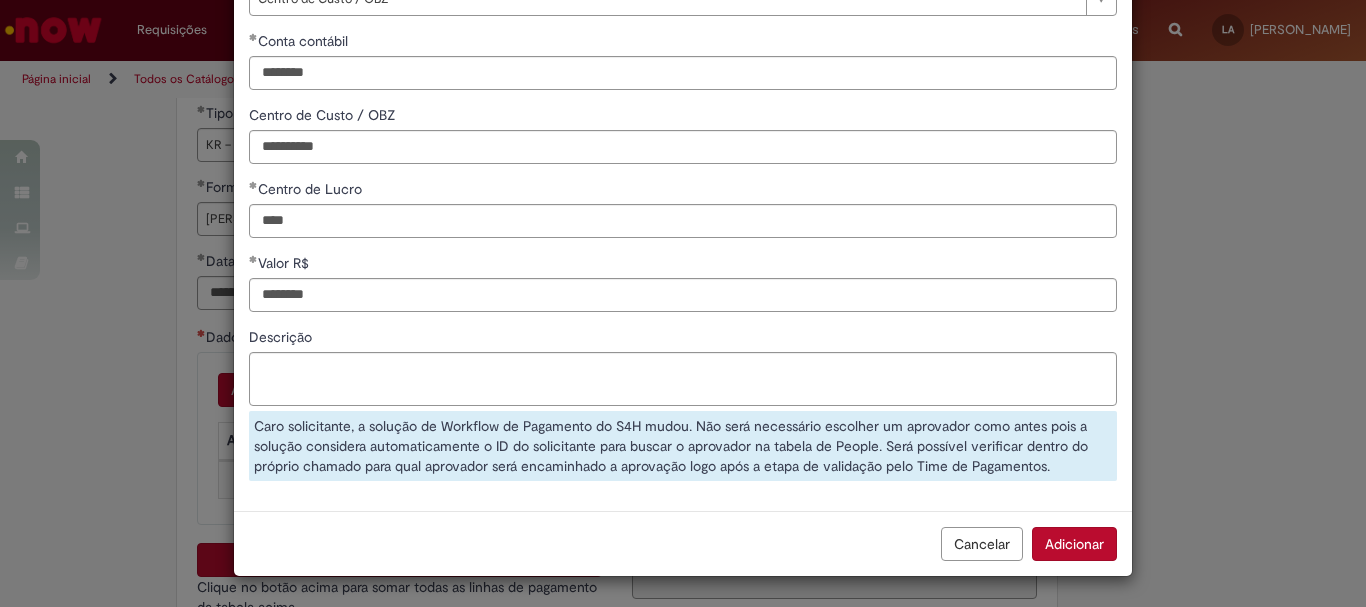 click on "Adicionar" at bounding box center (1074, 544) 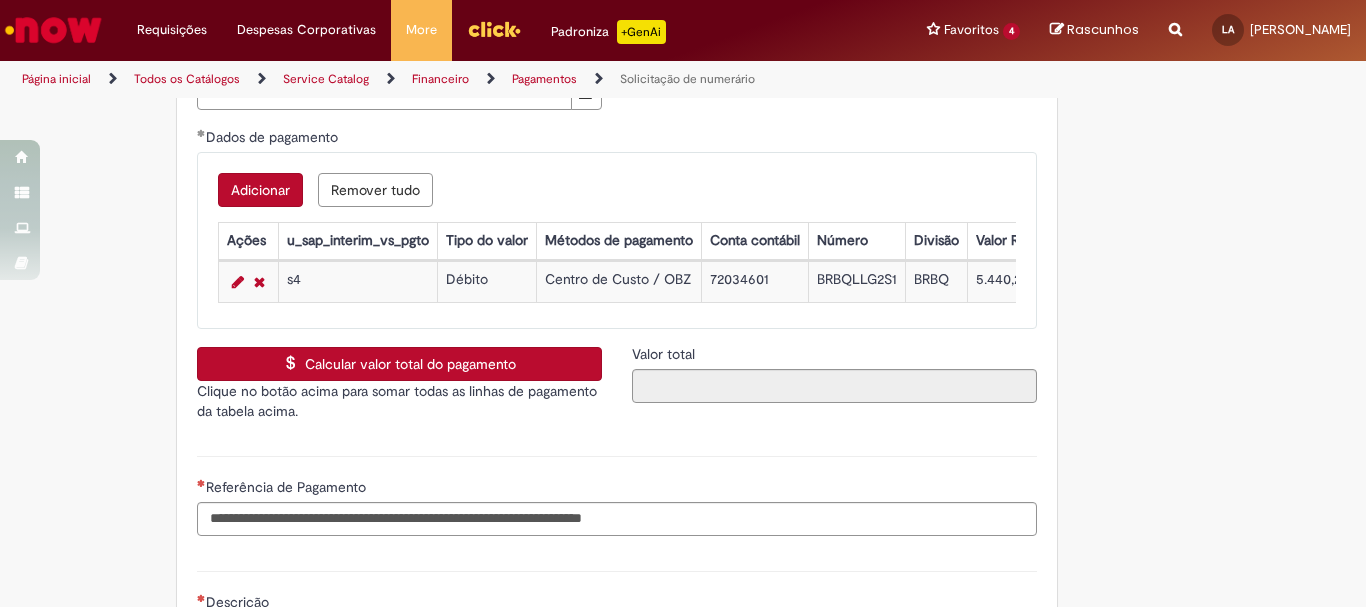 scroll, scrollTop: 3238, scrollLeft: 0, axis: vertical 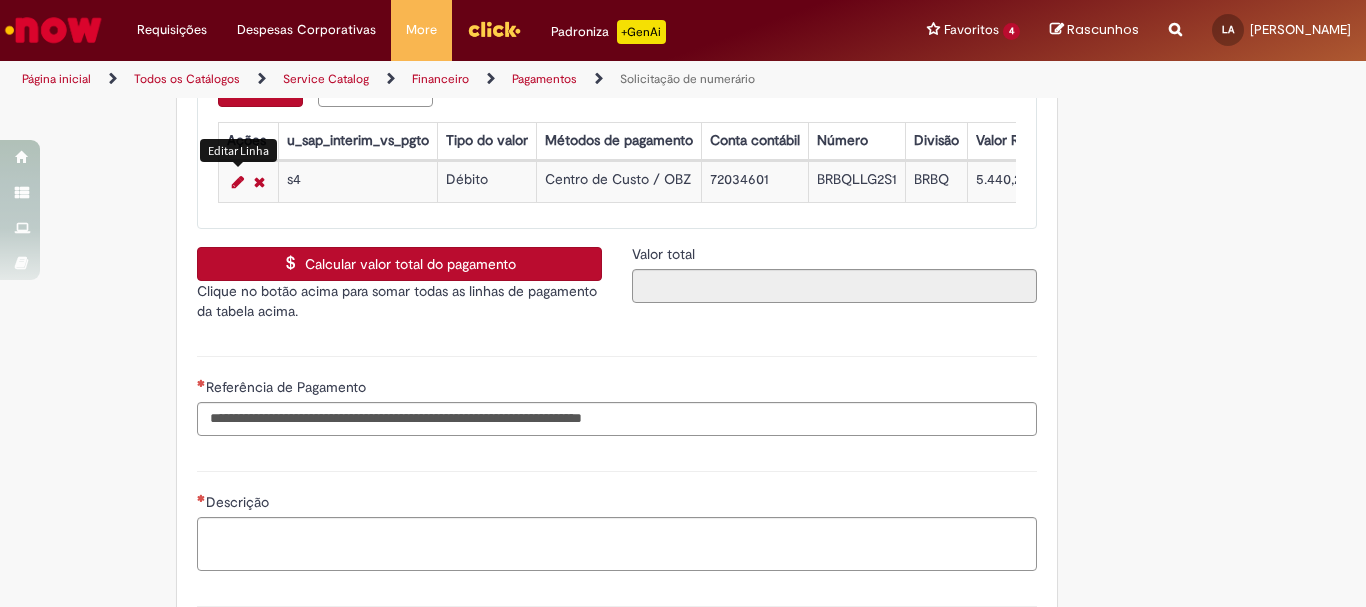 click at bounding box center [238, 182] 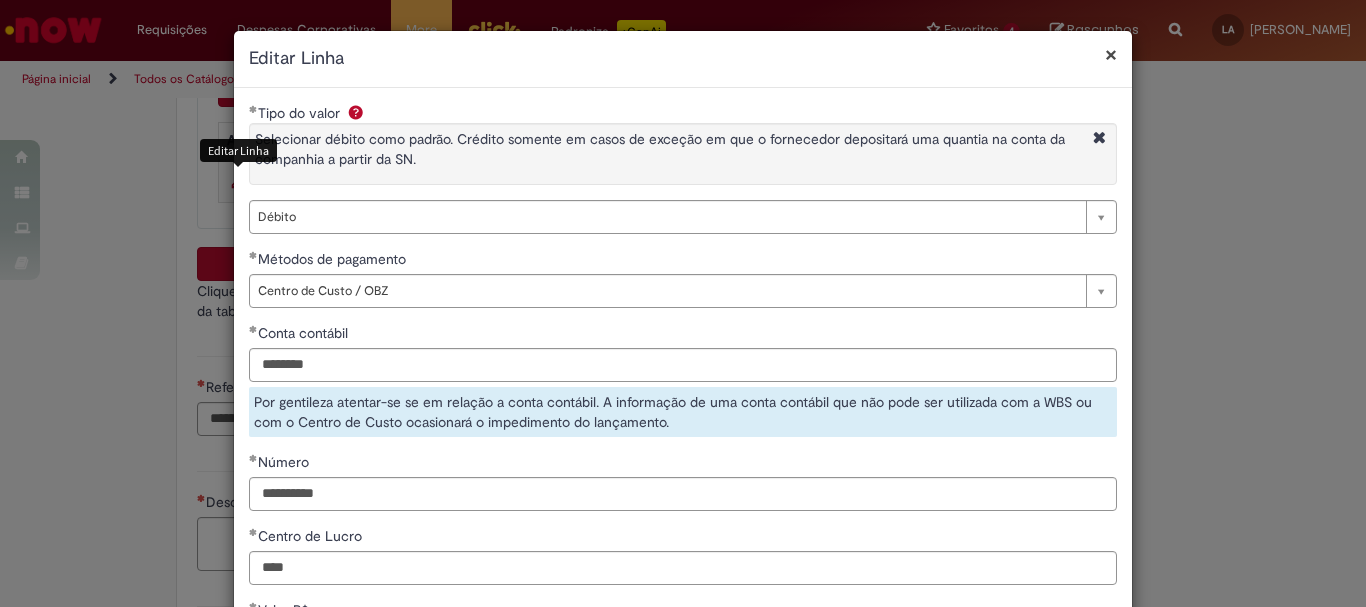 select on "*" 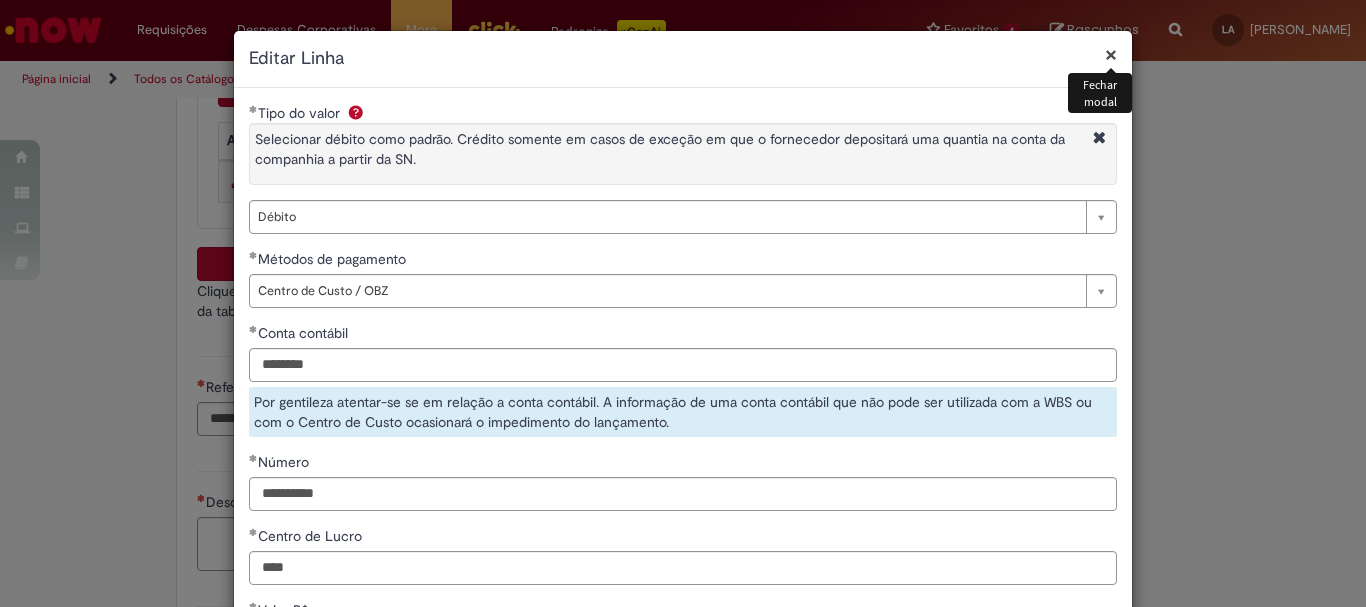 scroll, scrollTop: 347, scrollLeft: 0, axis: vertical 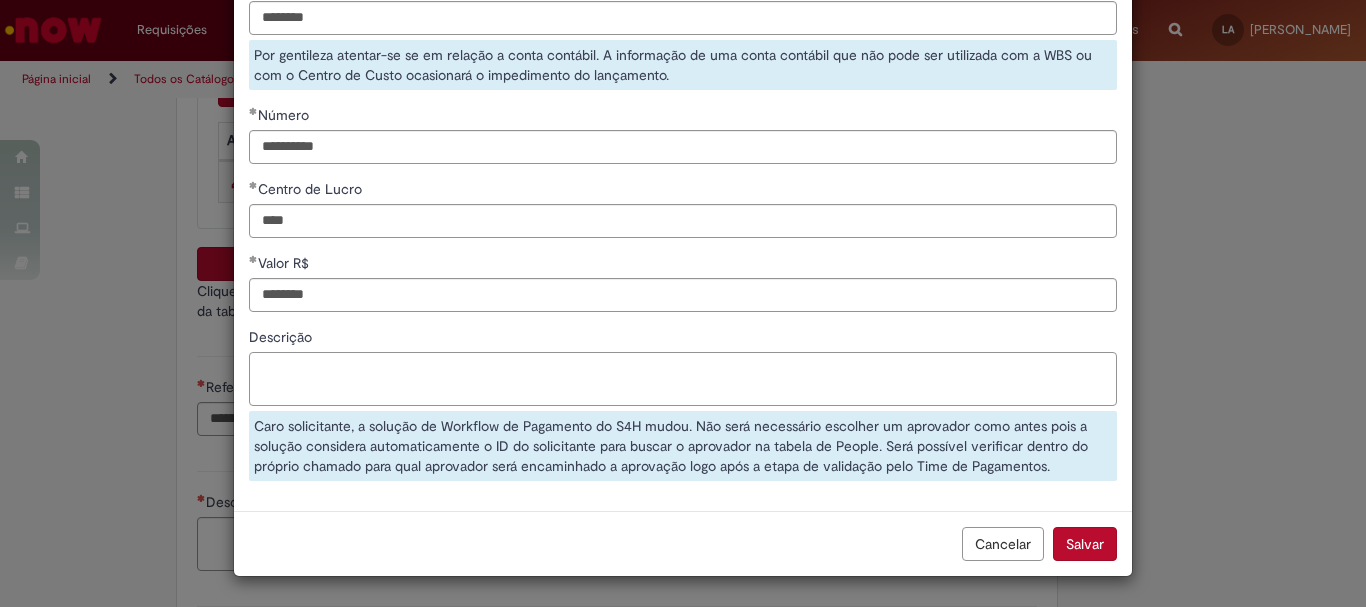 click on "Descrição" at bounding box center [683, 379] 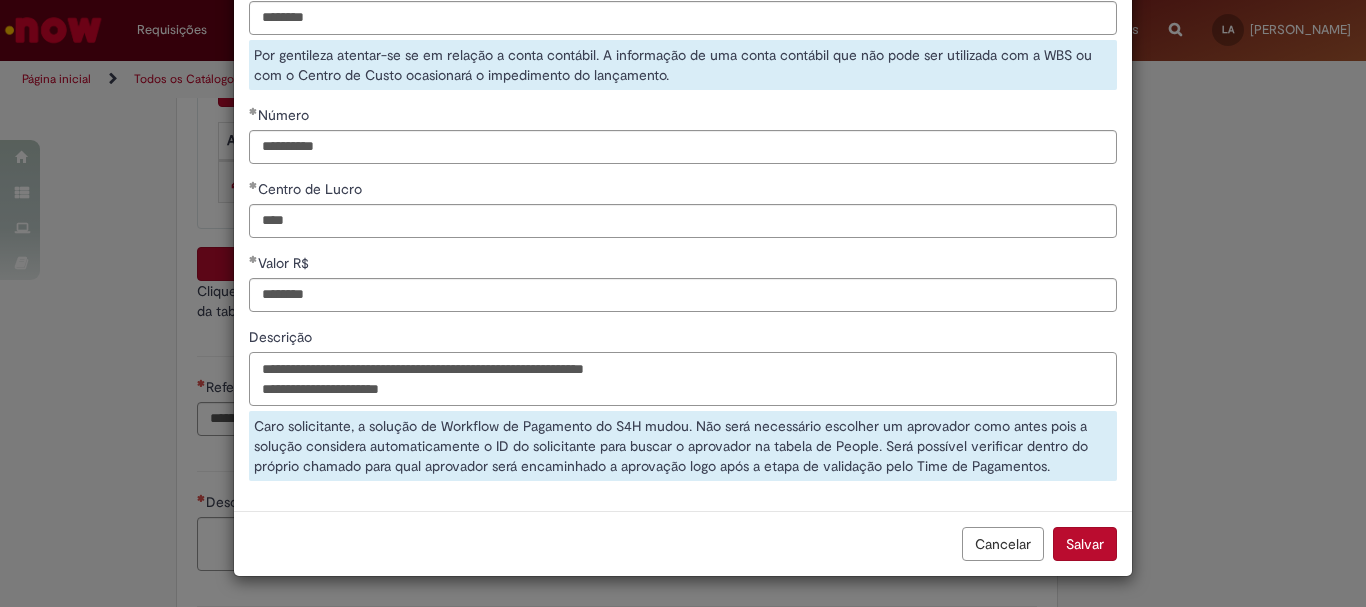 drag, startPoint x: 683, startPoint y: 371, endPoint x: 592, endPoint y: 363, distance: 91.350975 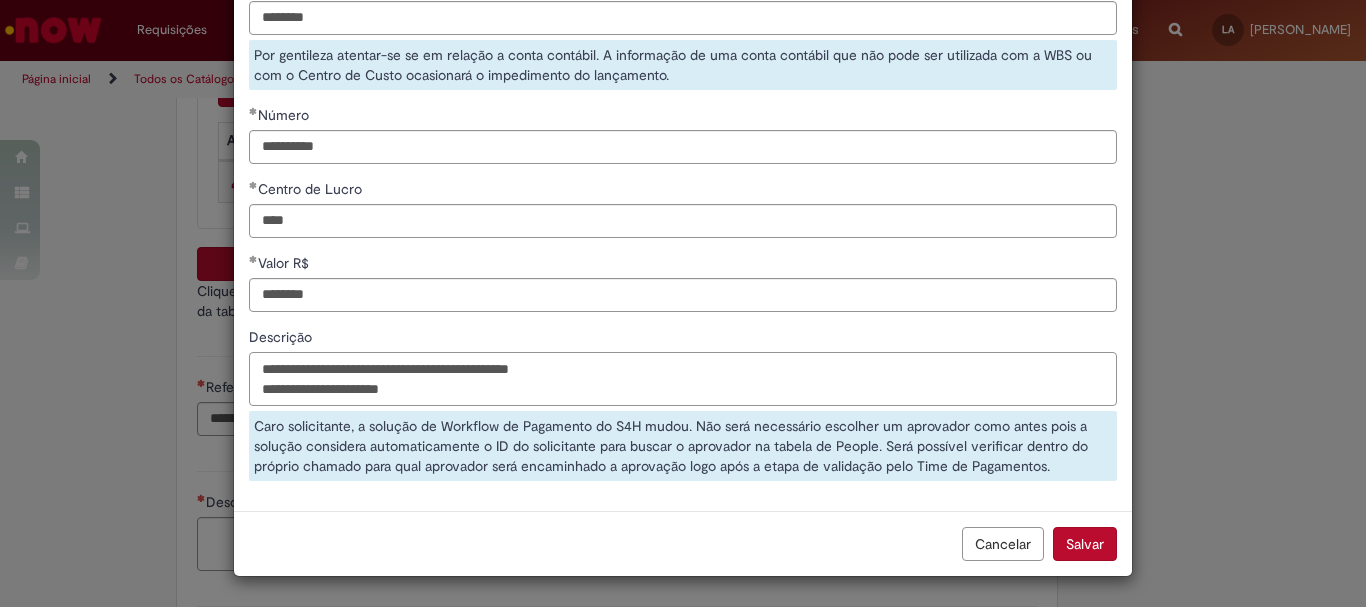 click on "**********" at bounding box center (683, 379) 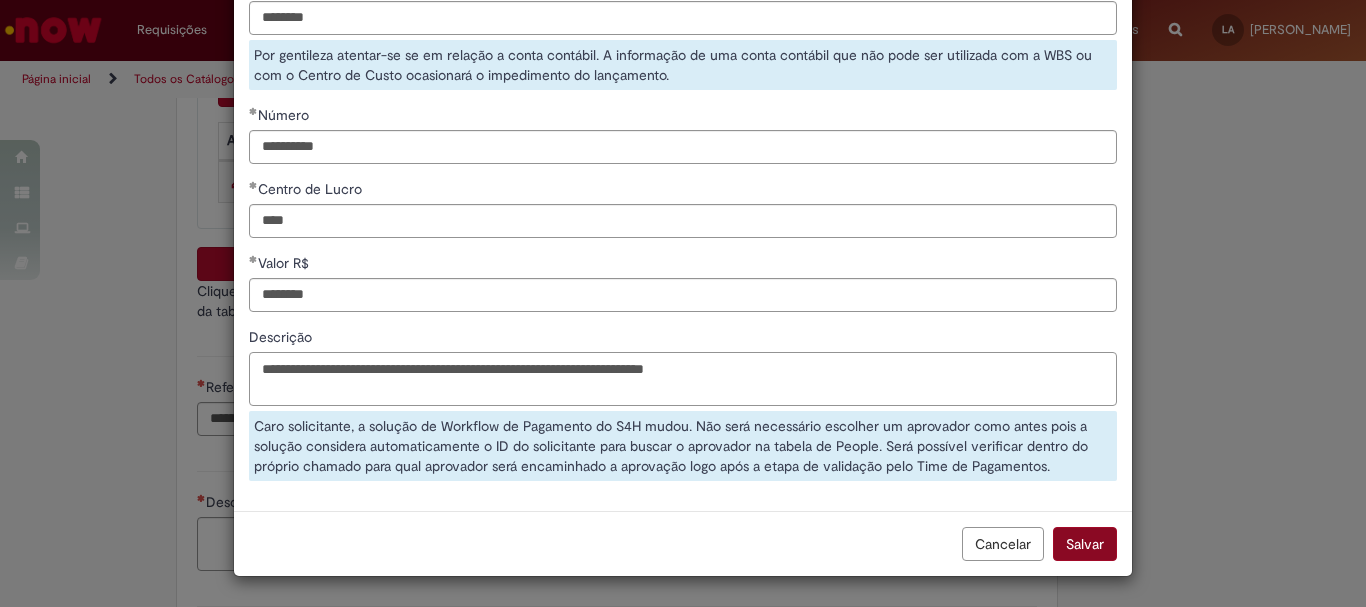 type on "**********" 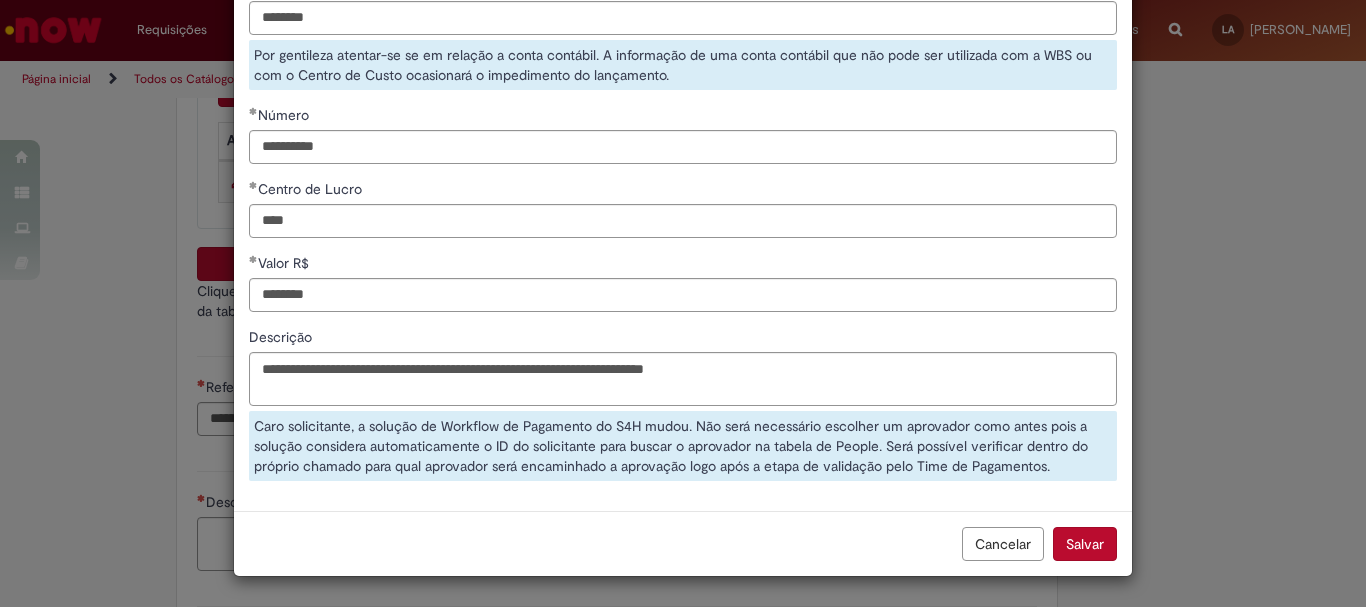 click on "Salvar" at bounding box center (1085, 544) 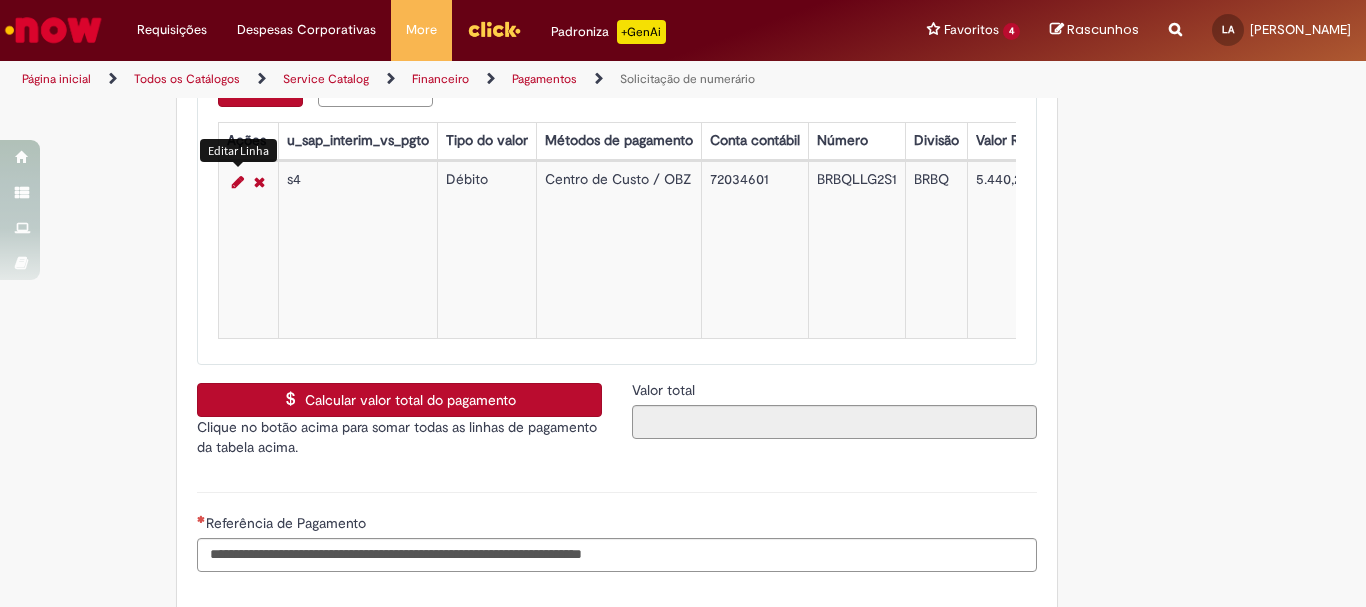 scroll, scrollTop: 272, scrollLeft: 0, axis: vertical 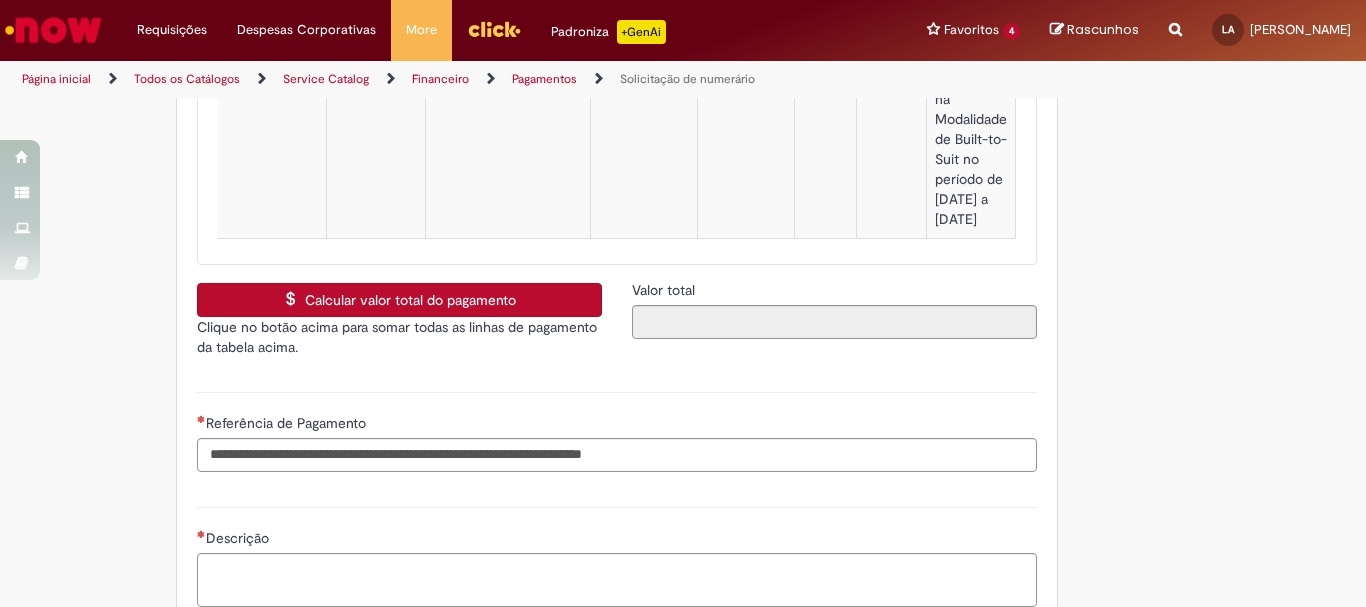 click on "Calcular valor total do pagamento" at bounding box center (399, 300) 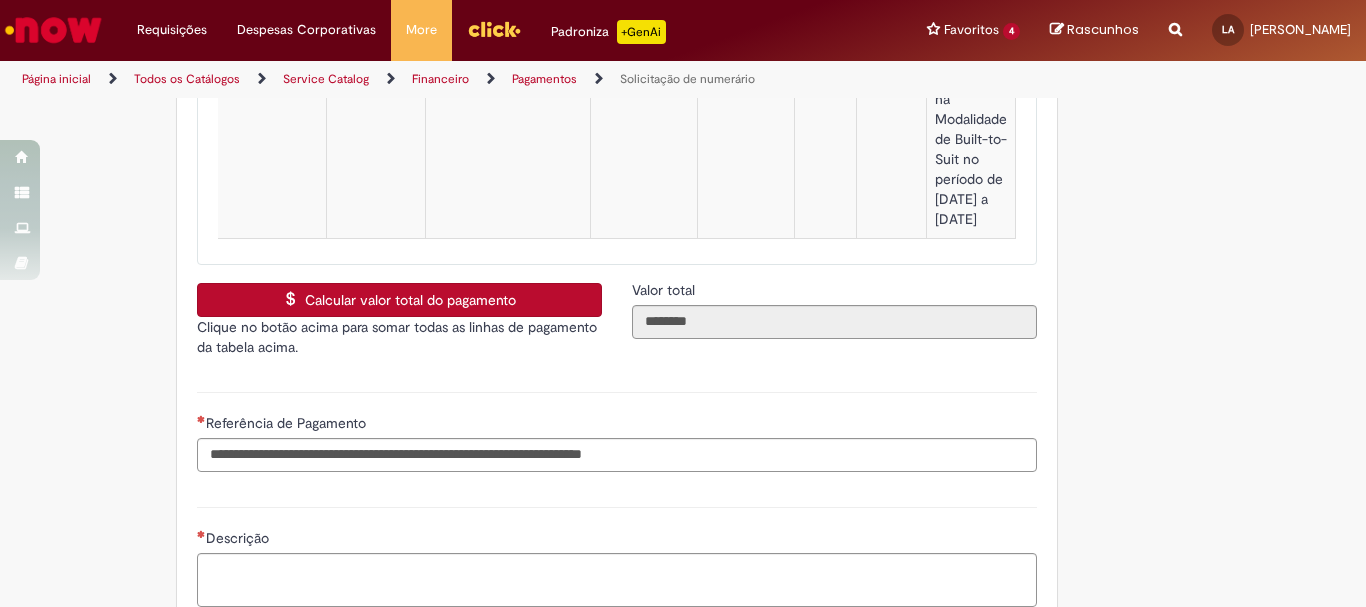 scroll, scrollTop: 3638, scrollLeft: 0, axis: vertical 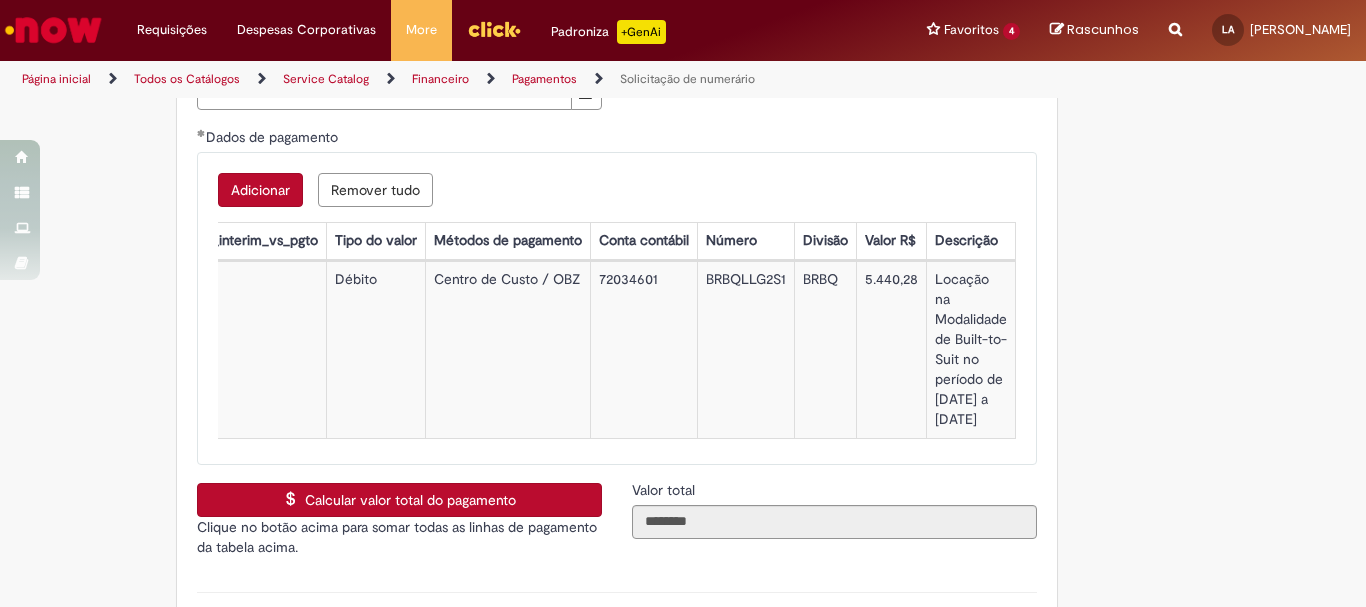 drag, startPoint x: 919, startPoint y: 253, endPoint x: 999, endPoint y: 406, distance: 172.65283 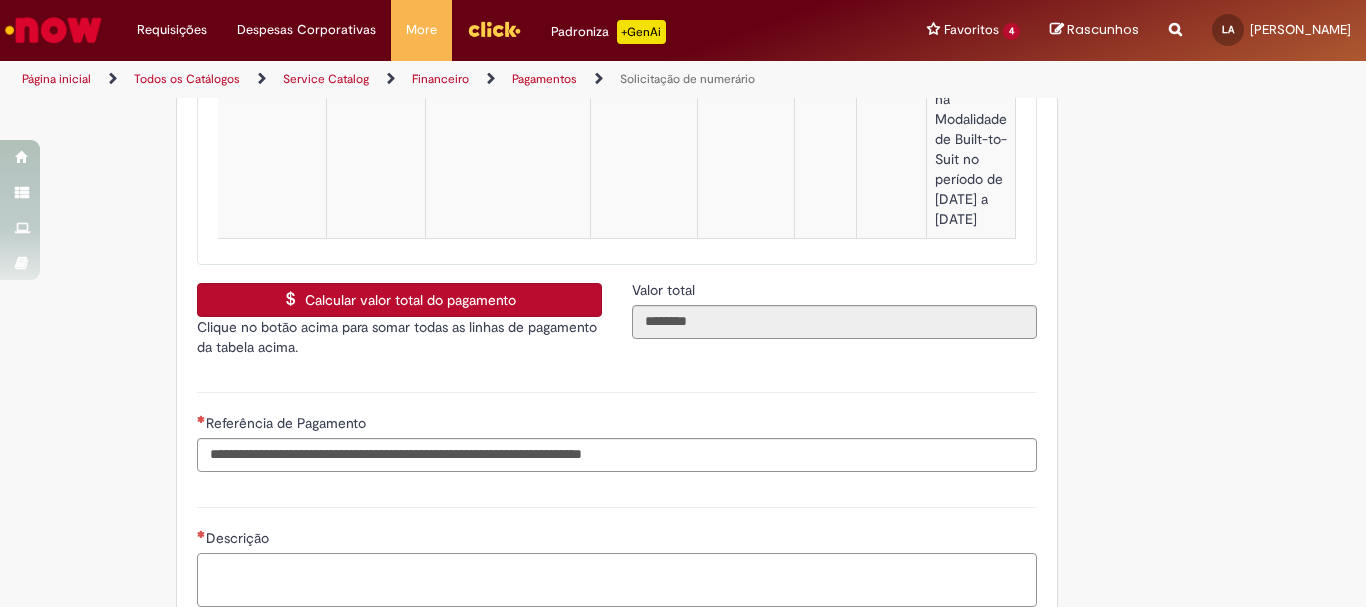 click on "Descrição" at bounding box center [617, 580] 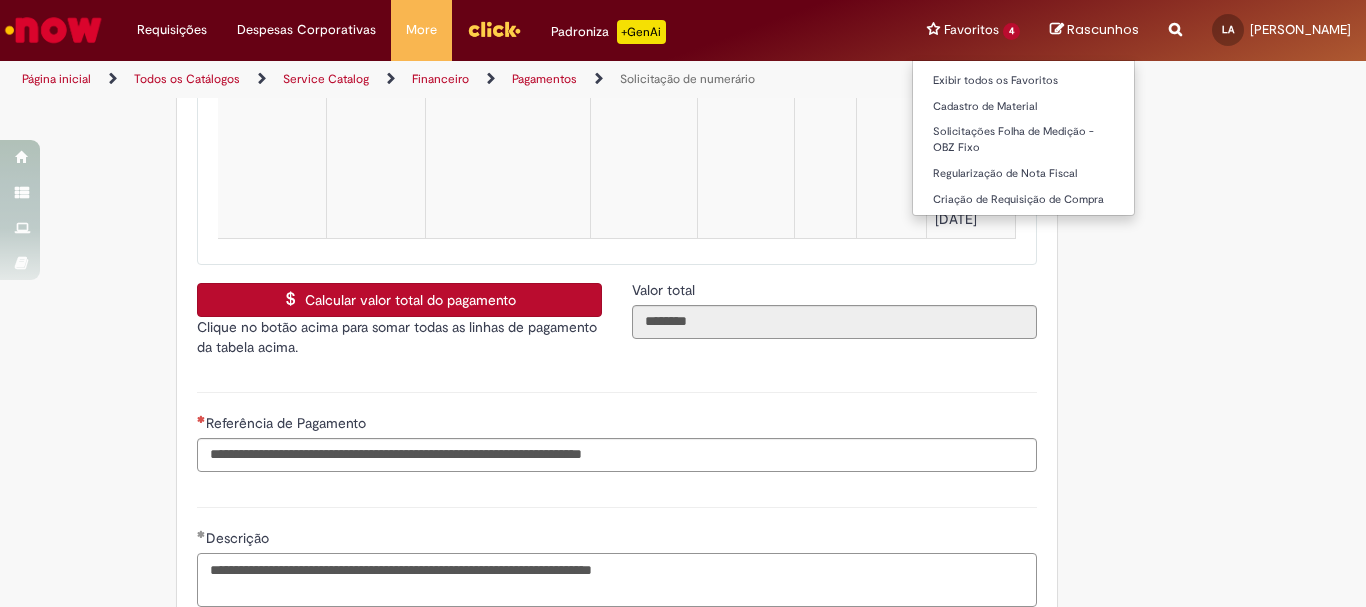 type on "**********" 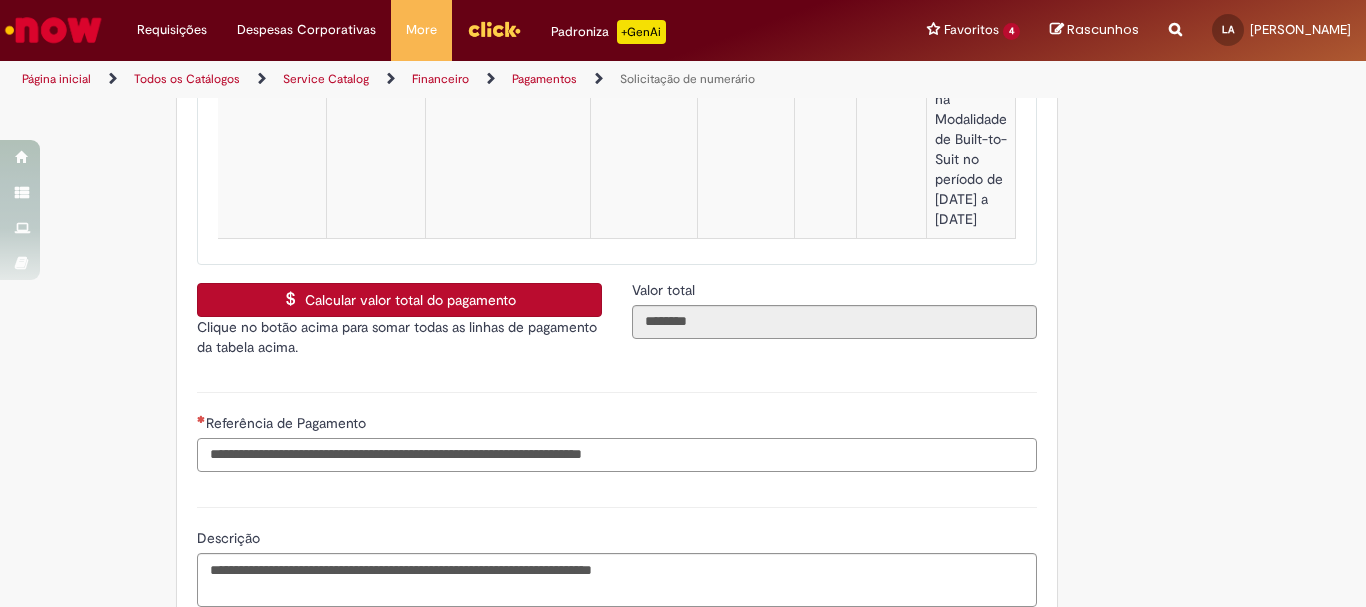 click on "Referência de Pagamento" at bounding box center [617, 455] 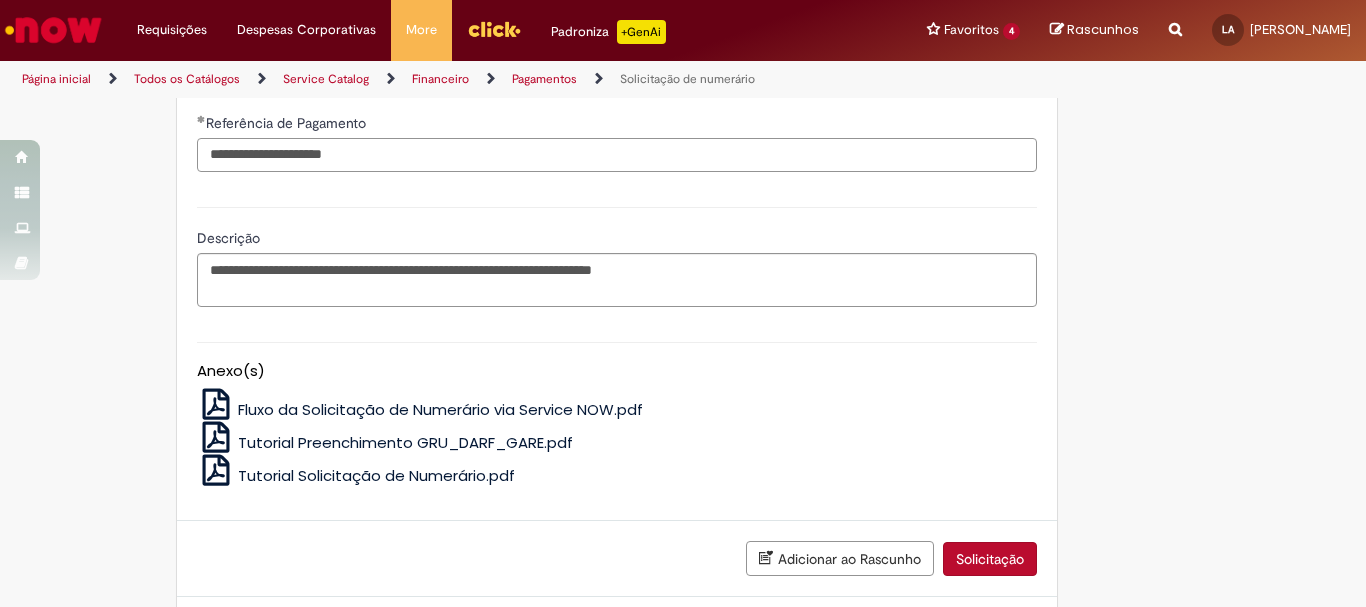 scroll, scrollTop: 3730, scrollLeft: 0, axis: vertical 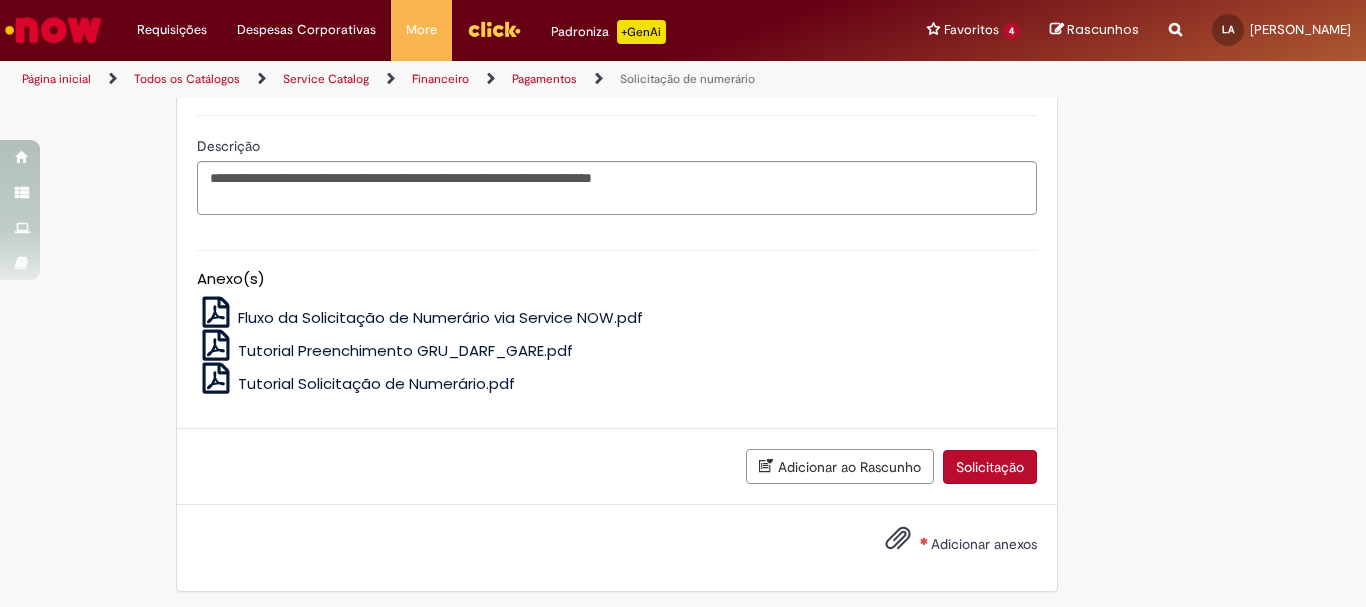 type on "**********" 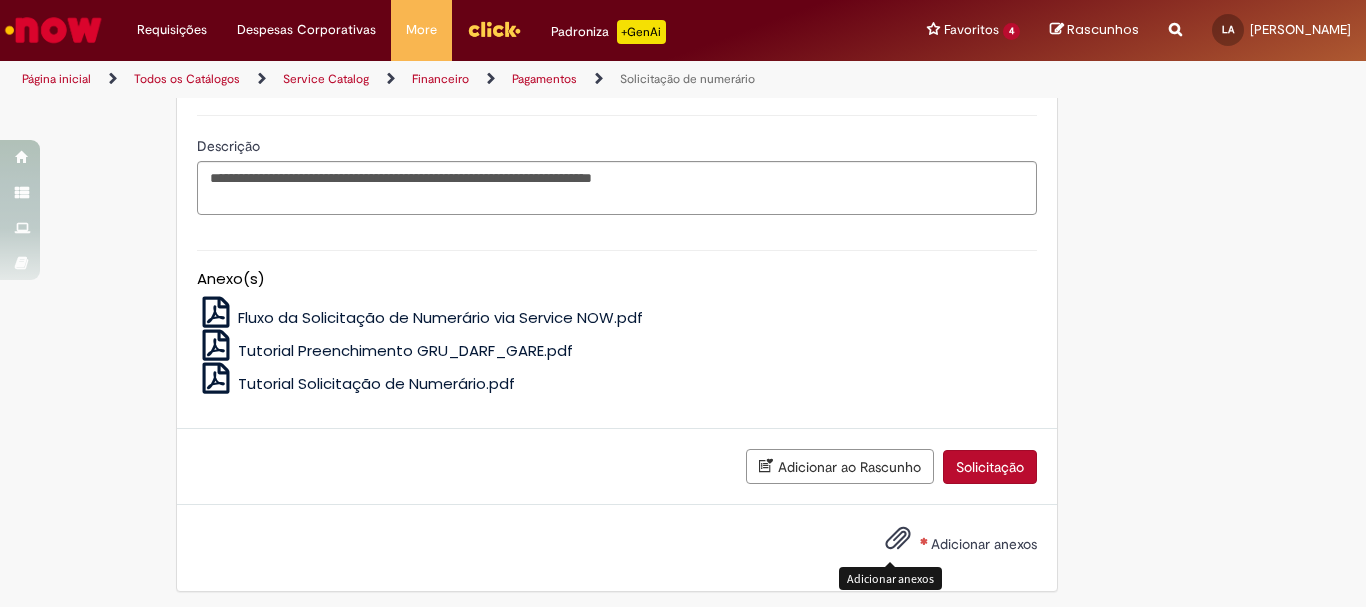 click at bounding box center [898, 539] 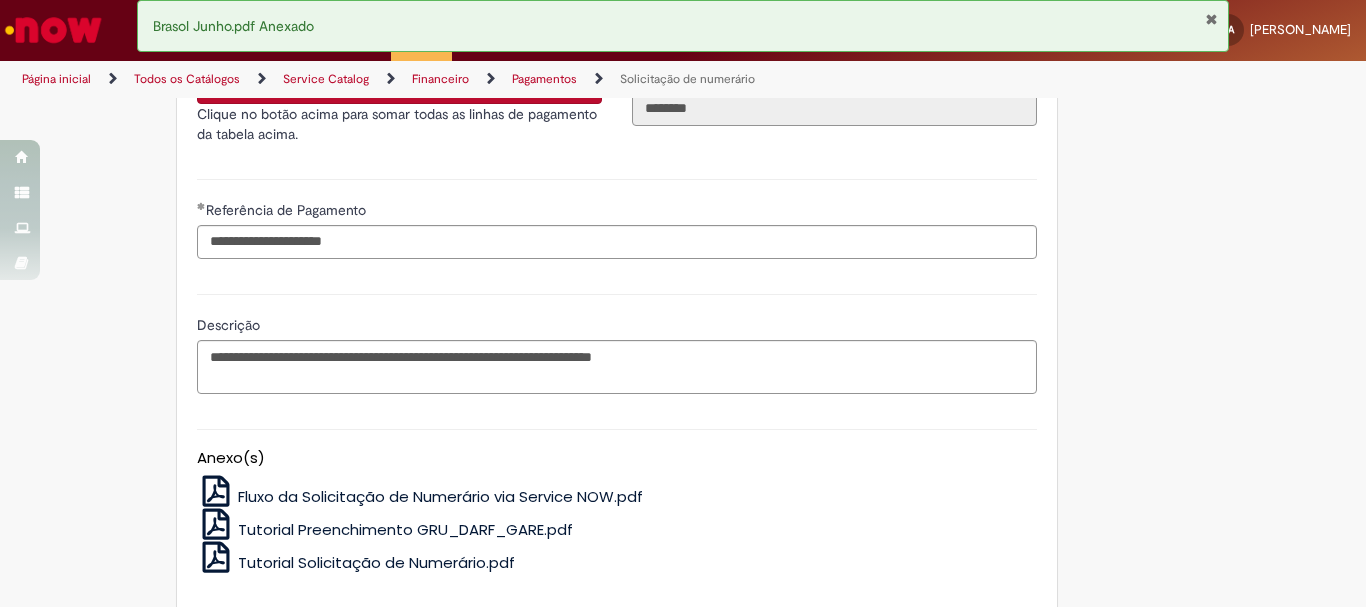 scroll, scrollTop: 3802, scrollLeft: 0, axis: vertical 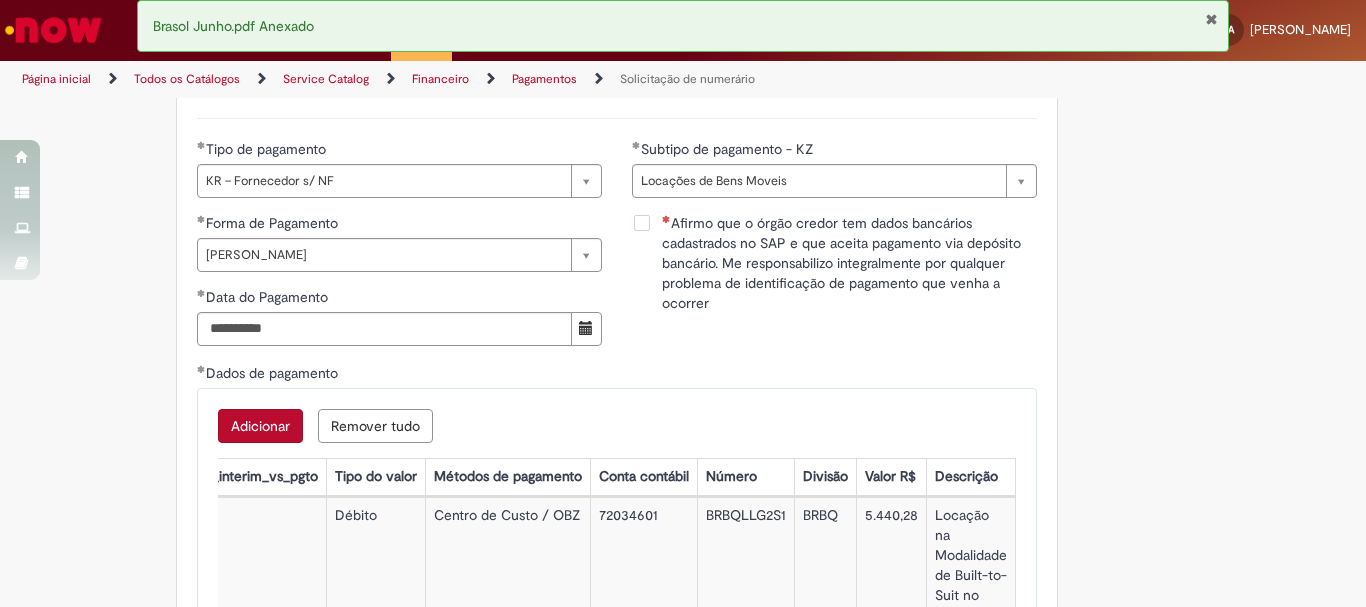 click on "Afirmo que o órgão credor tem dados bancários cadastrados no SAP e que aceita pagamento via depósito bancário. Me responsabilizo integralmente por qualquer problema de identificação de pagamento que venha a ocorrer" at bounding box center (849, 263) 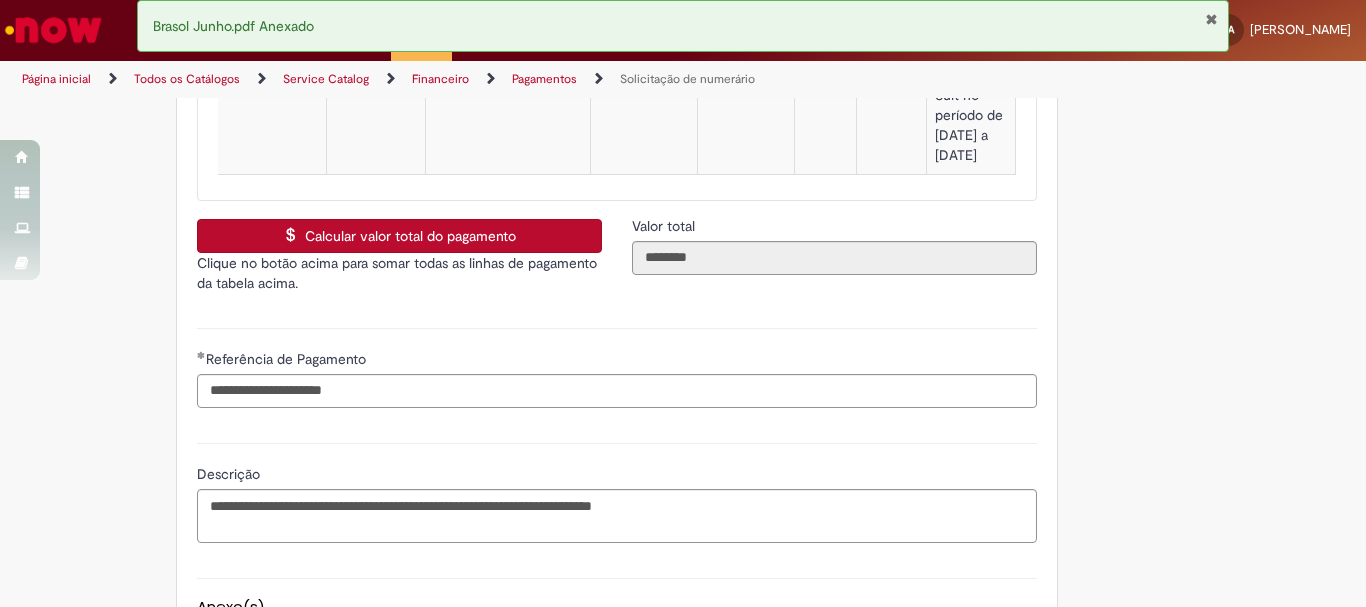 scroll, scrollTop: 3802, scrollLeft: 0, axis: vertical 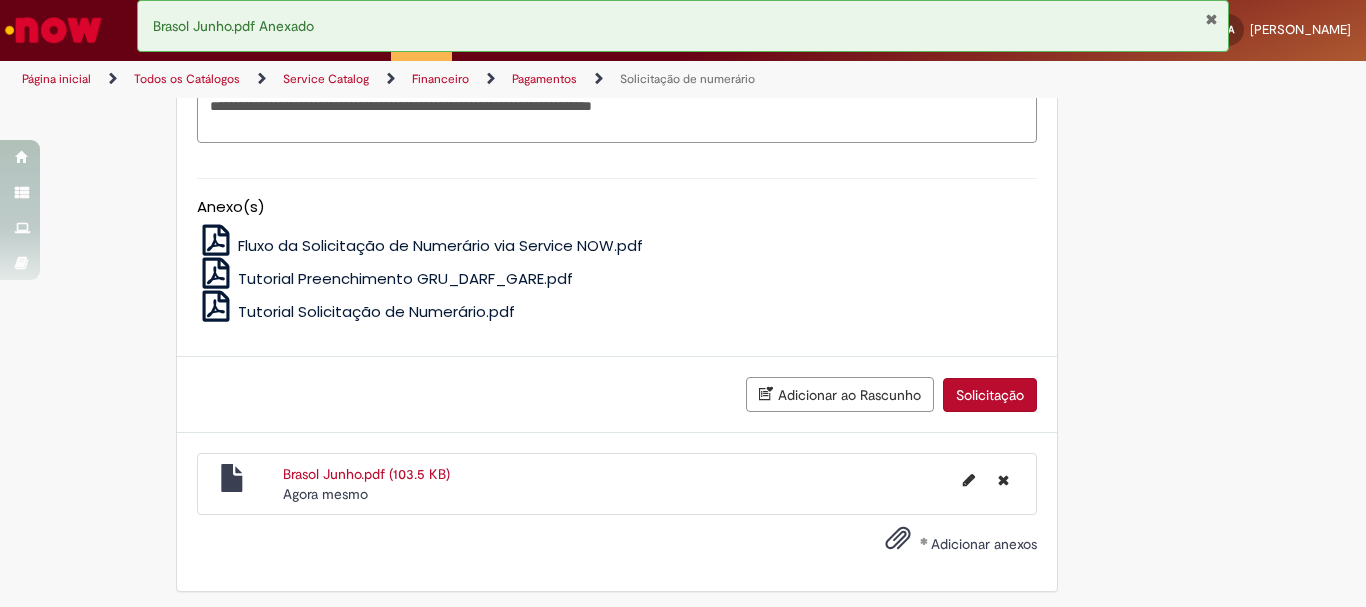 click on "Solicitação" at bounding box center (990, 395) 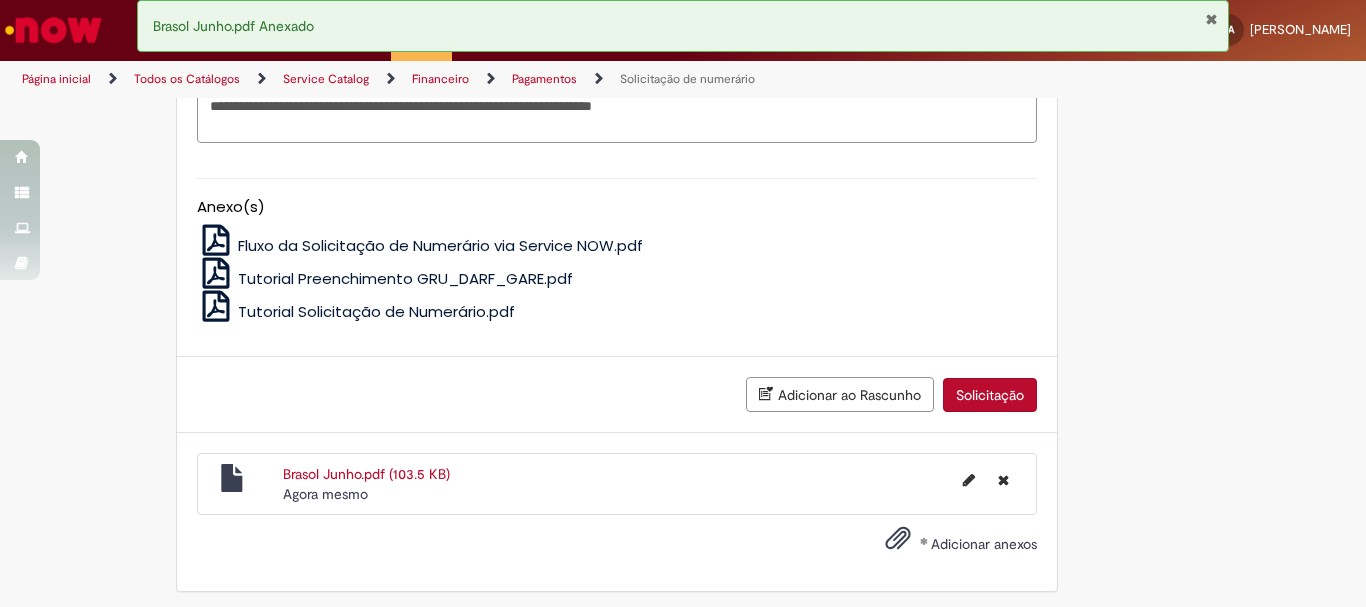 scroll, scrollTop: 3756, scrollLeft: 0, axis: vertical 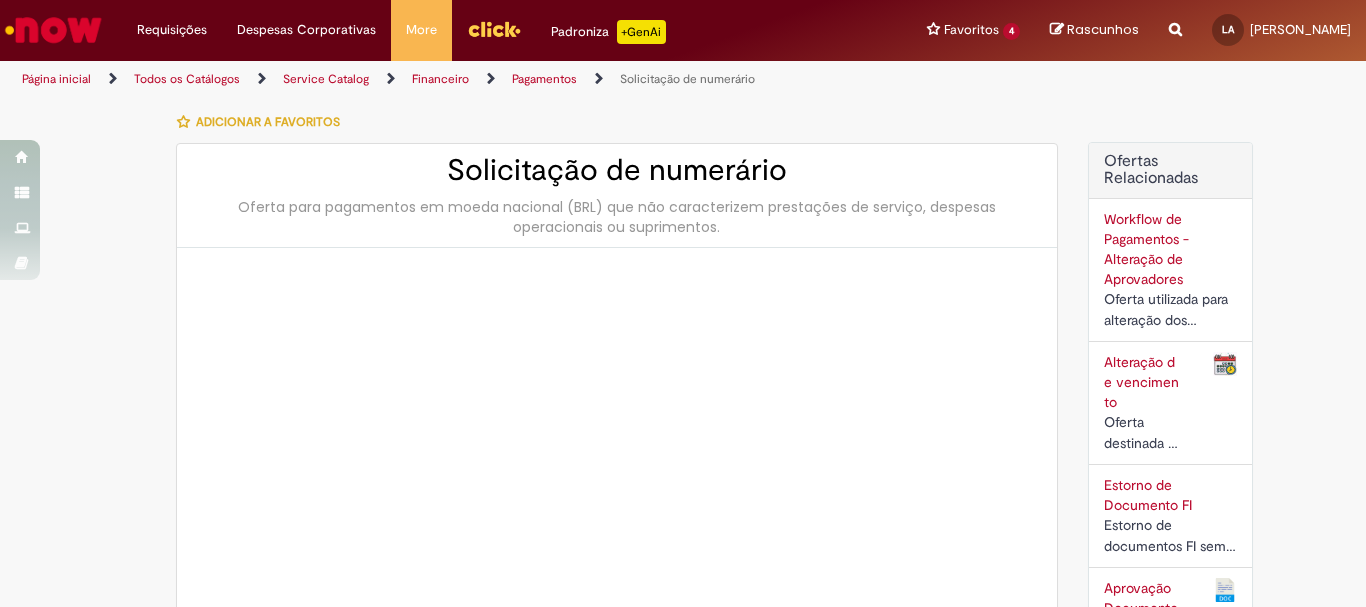 type on "**********" 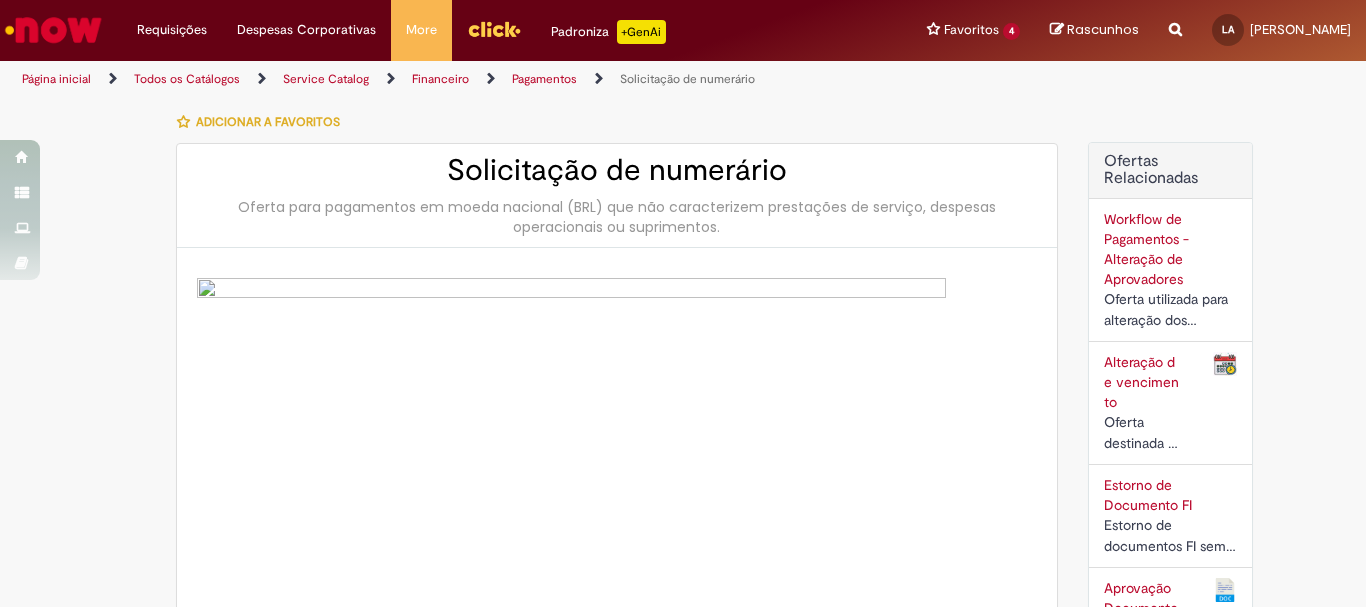 type on "**********" 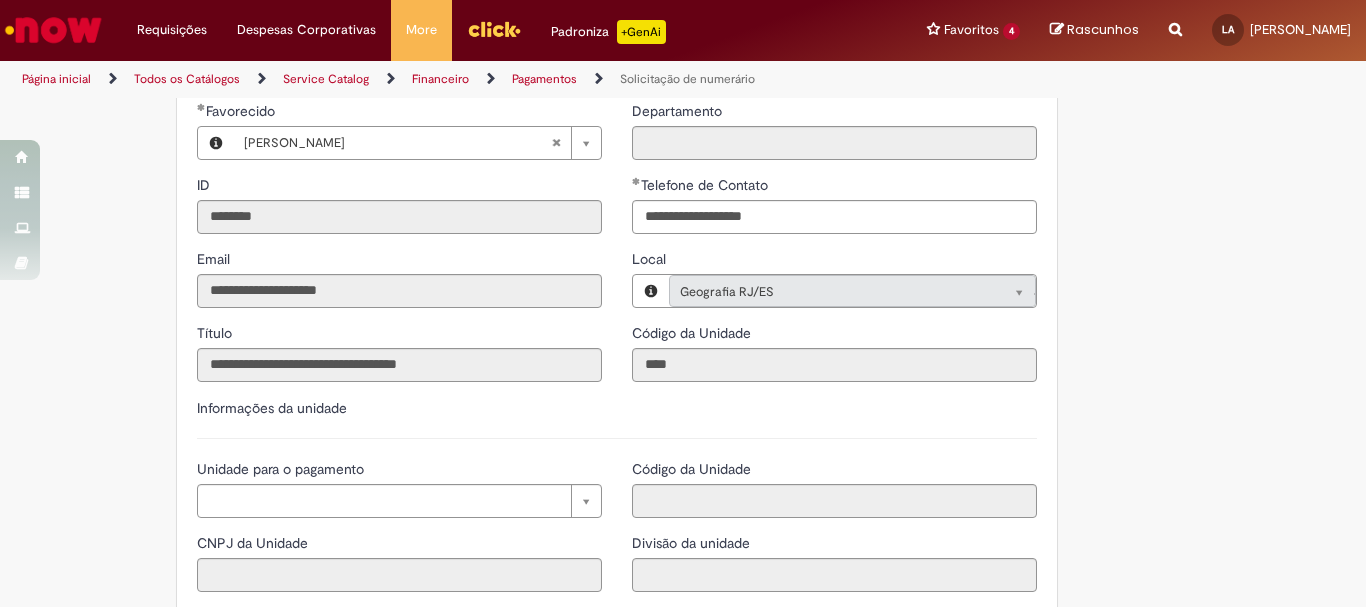 scroll, scrollTop: 1900, scrollLeft: 0, axis: vertical 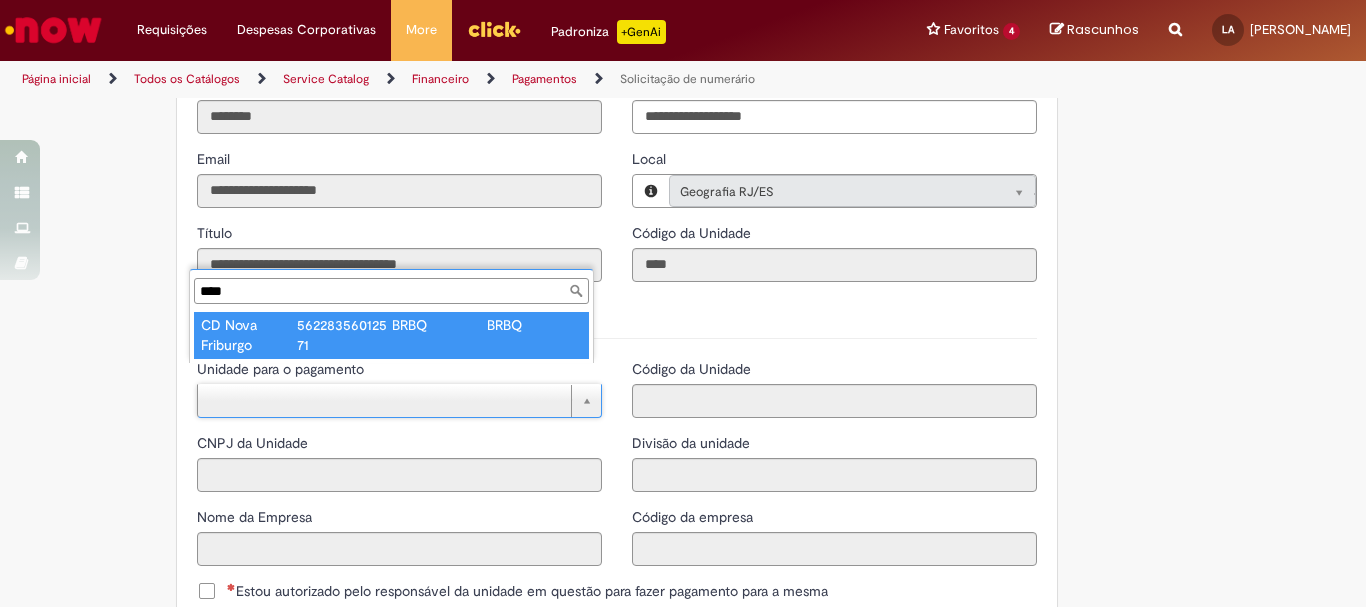 type on "****" 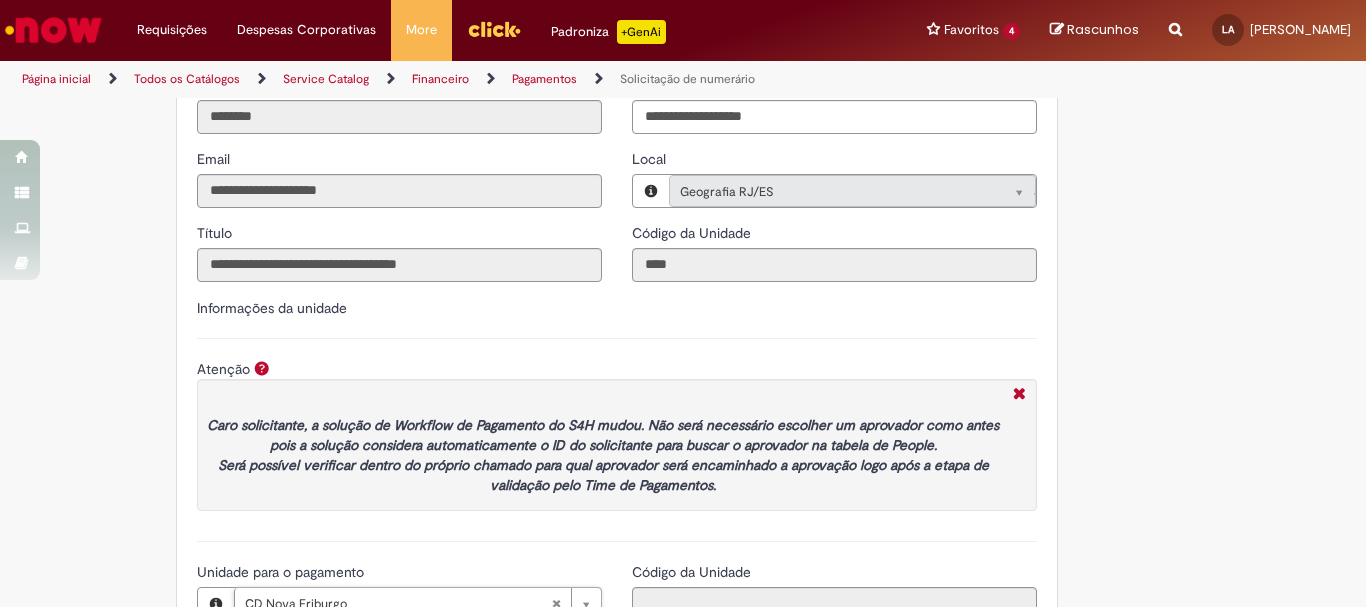 type on "**********" 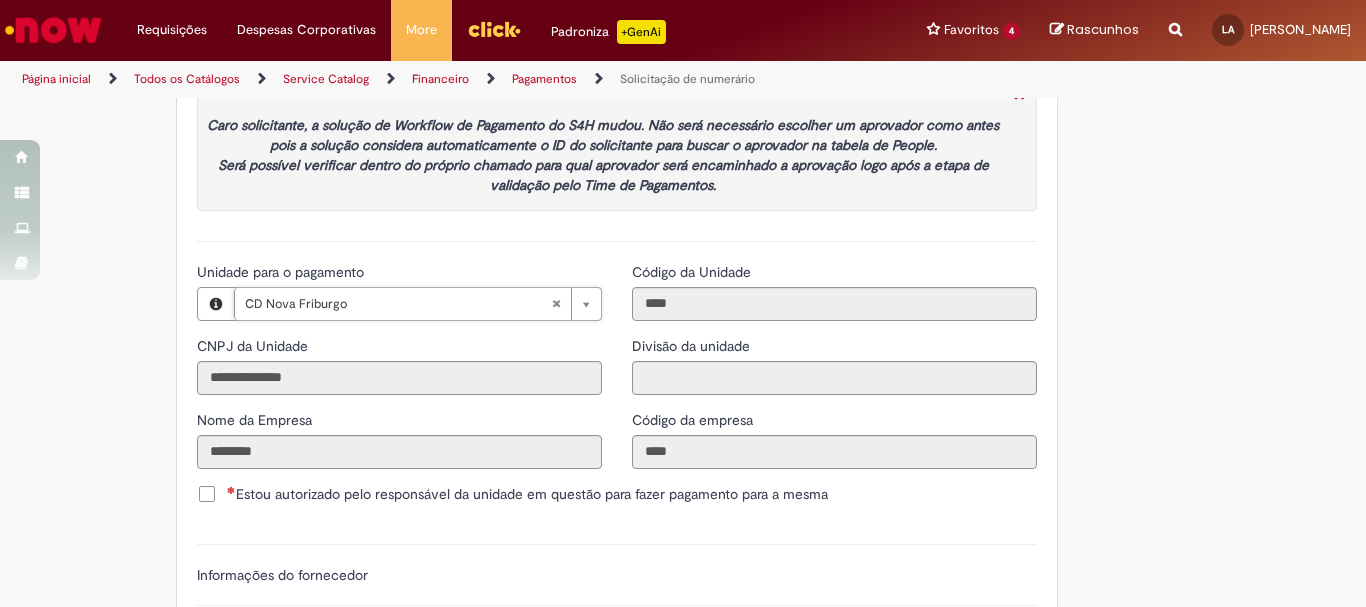 scroll, scrollTop: 2300, scrollLeft: 0, axis: vertical 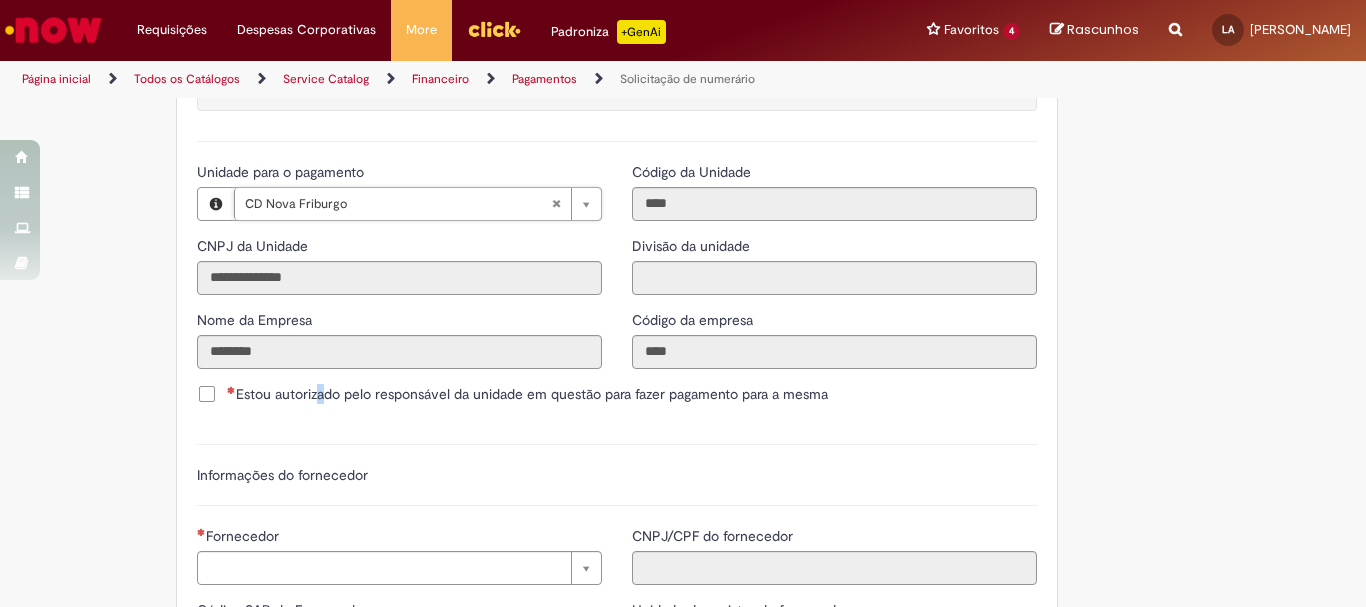 click on "Estou autorizado pelo responsável da unidade em questão para fazer pagamento para a mesma" at bounding box center (527, 394) 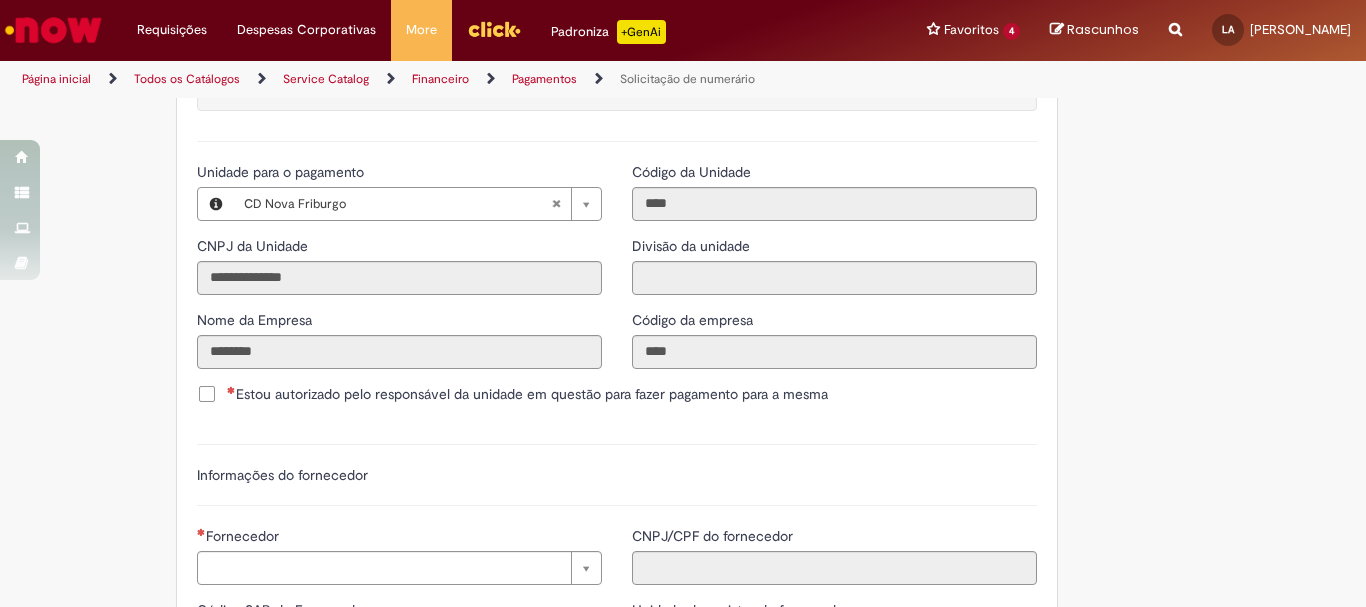 click on "Estou autorizado pelo responsável da unidade em questão para fazer pagamento para a mesma" at bounding box center (527, 394) 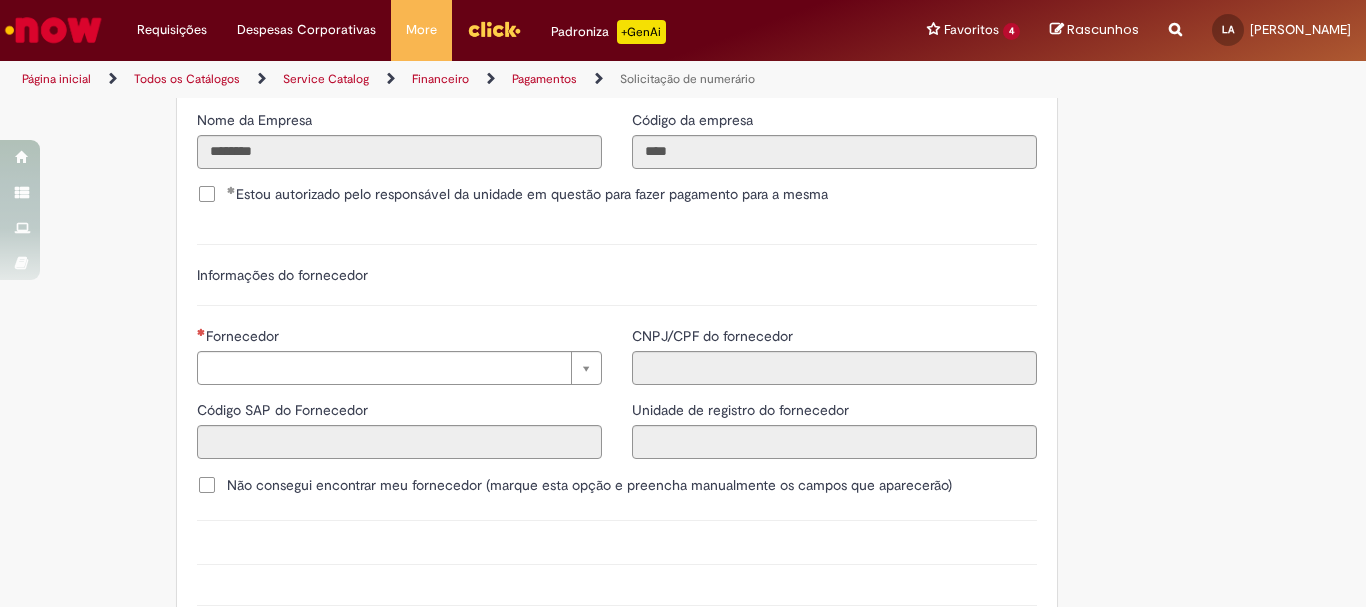 scroll, scrollTop: 2700, scrollLeft: 0, axis: vertical 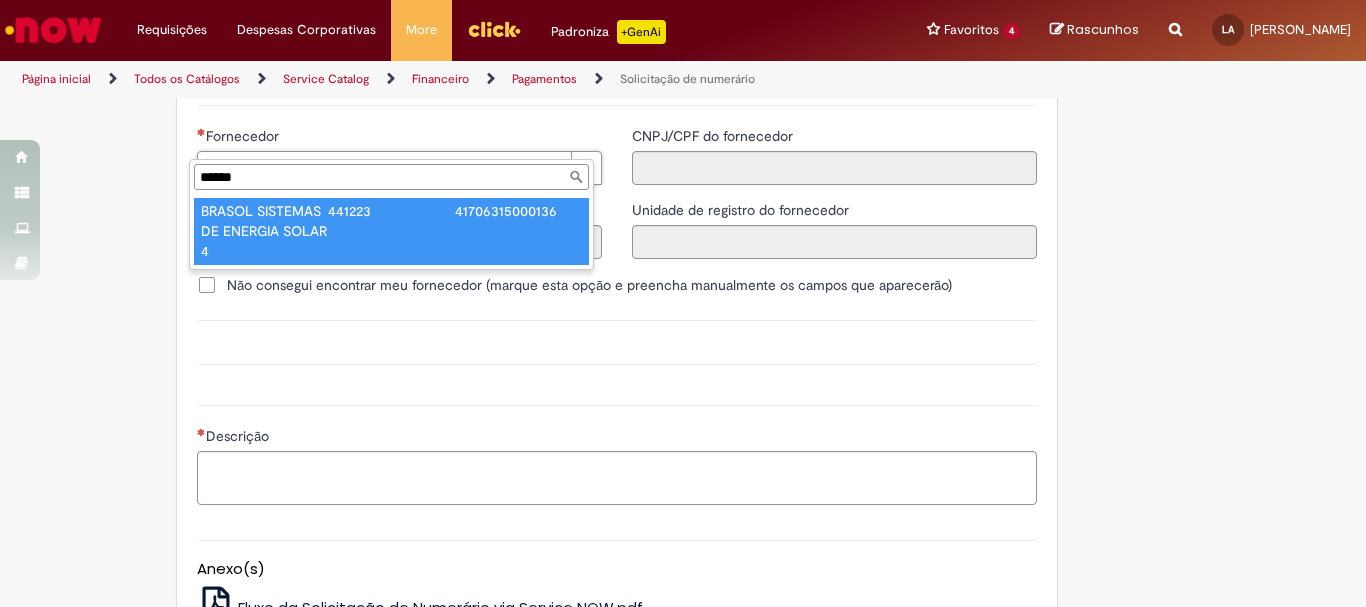 type on "******" 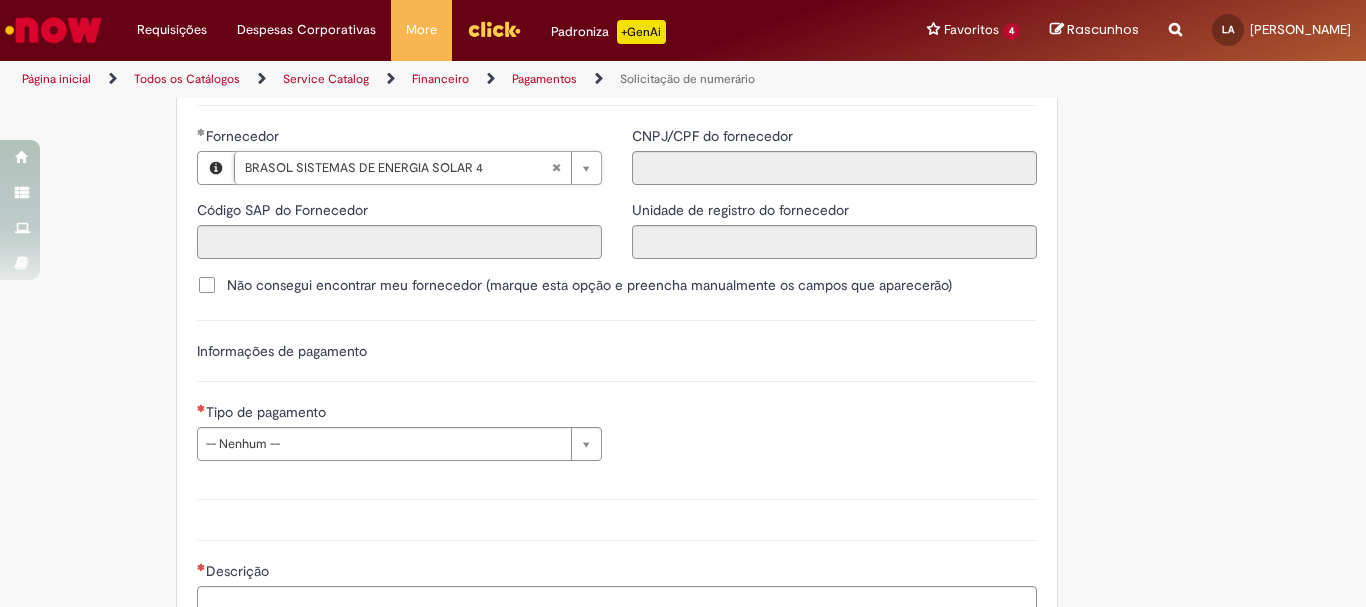type on "******" 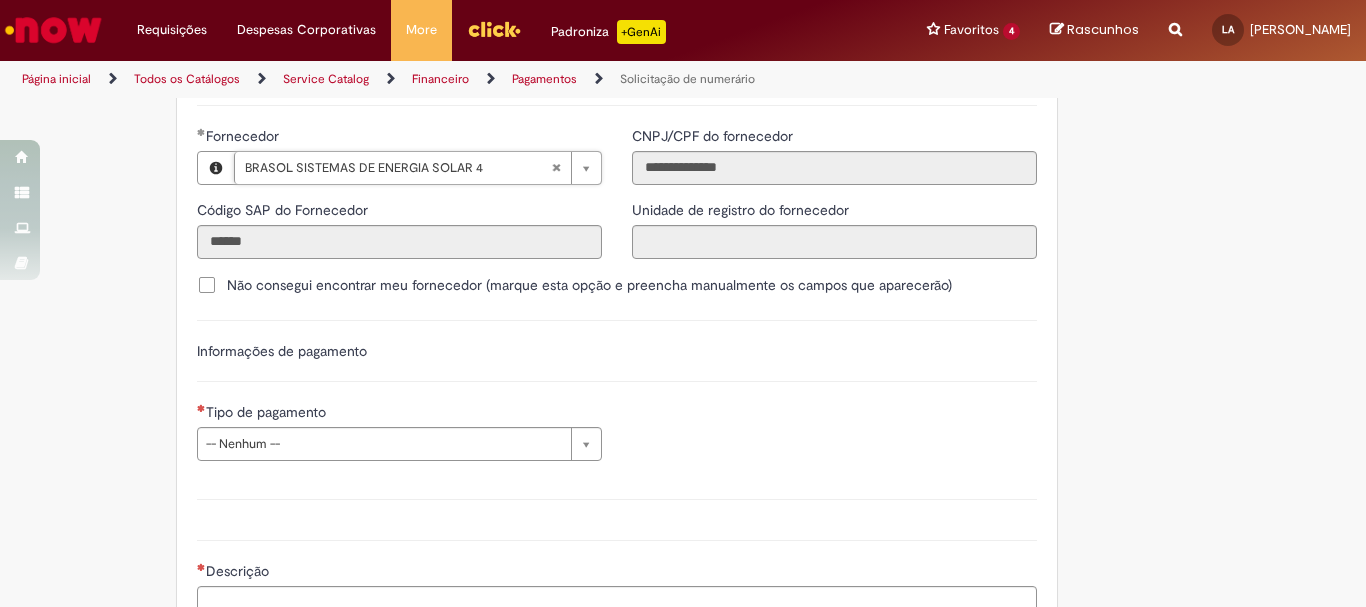 scroll, scrollTop: 2800, scrollLeft: 0, axis: vertical 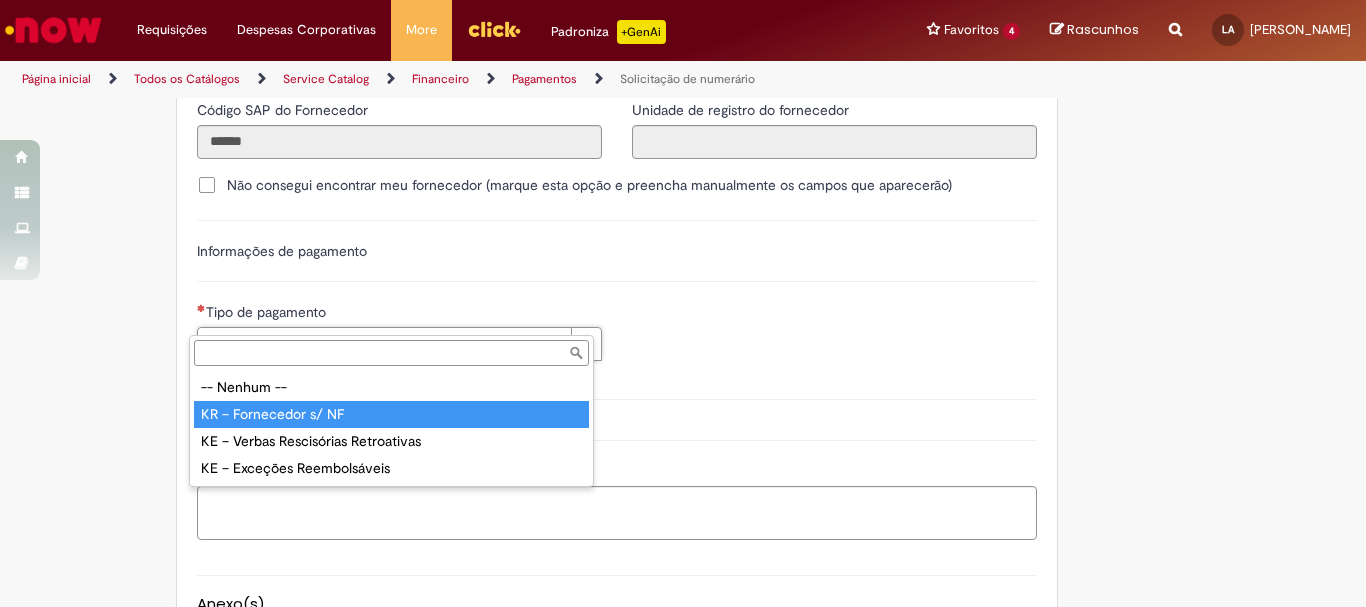 type on "**********" 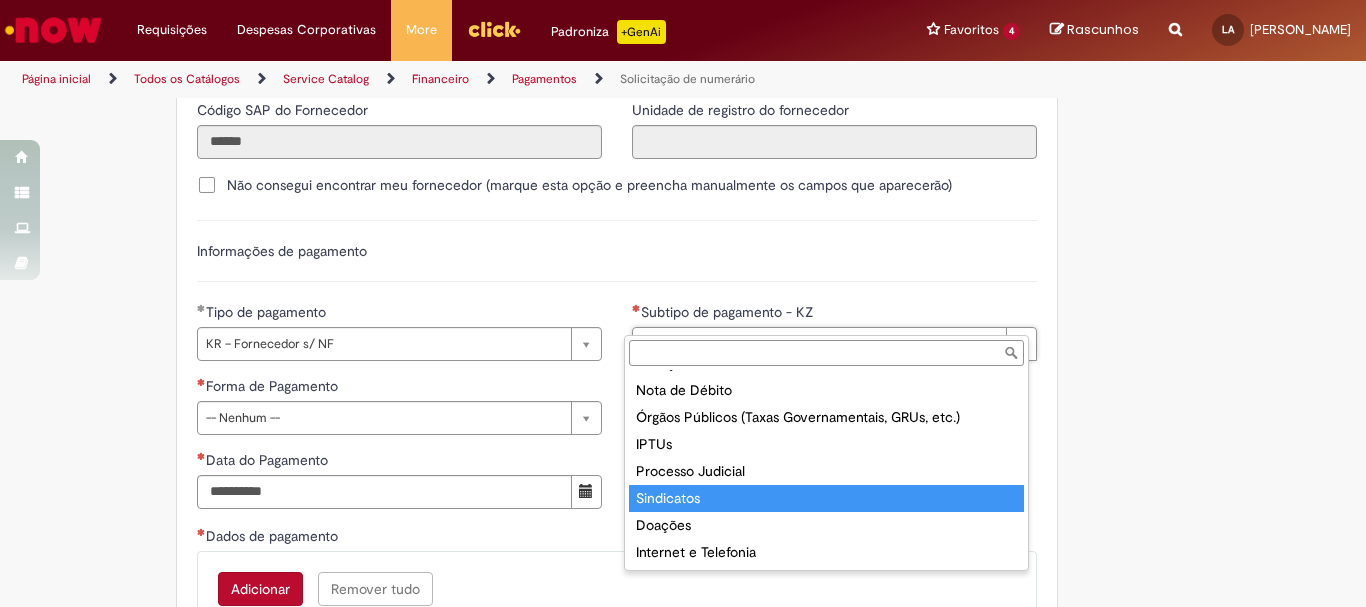 scroll, scrollTop: 167, scrollLeft: 0, axis: vertical 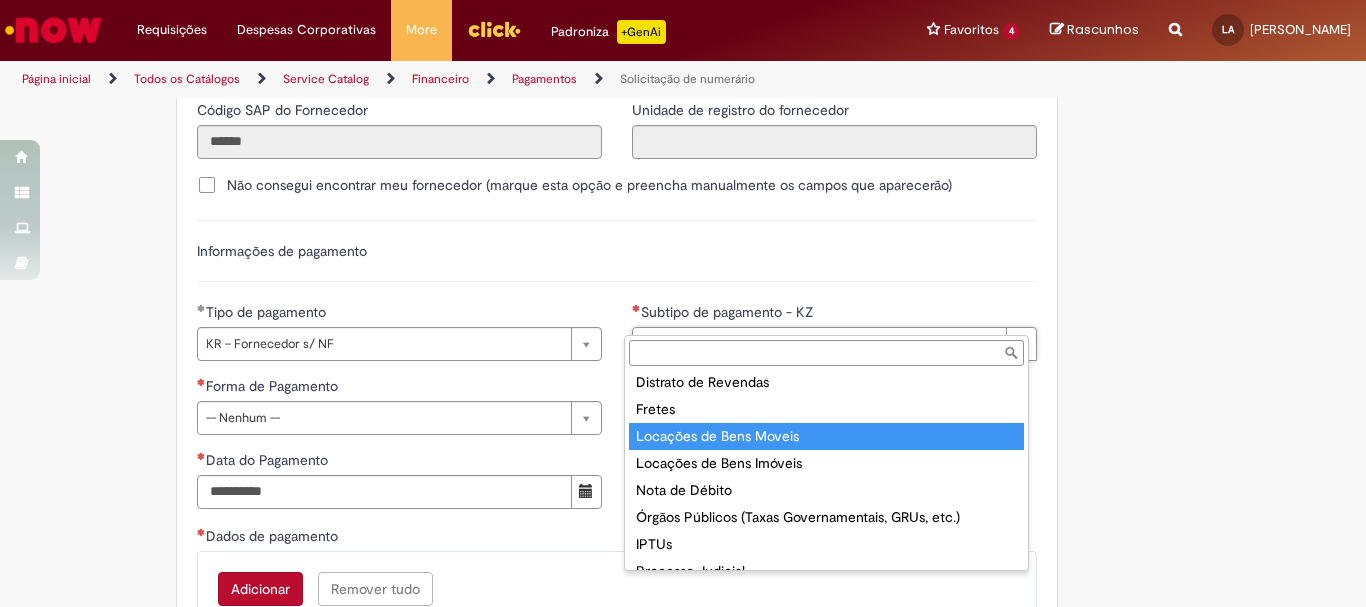 type on "**********" 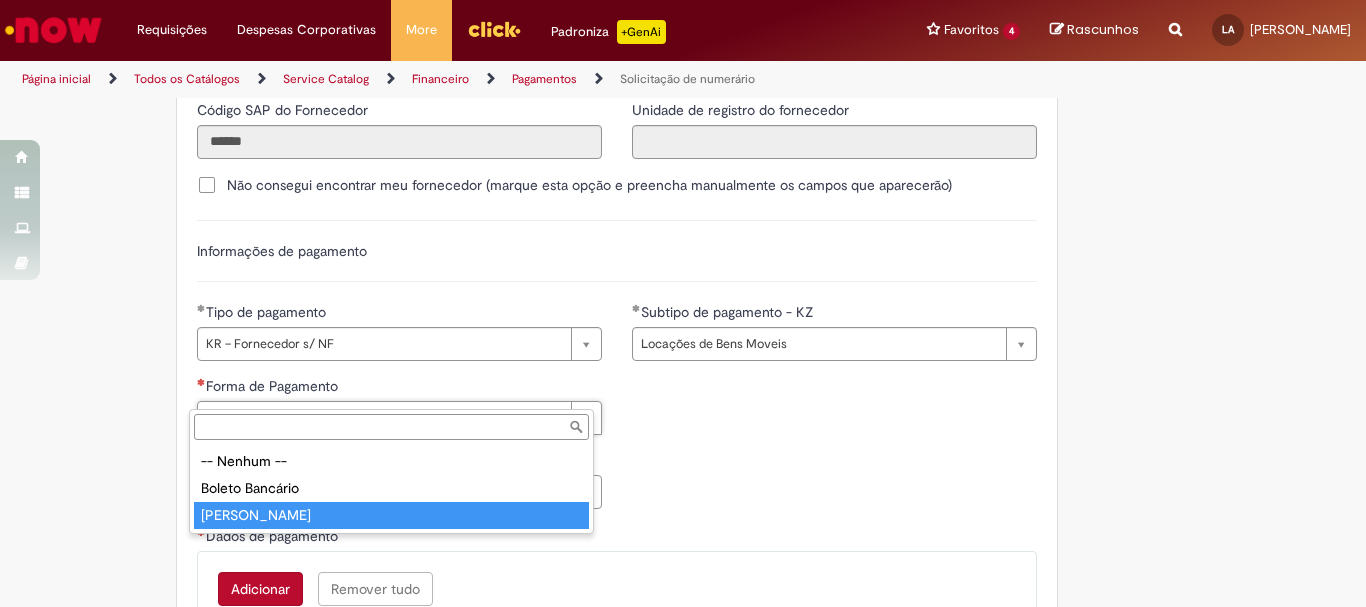 type on "**********" 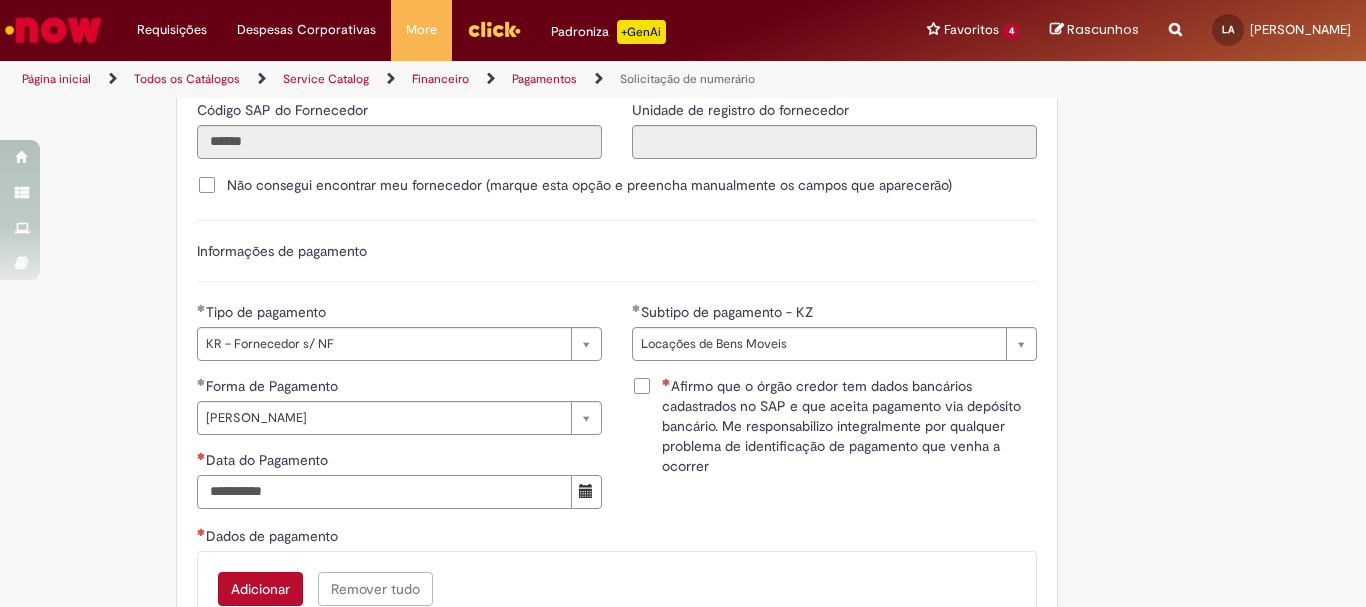click on "Data do Pagamento" at bounding box center [384, 492] 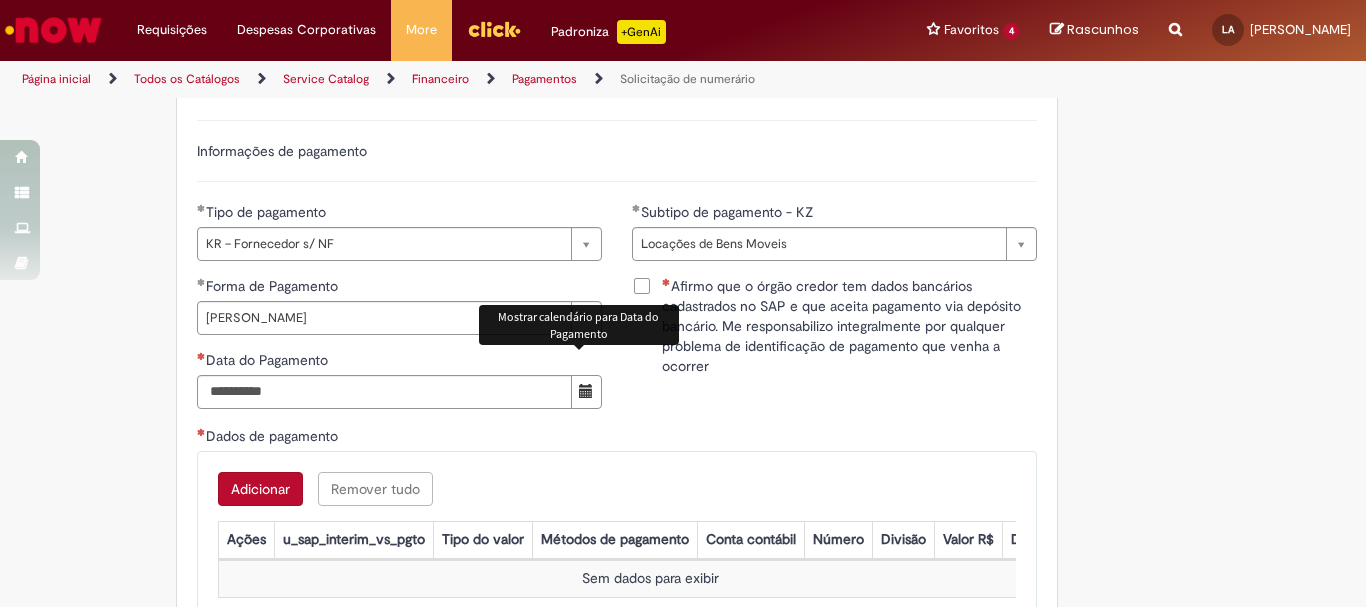 click at bounding box center [586, 391] 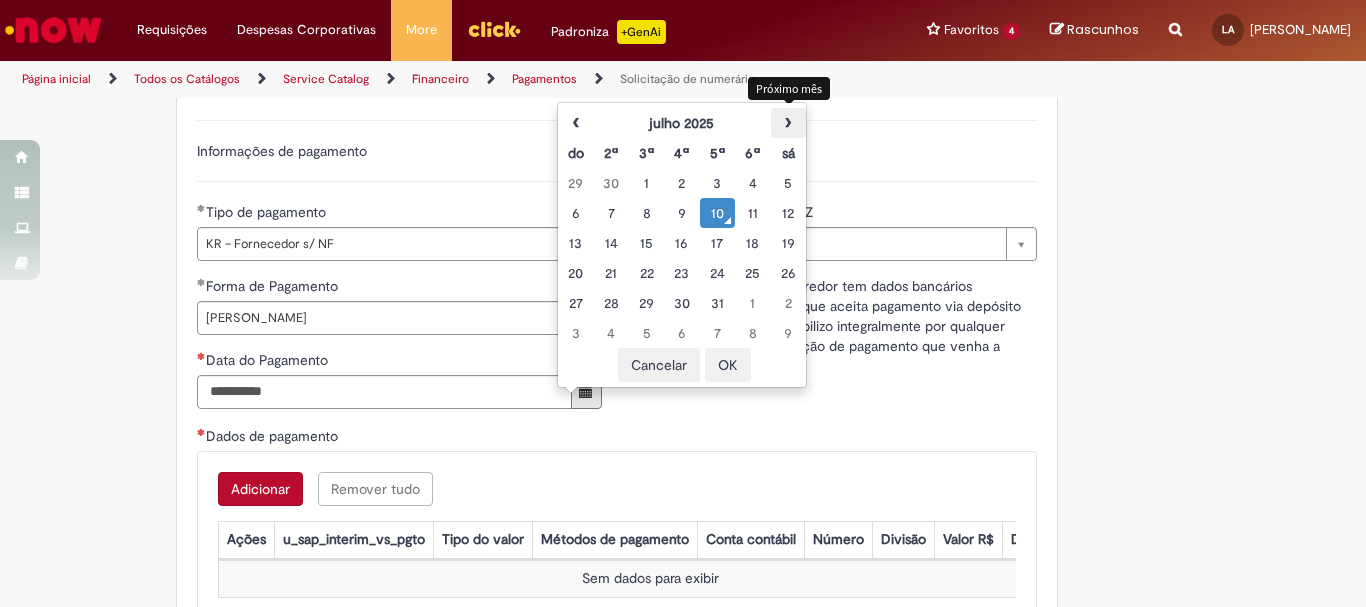 click on "›" at bounding box center (788, 123) 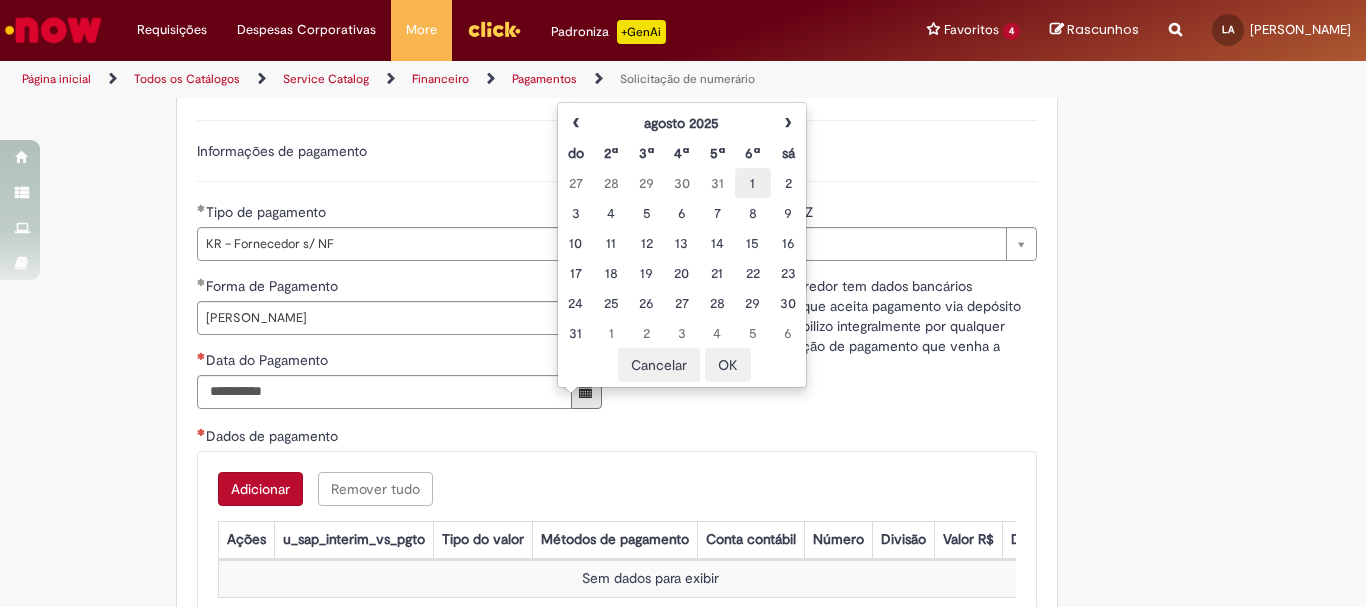 click on "1" at bounding box center [752, 183] 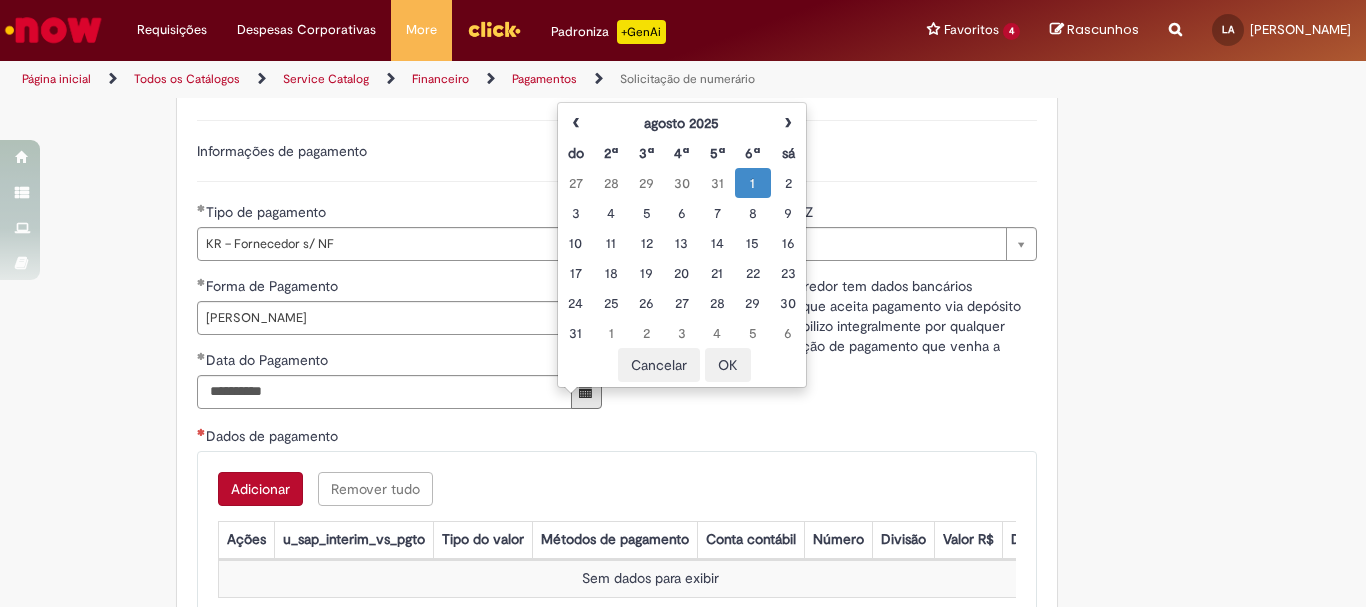 click on "Adicionar" at bounding box center [260, 489] 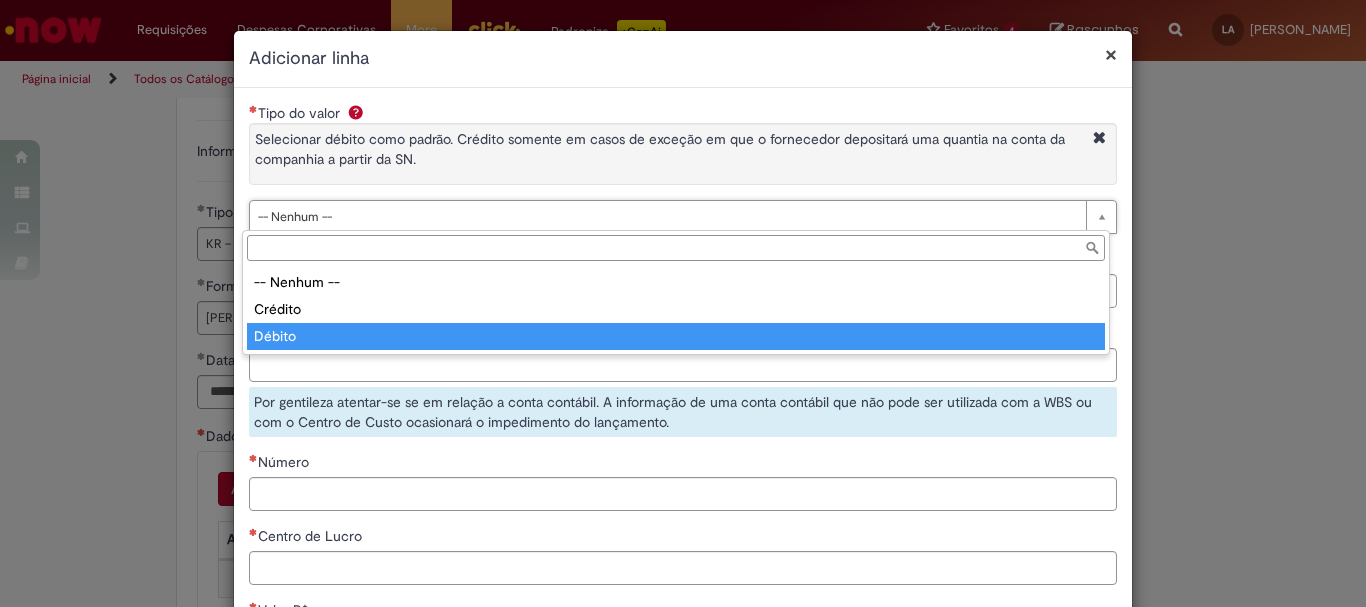 type on "******" 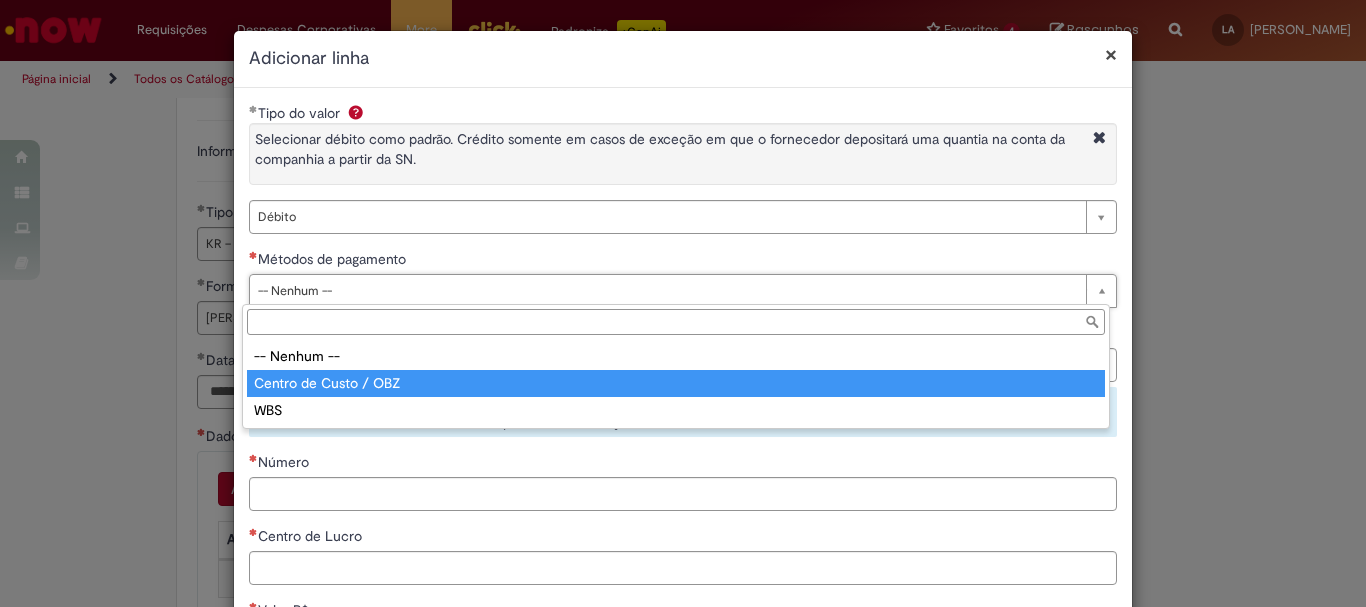 type on "**********" 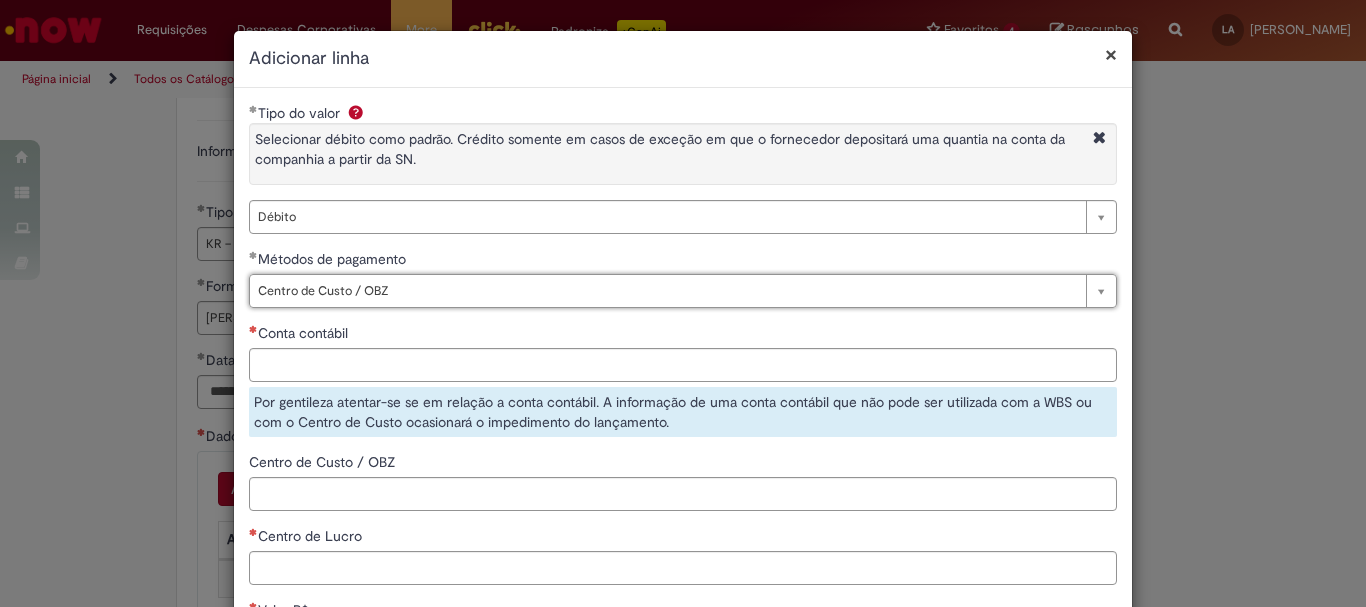 scroll, scrollTop: 200, scrollLeft: 0, axis: vertical 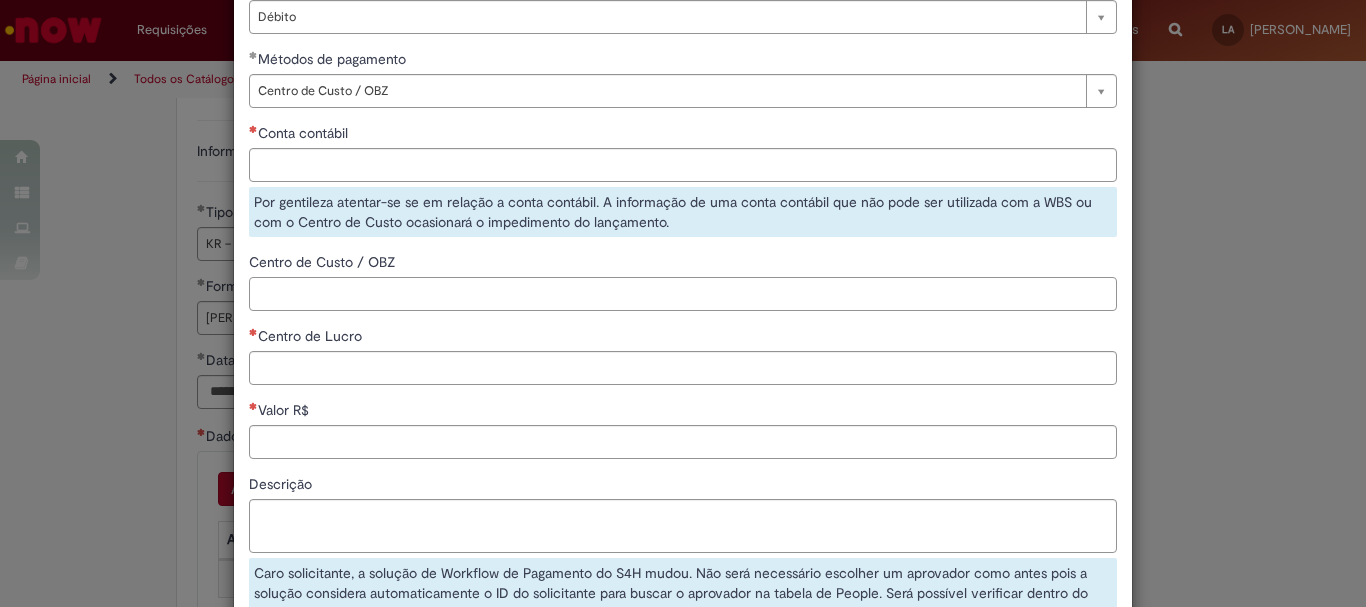 click on "Centro de Custo / OBZ" at bounding box center [683, 294] 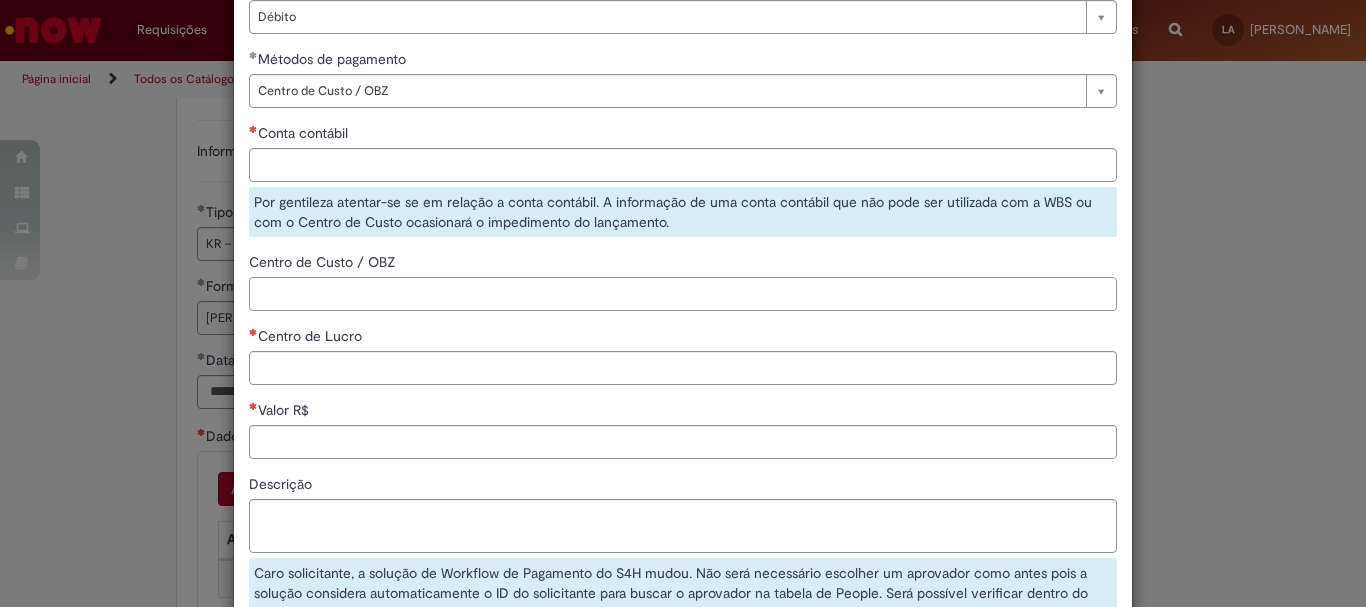 paste on "******" 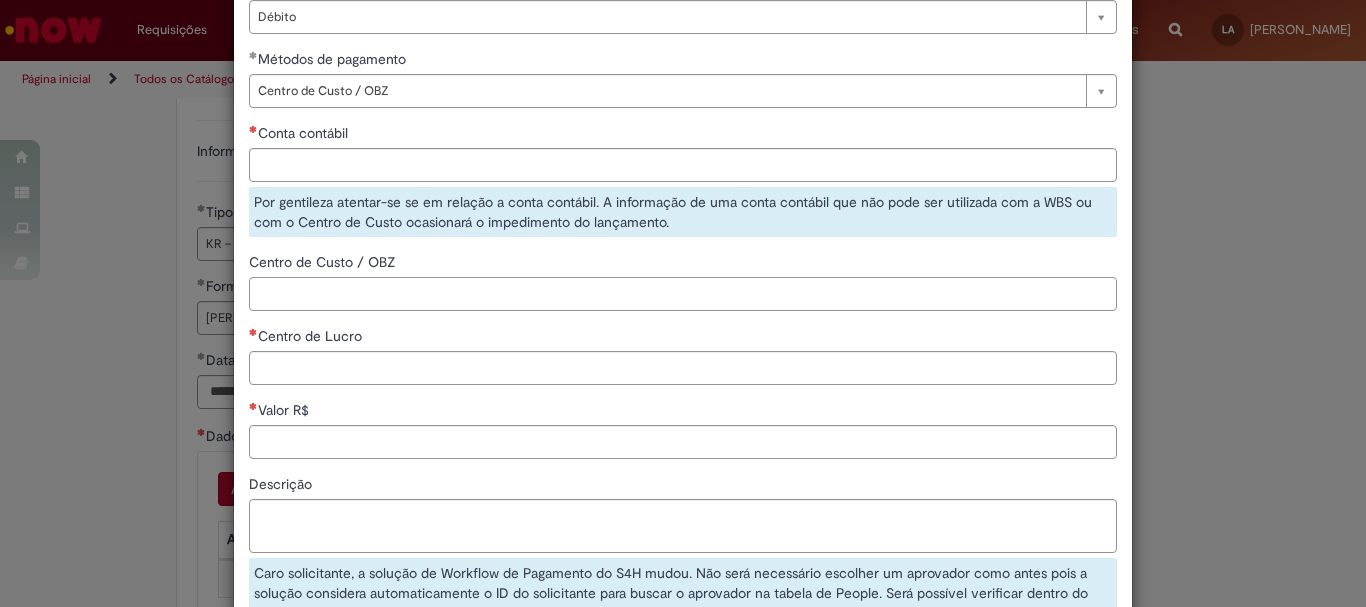 paste on "**********" 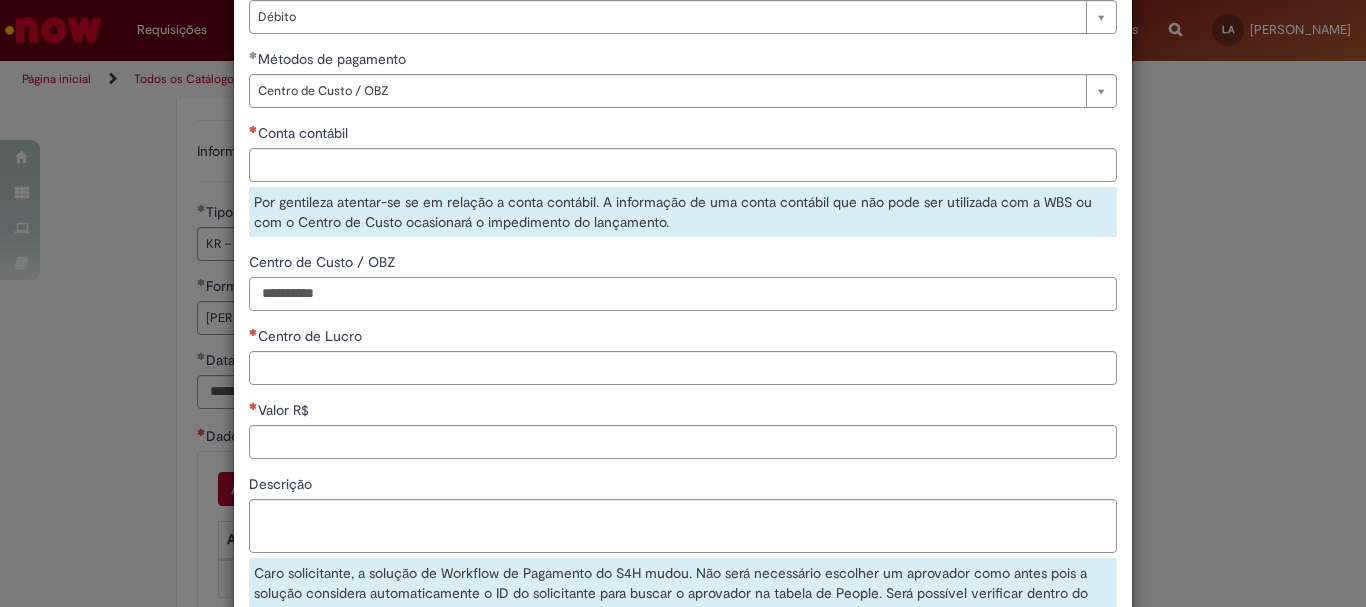 scroll, scrollTop: 300, scrollLeft: 0, axis: vertical 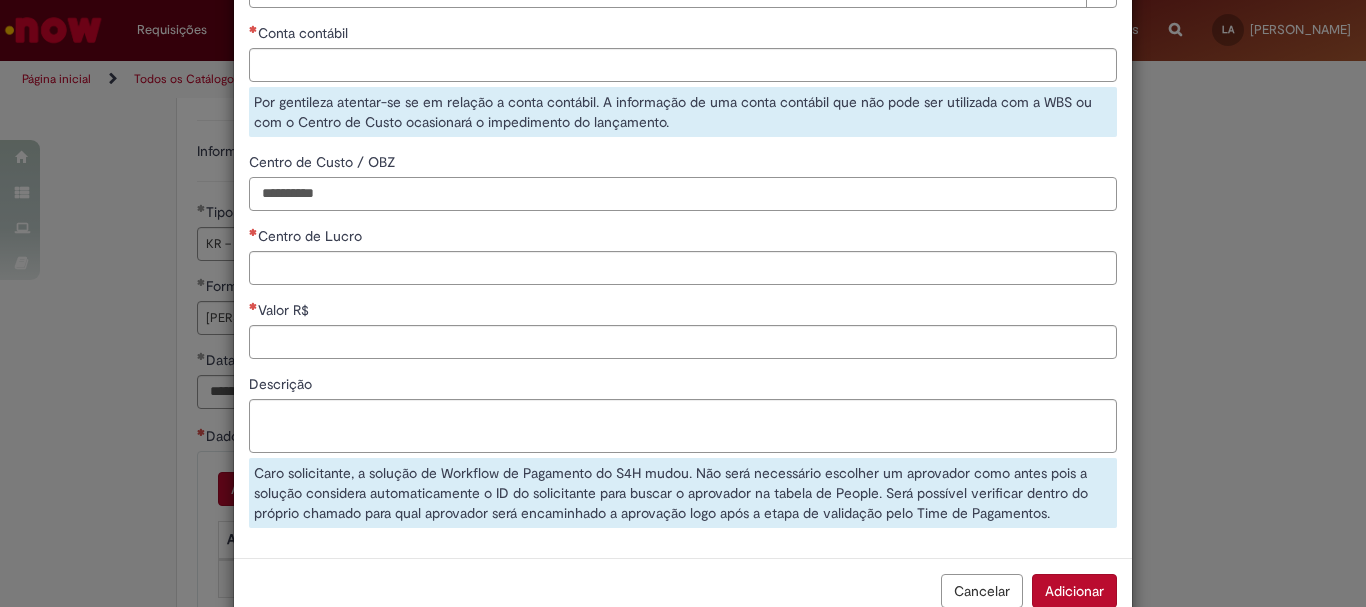 paste on "********" 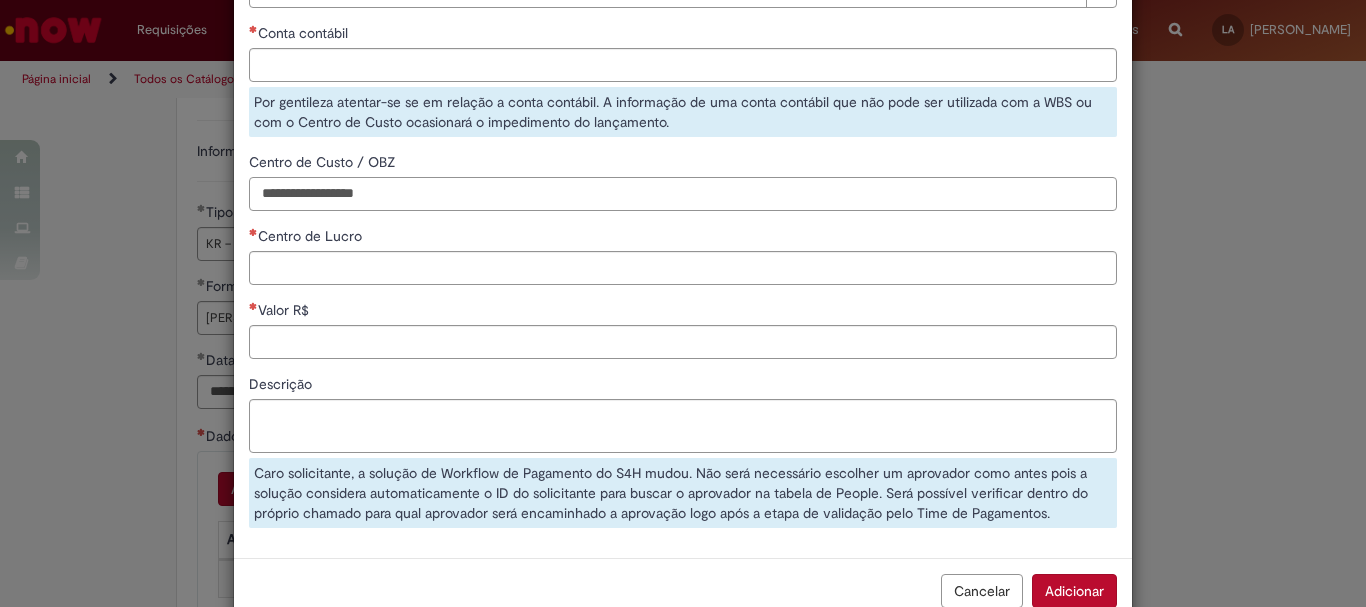 type on "**********" 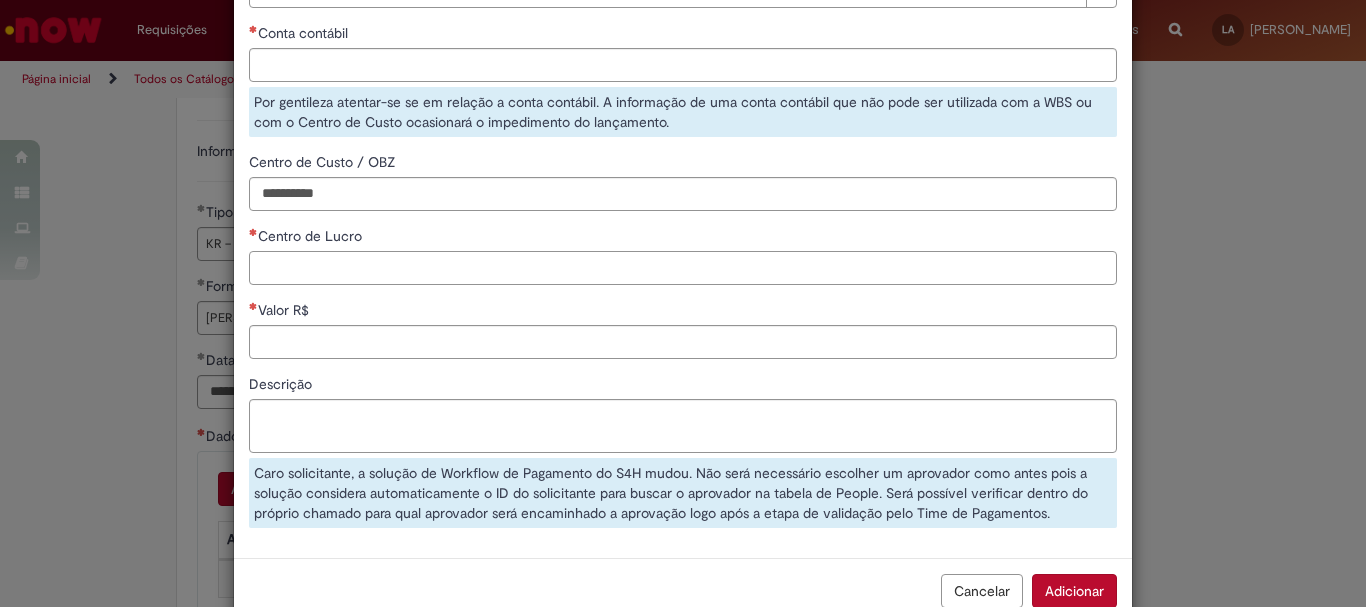click on "Centro de Lucro" at bounding box center [683, 268] 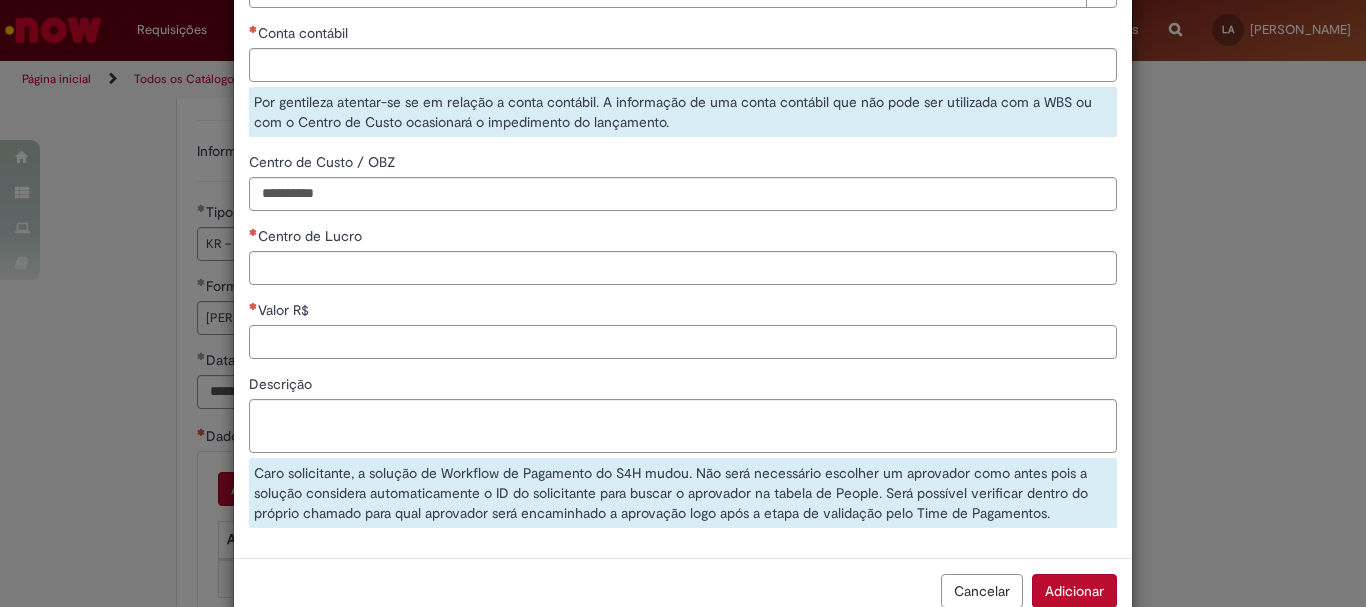 click on "Valor R$" at bounding box center (683, 342) 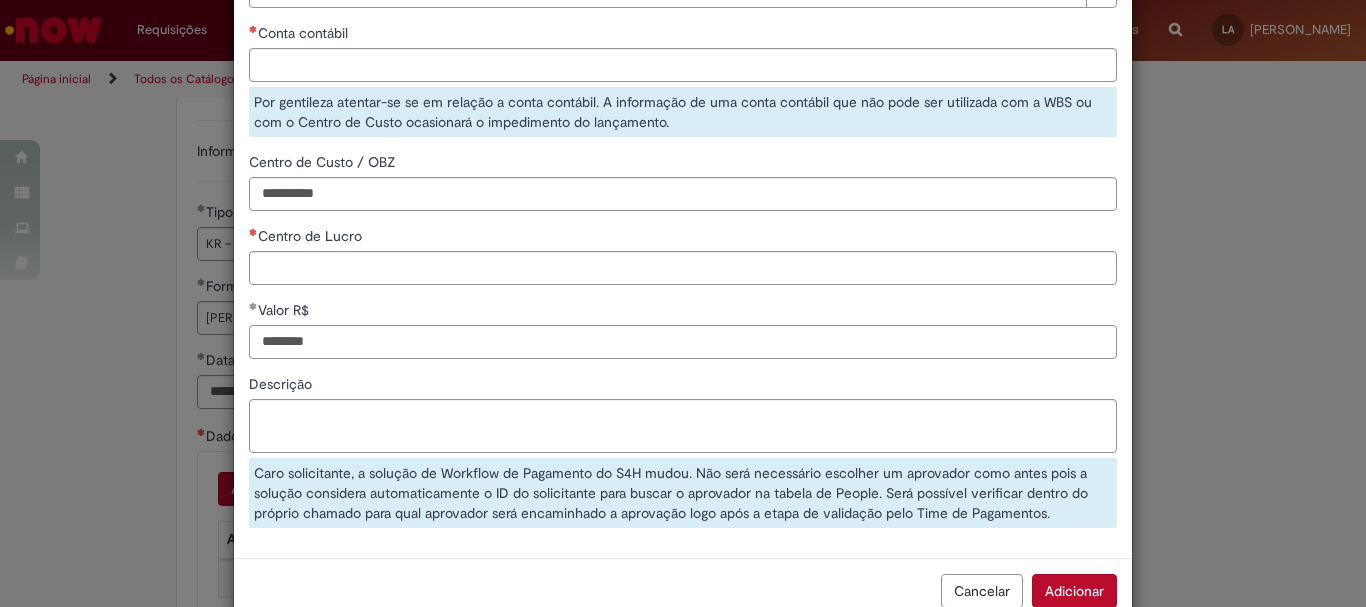 type on "********" 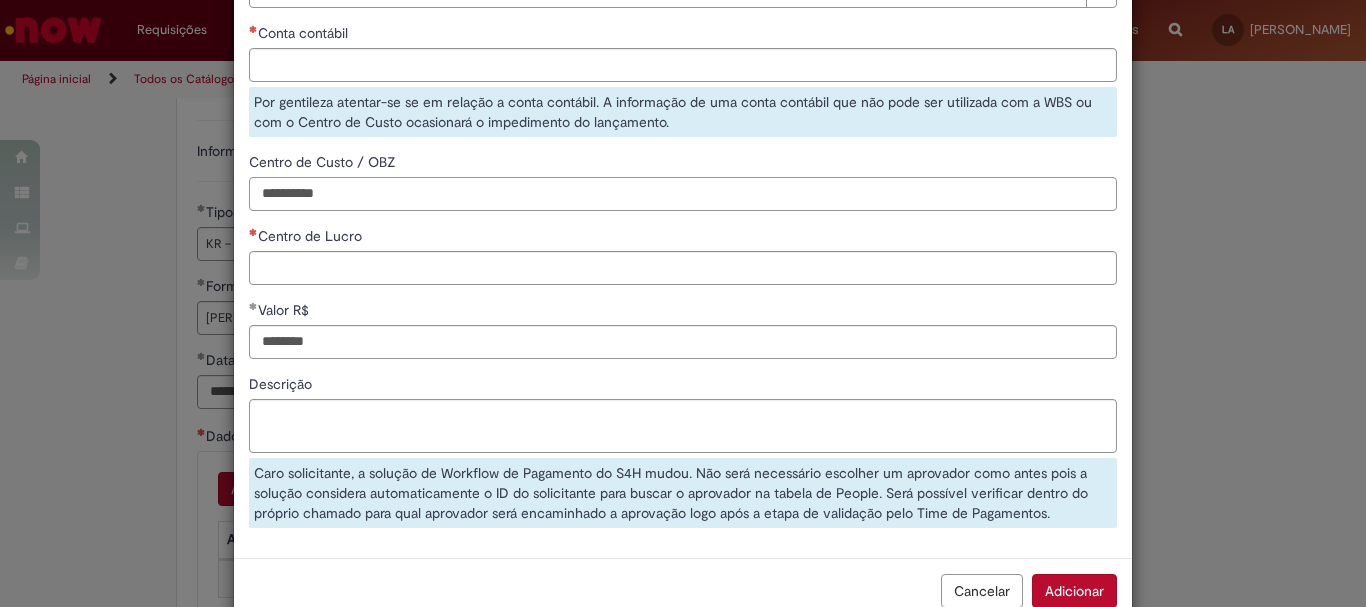 drag, startPoint x: 411, startPoint y: 194, endPoint x: 167, endPoint y: 196, distance: 244.0082 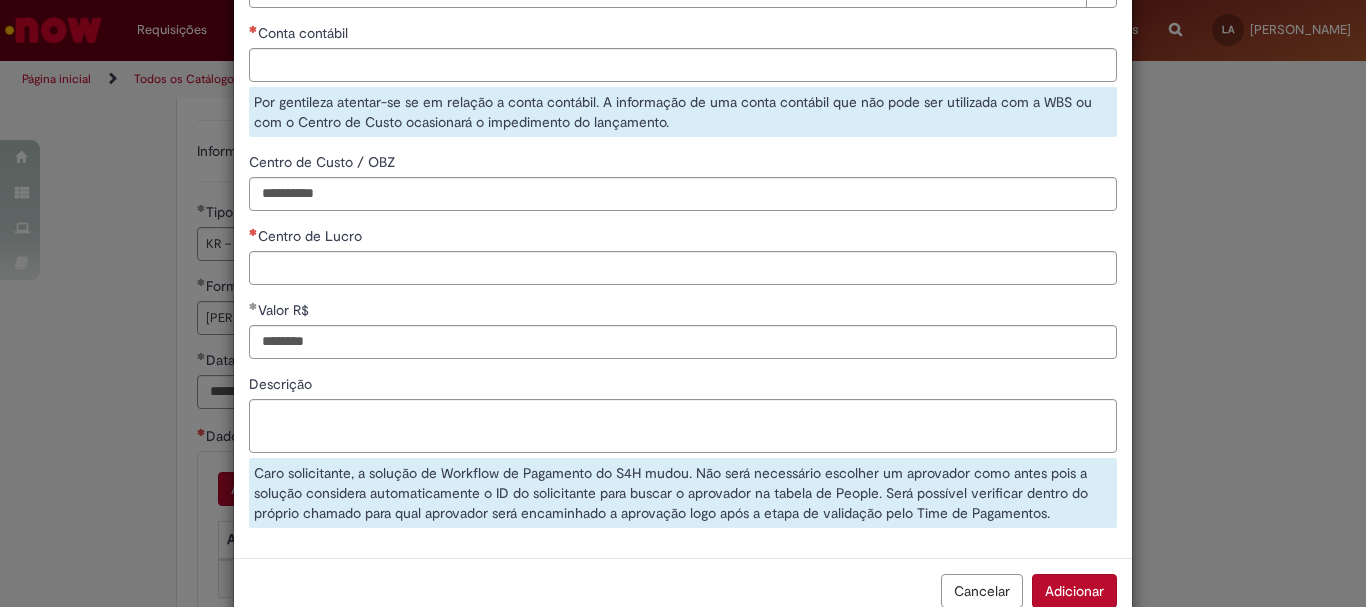 scroll, scrollTop: 301, scrollLeft: 0, axis: vertical 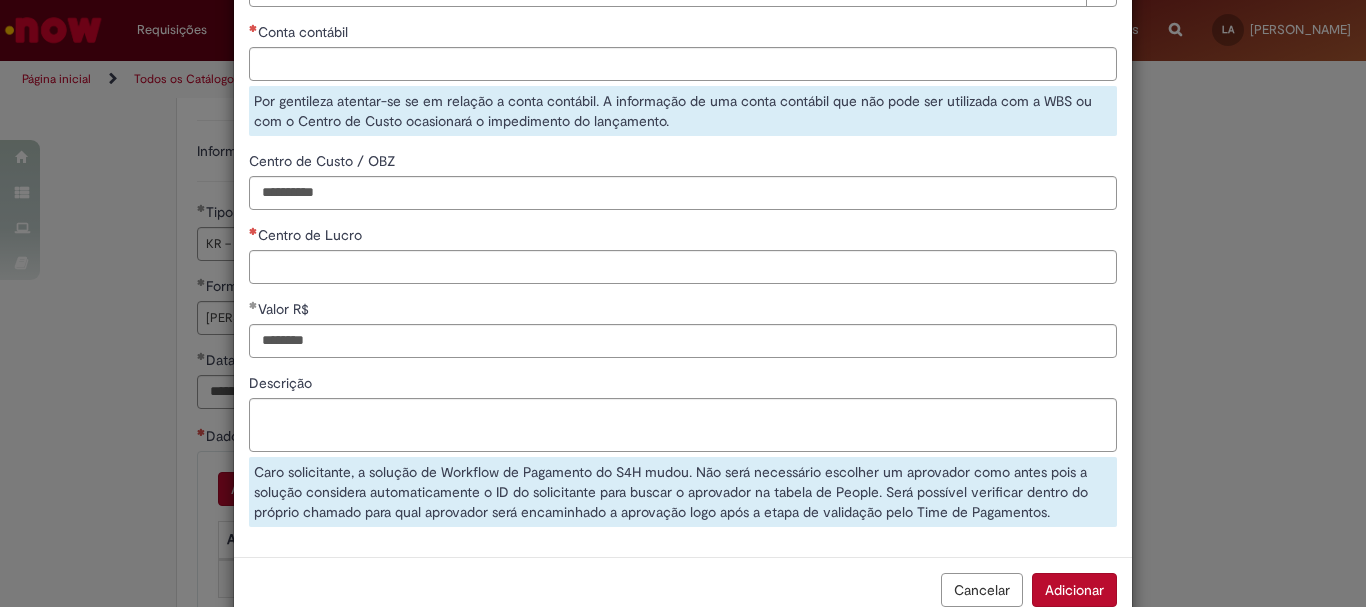 click on "Centro de Lucro" at bounding box center [683, 237] 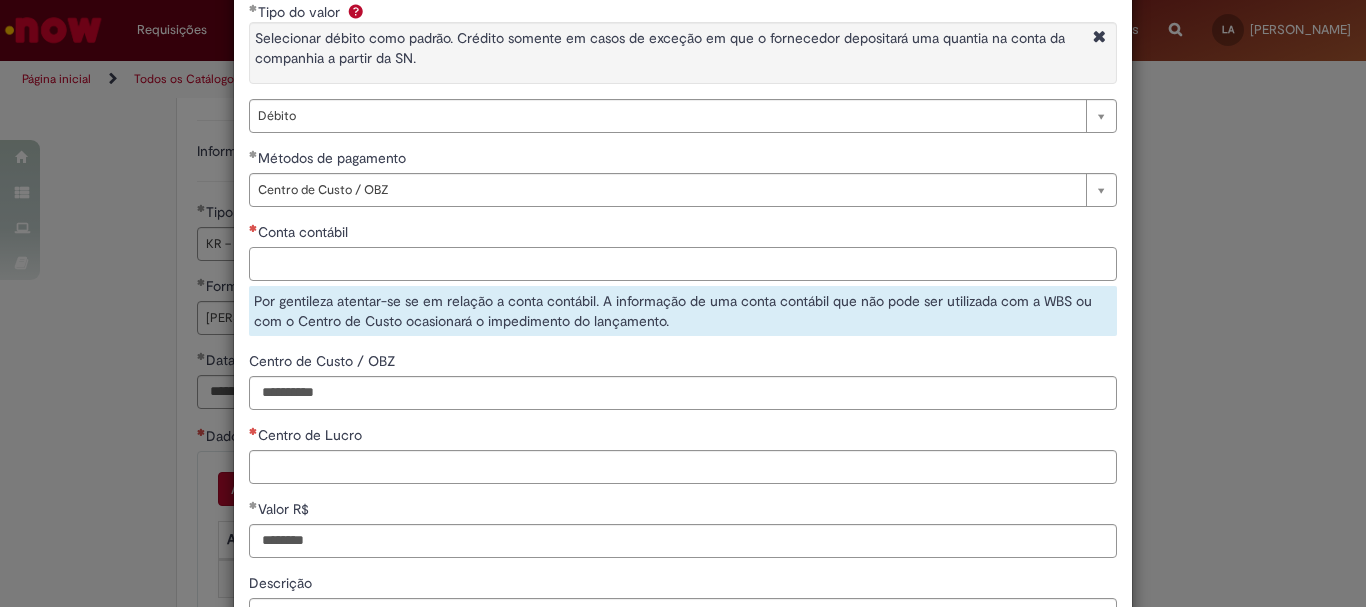 click on "Conta contábil" at bounding box center [683, 264] 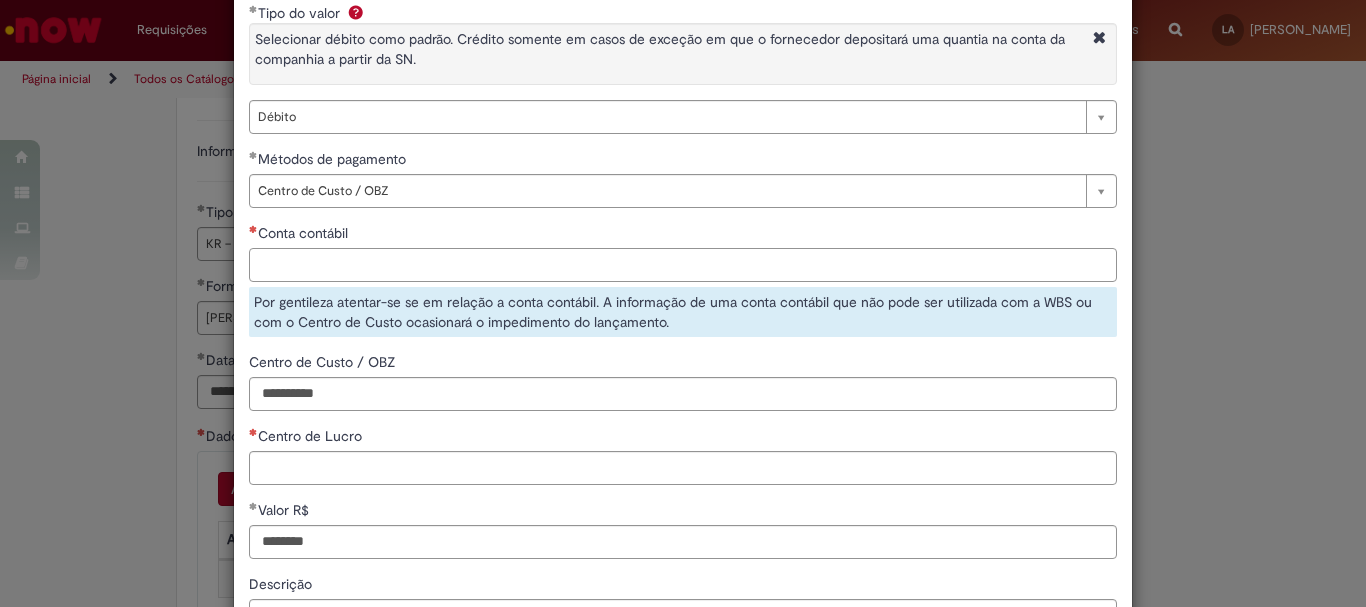 paste on "********" 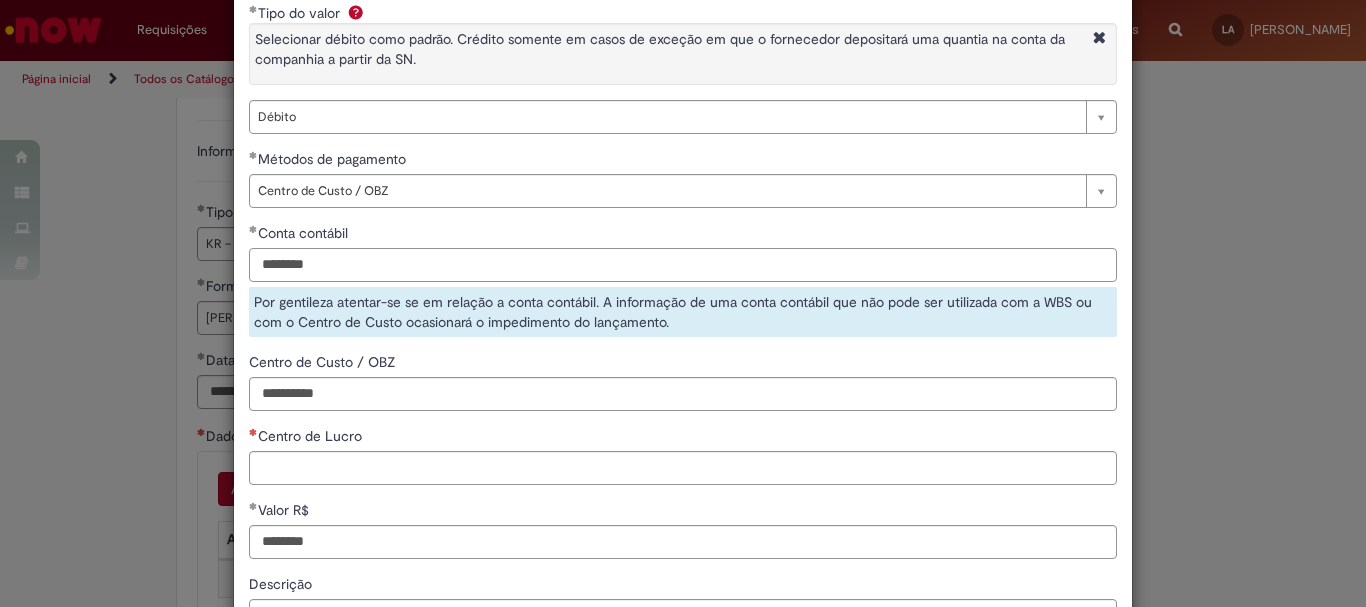 type on "********" 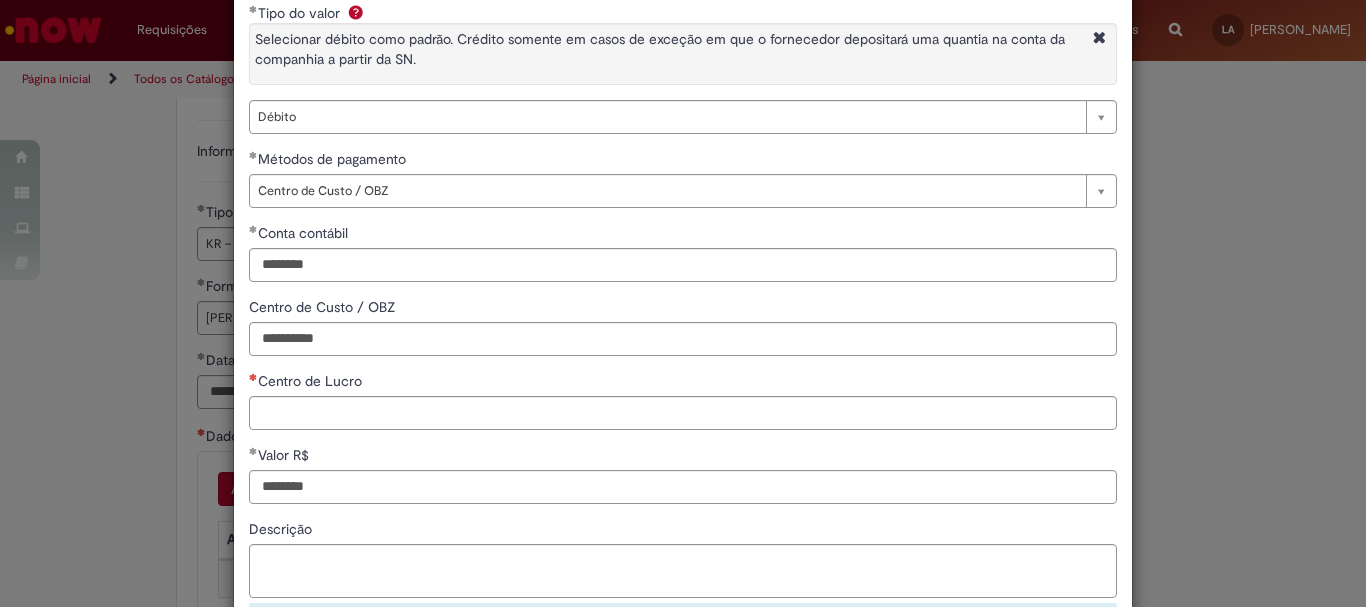 click on "**********" at bounding box center [683, 345] 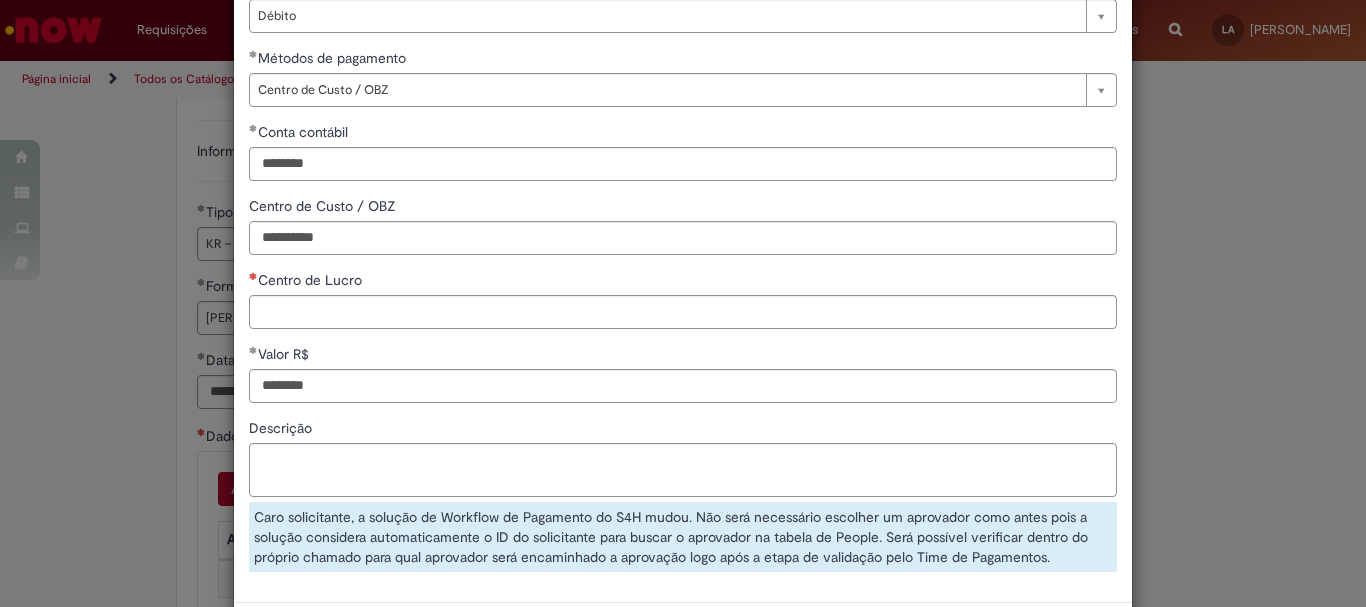 scroll, scrollTop: 294, scrollLeft: 0, axis: vertical 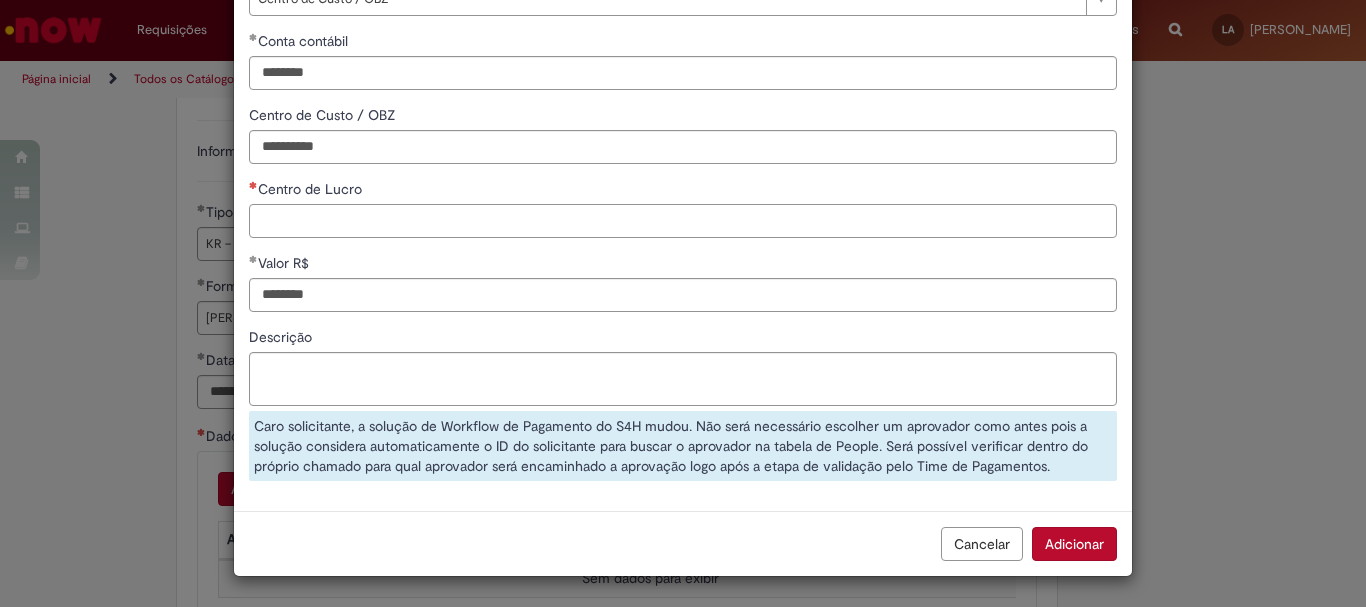click on "Centro de Lucro" at bounding box center [683, 221] 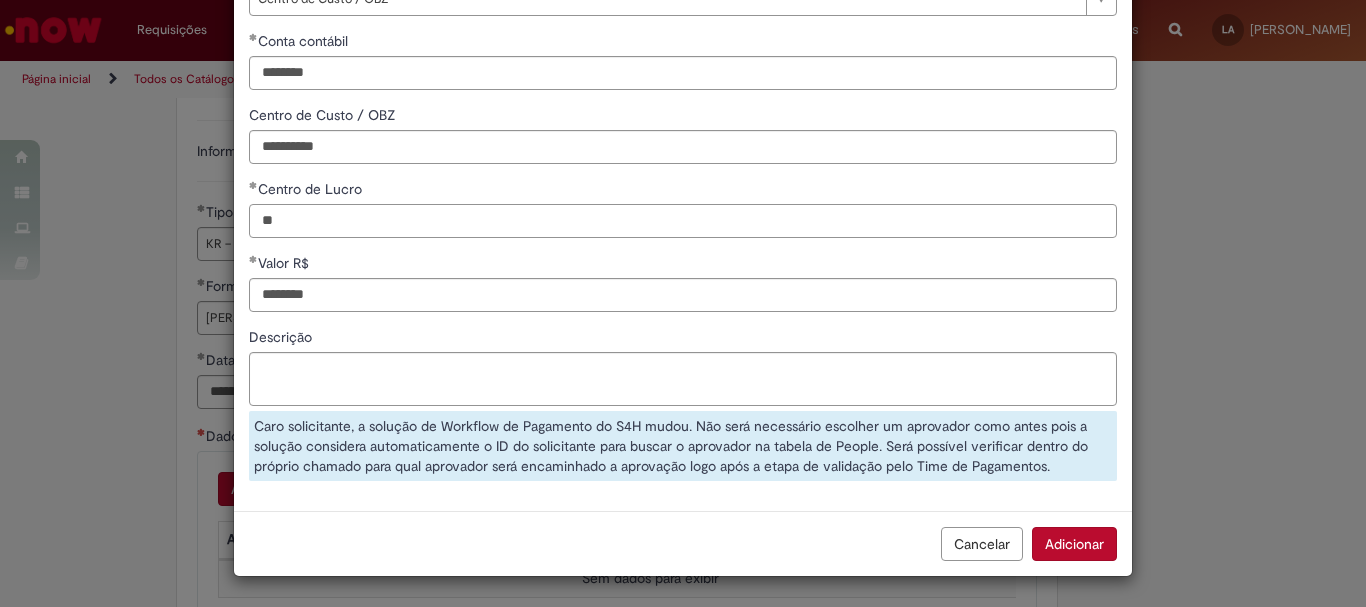 type on "*" 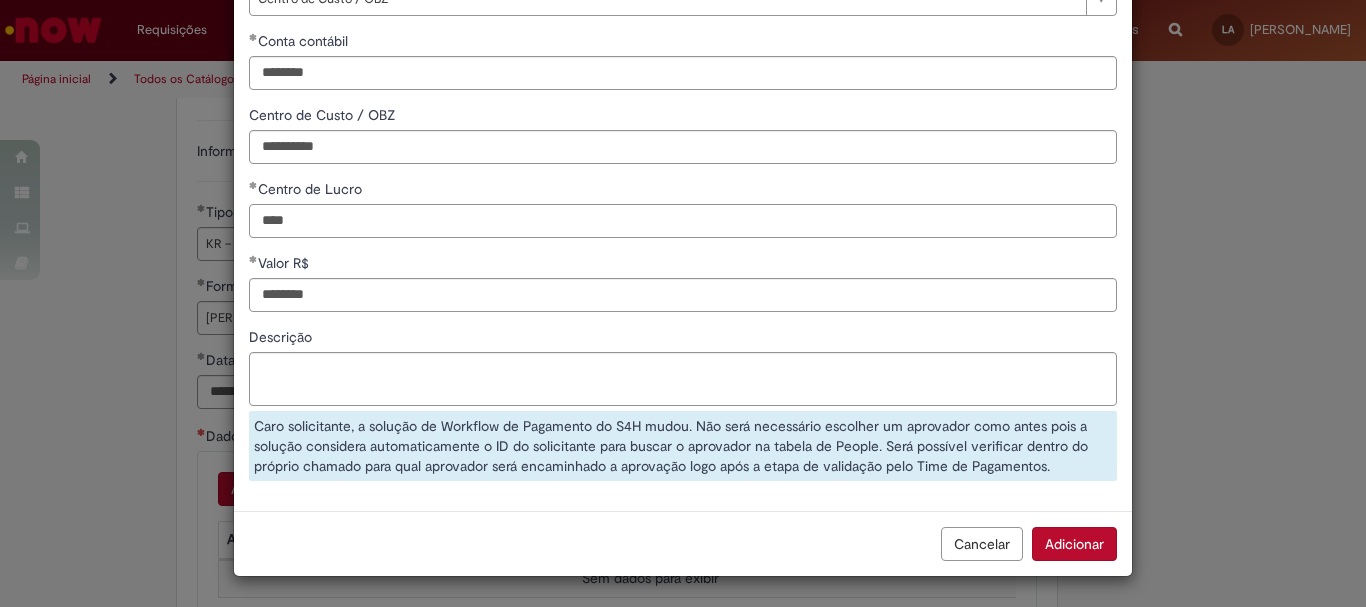 type on "****" 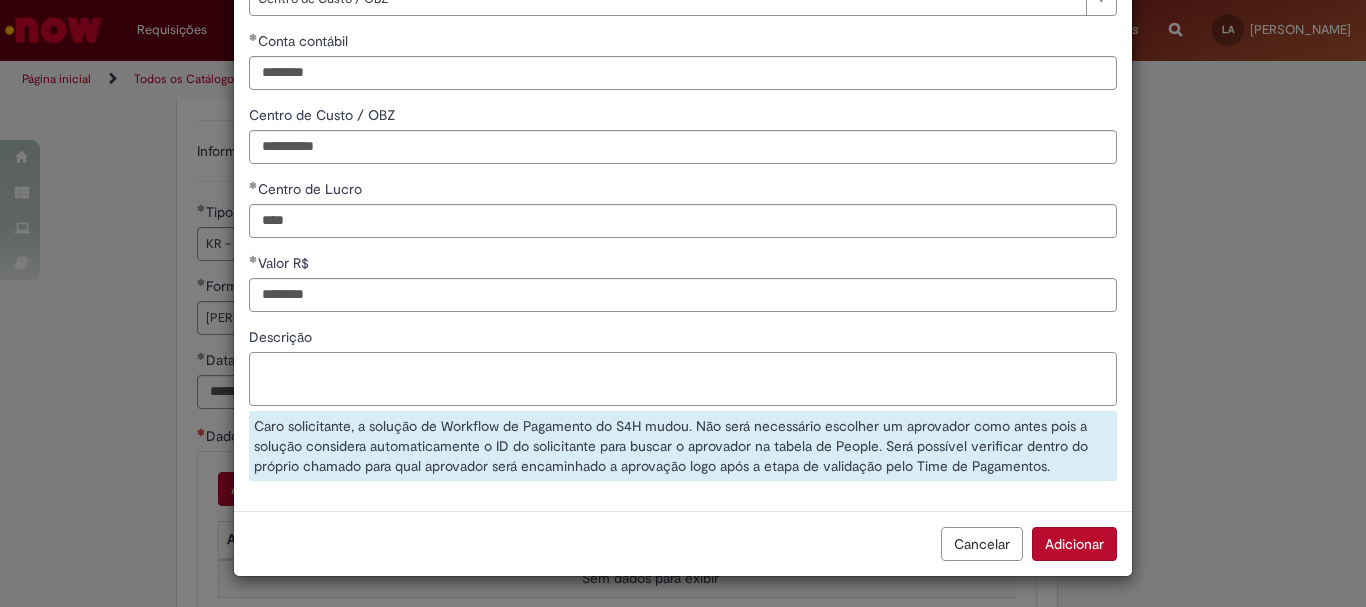 click on "Descrição" at bounding box center (683, 379) 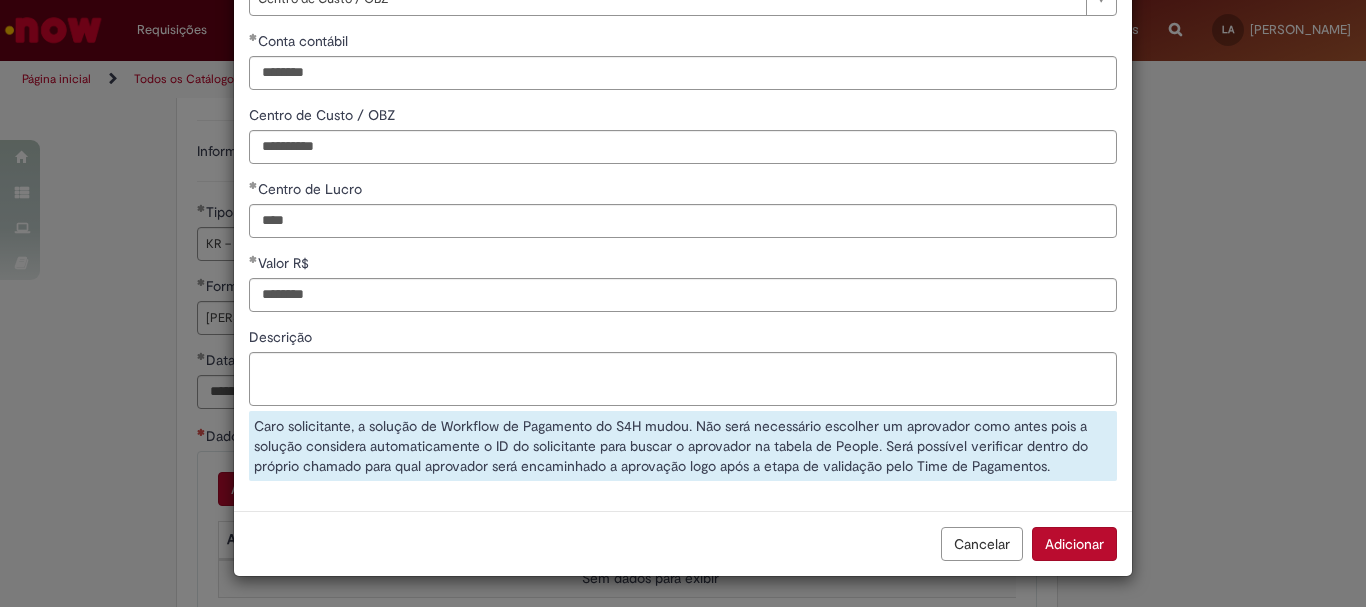 click on "Adicionar" at bounding box center (1074, 544) 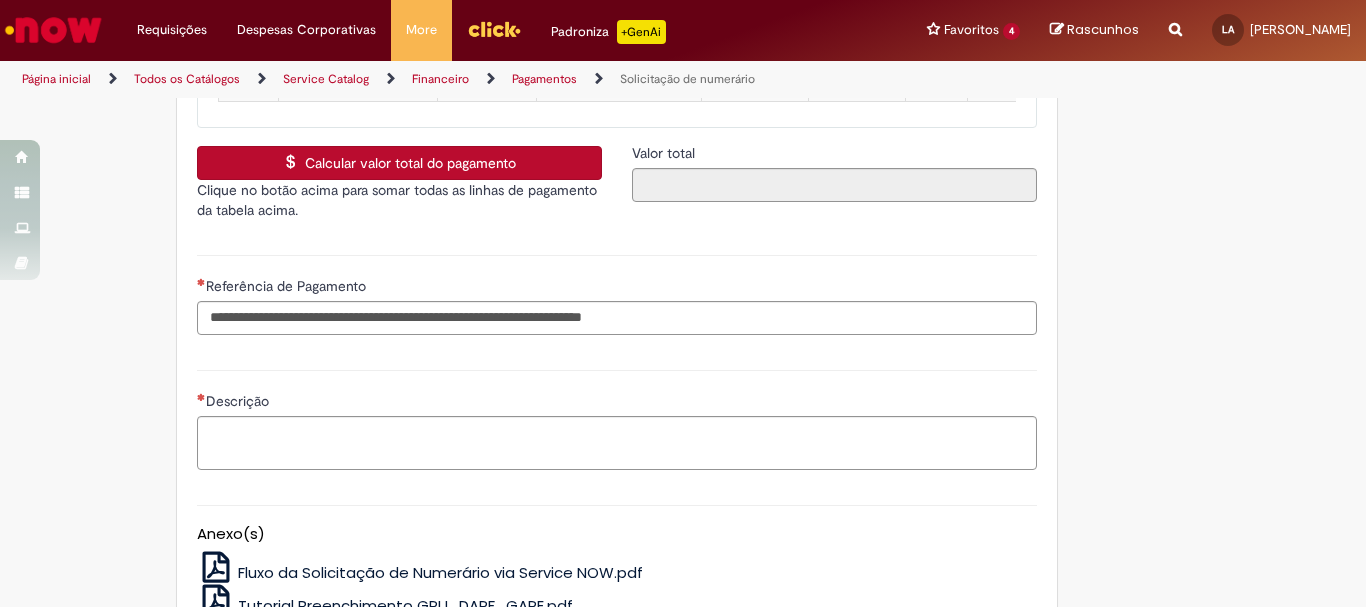 scroll, scrollTop: 3200, scrollLeft: 0, axis: vertical 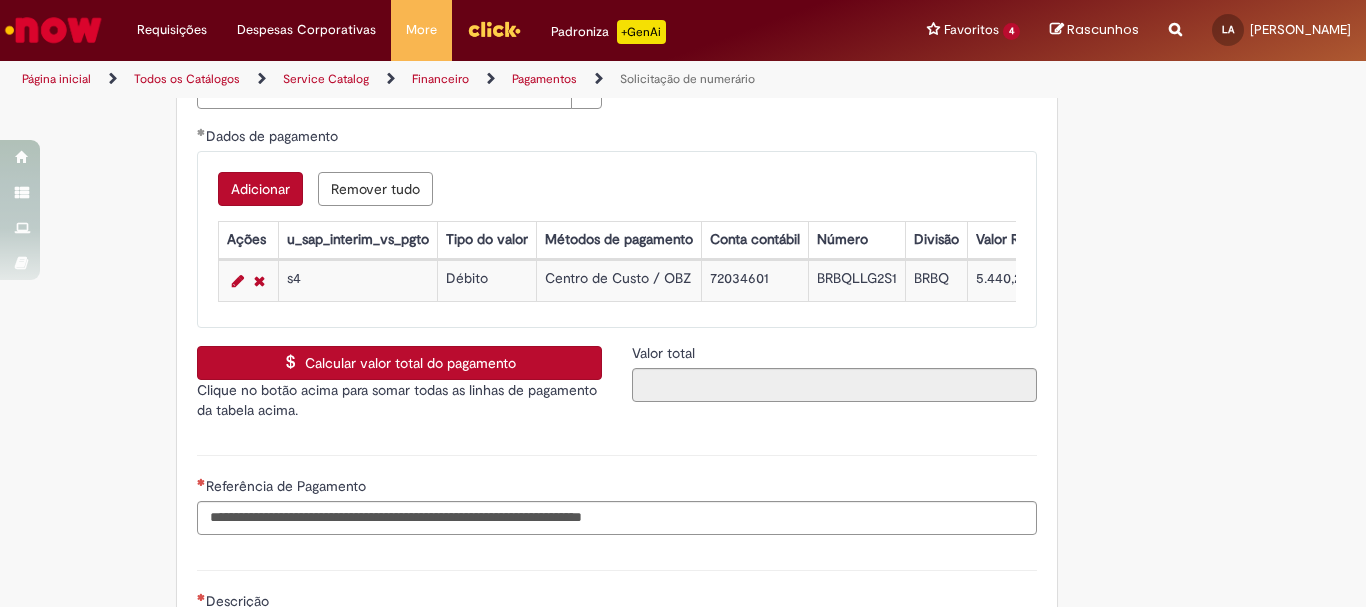 click on "Adicionar" at bounding box center [260, 189] 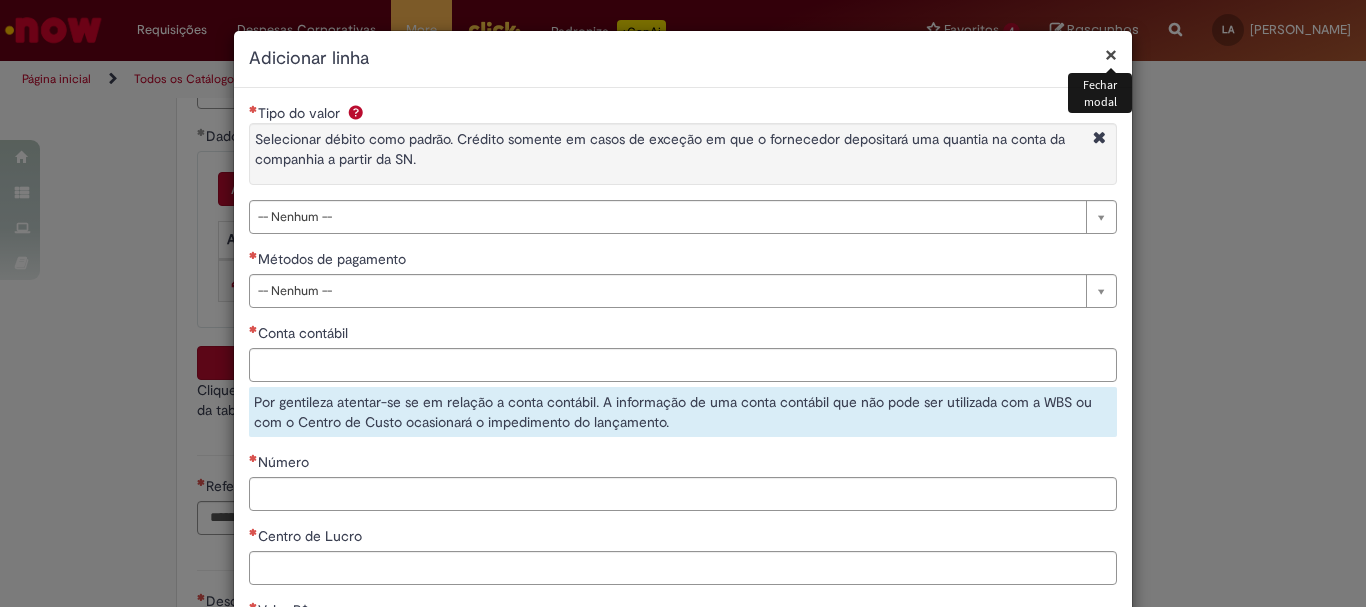 click on "×" at bounding box center [1111, 54] 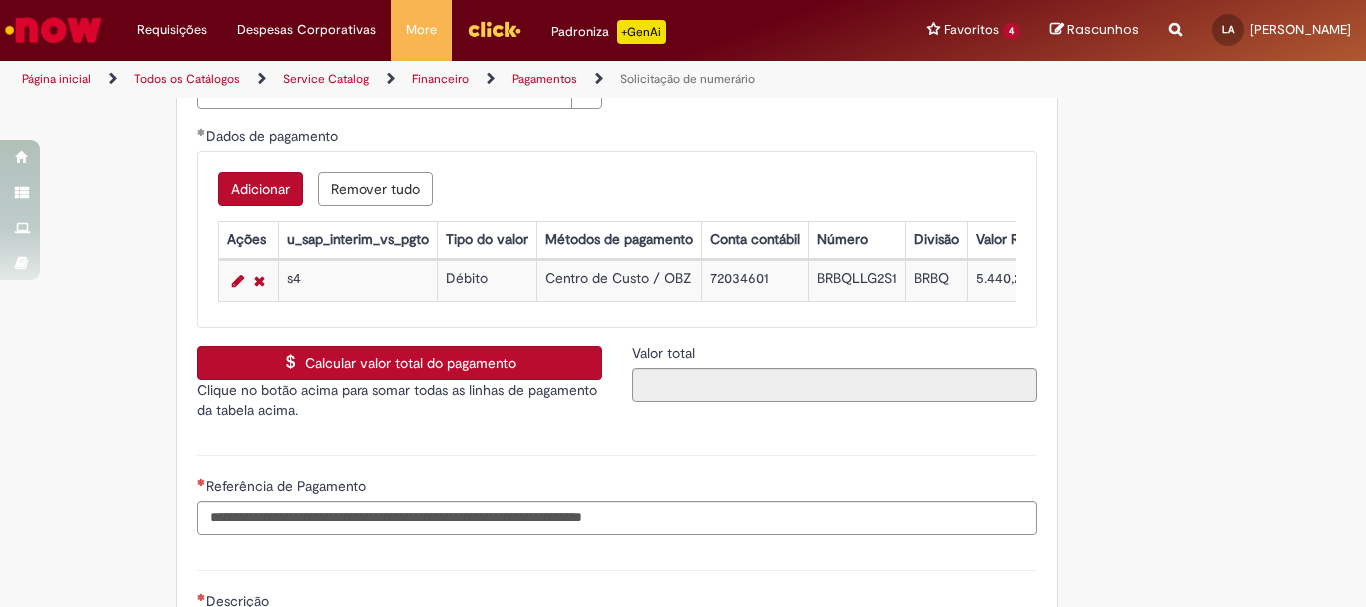 scroll, scrollTop: 0, scrollLeft: 1, axis: horizontal 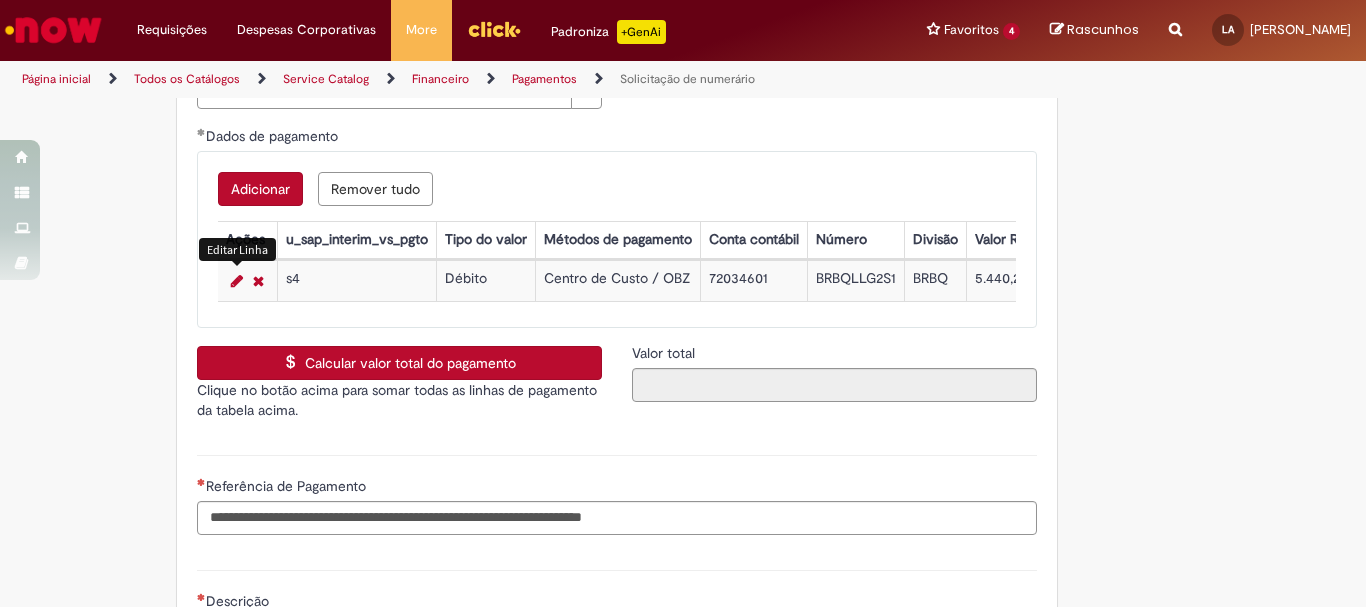 click at bounding box center (237, 281) 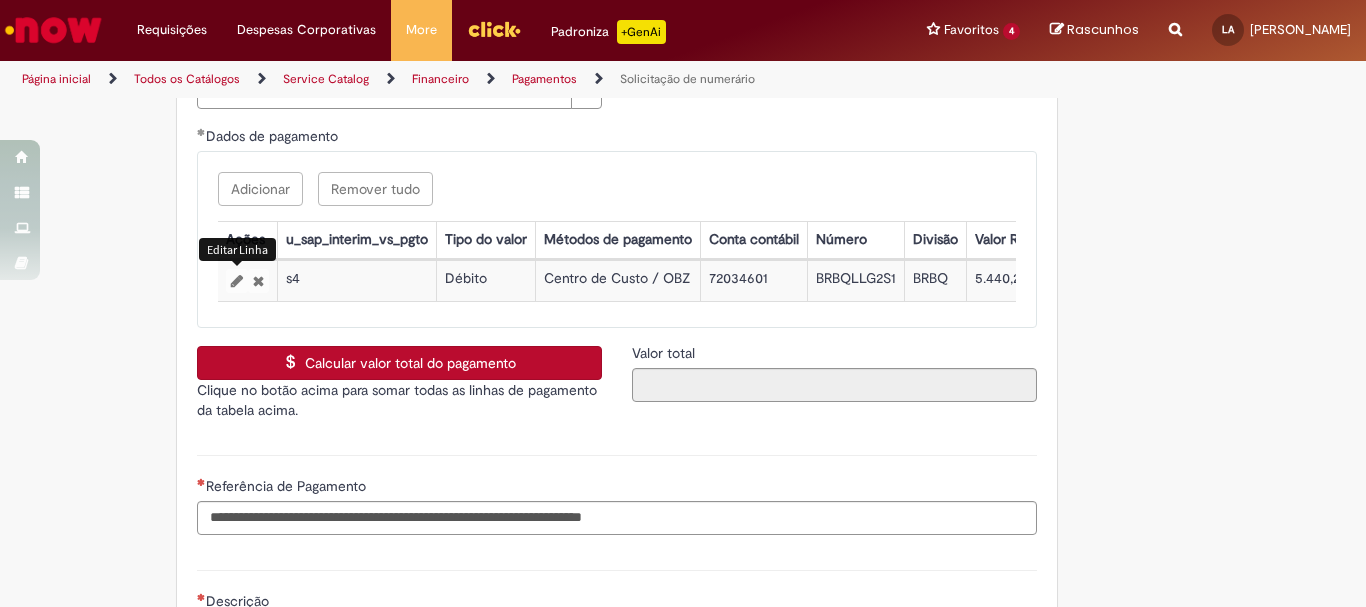 select on "******" 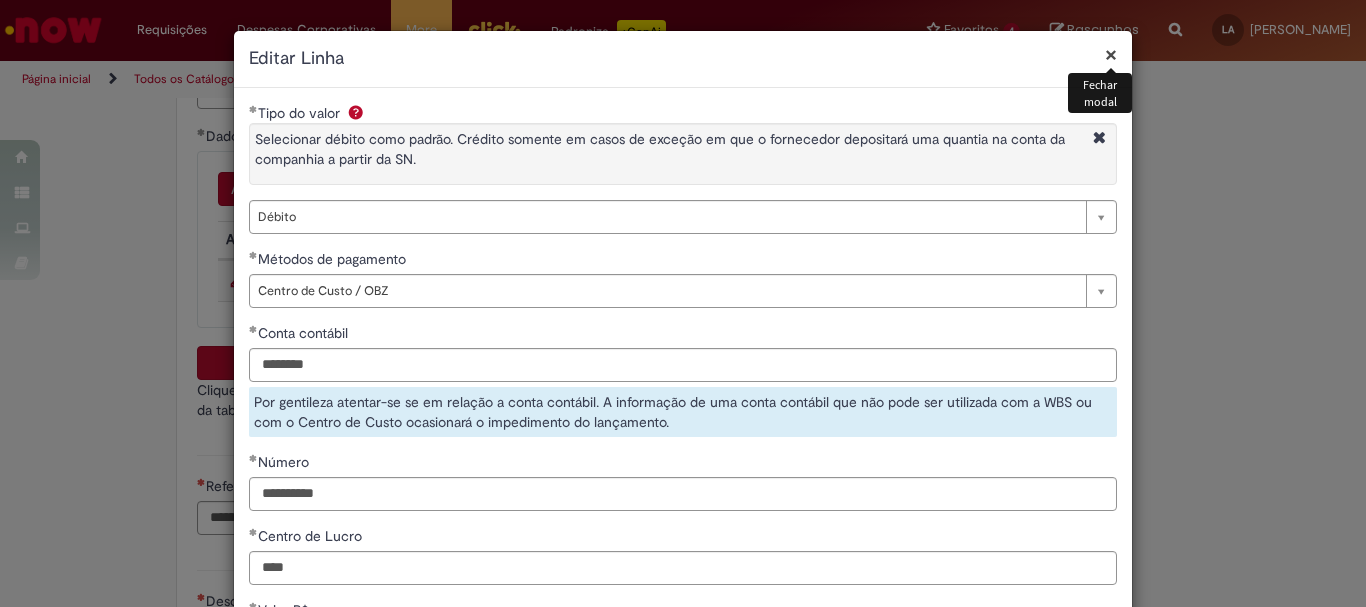 scroll, scrollTop: 347, scrollLeft: 0, axis: vertical 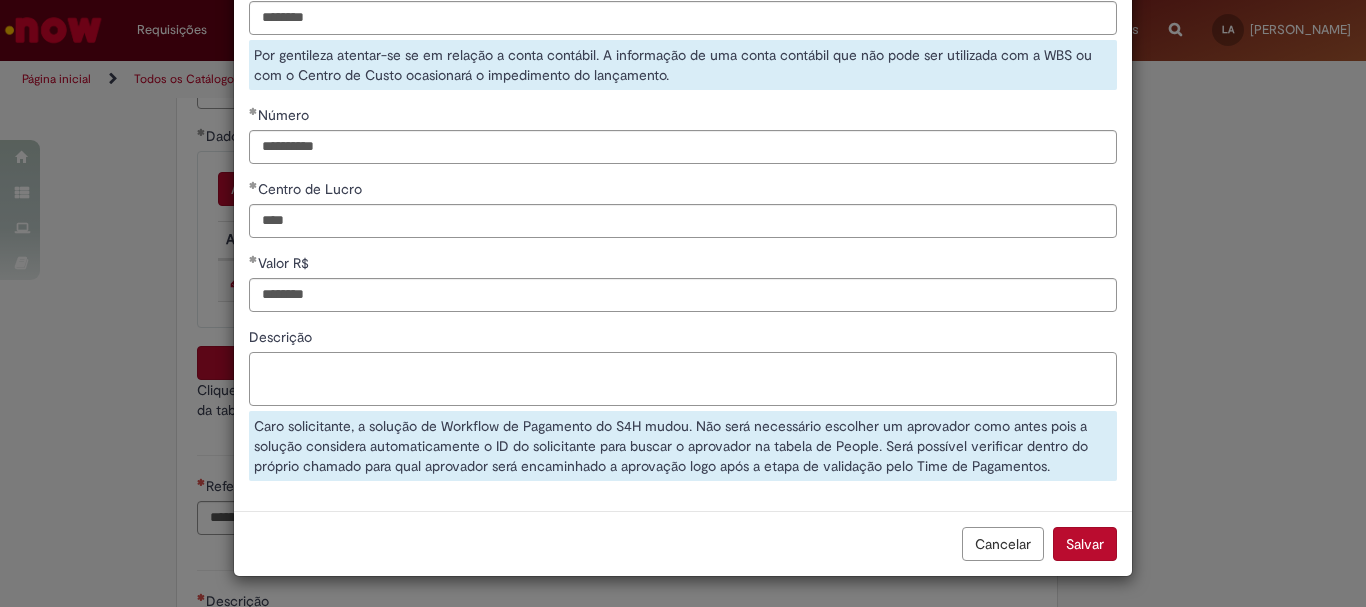 click on "Descrição" at bounding box center [683, 379] 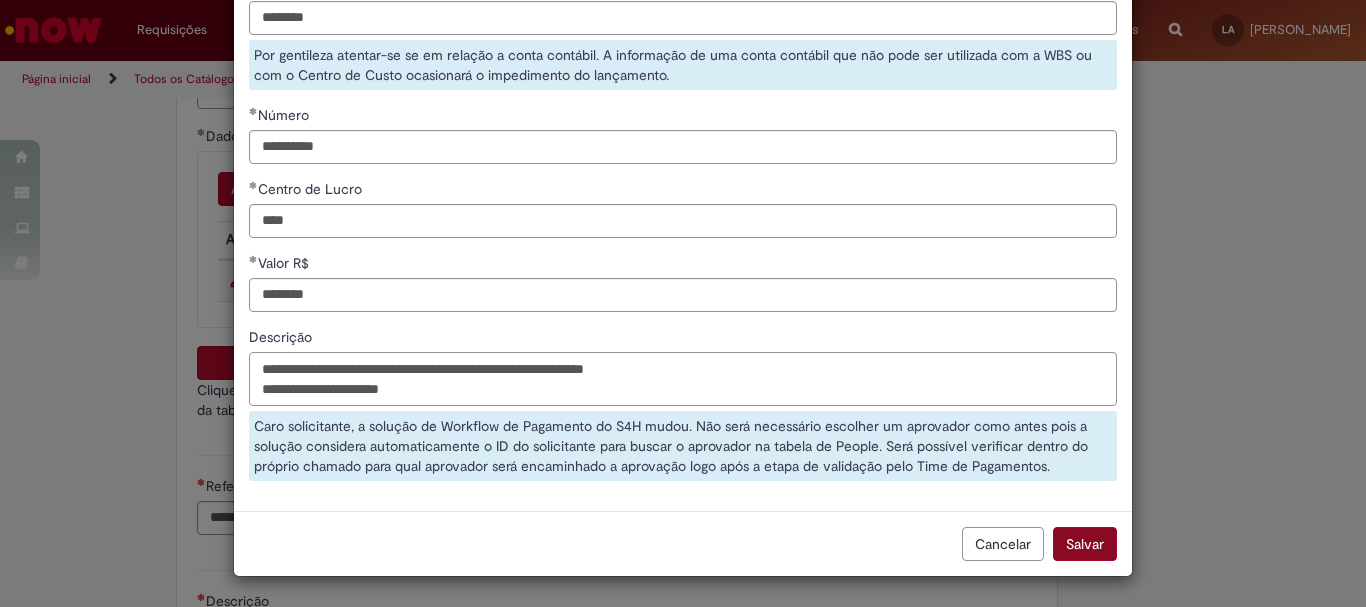 type on "**********" 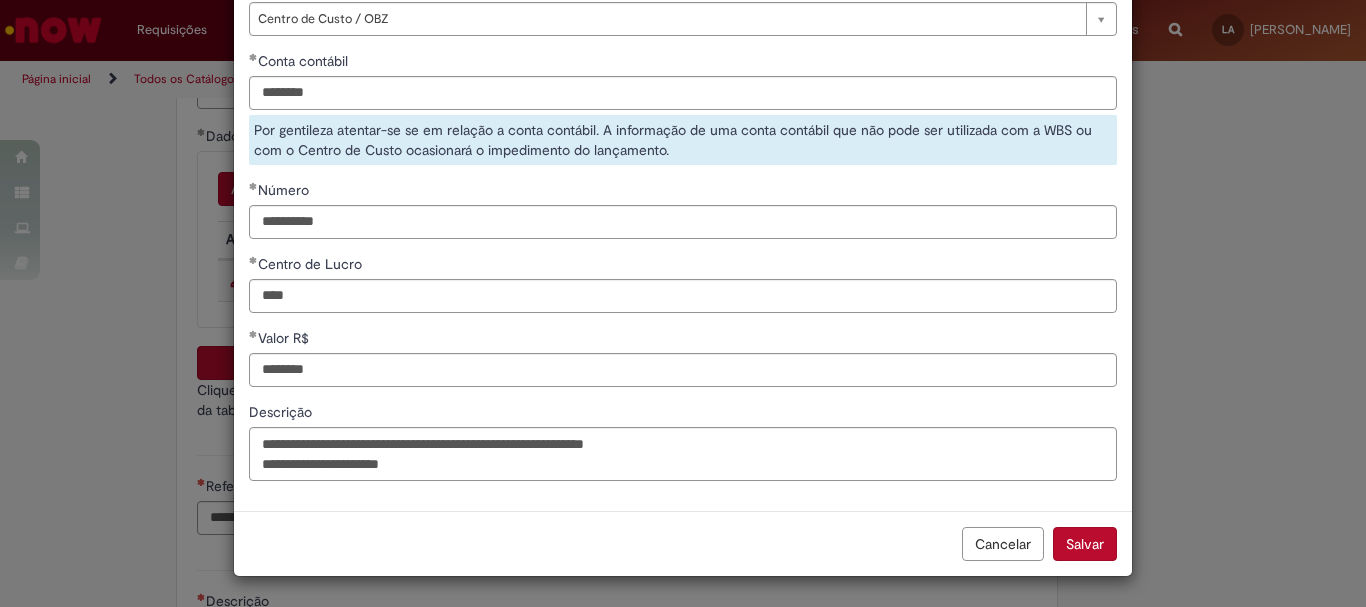 scroll, scrollTop: 272, scrollLeft: 0, axis: vertical 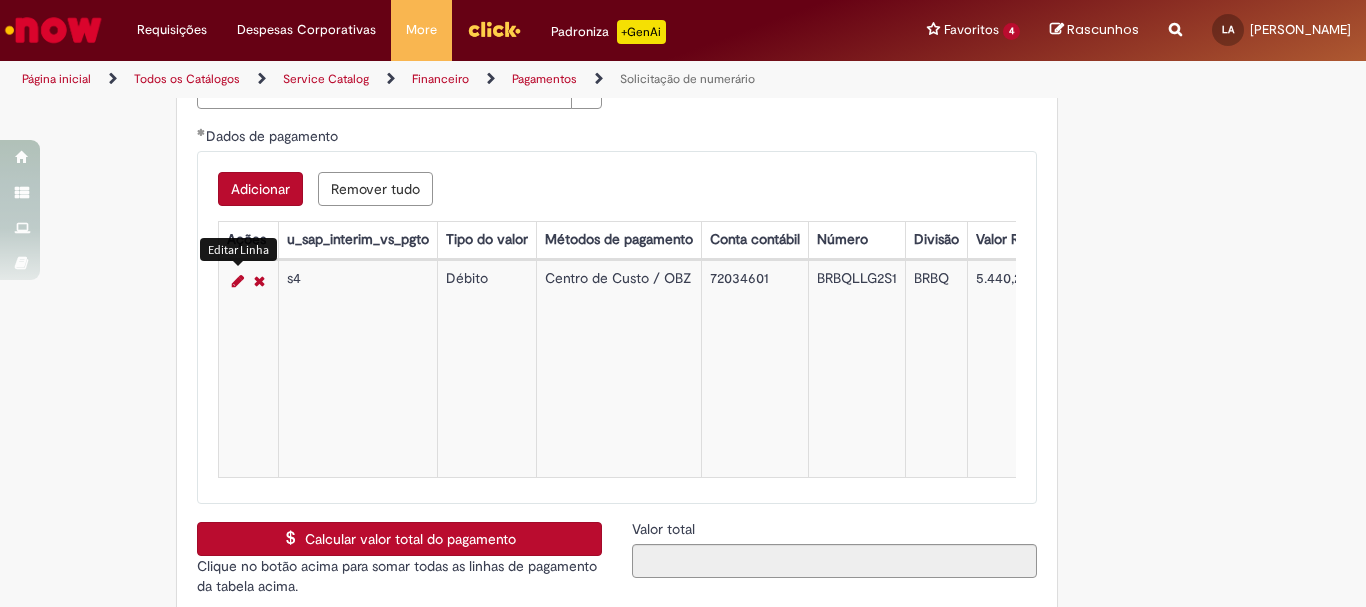 click at bounding box center (238, 281) 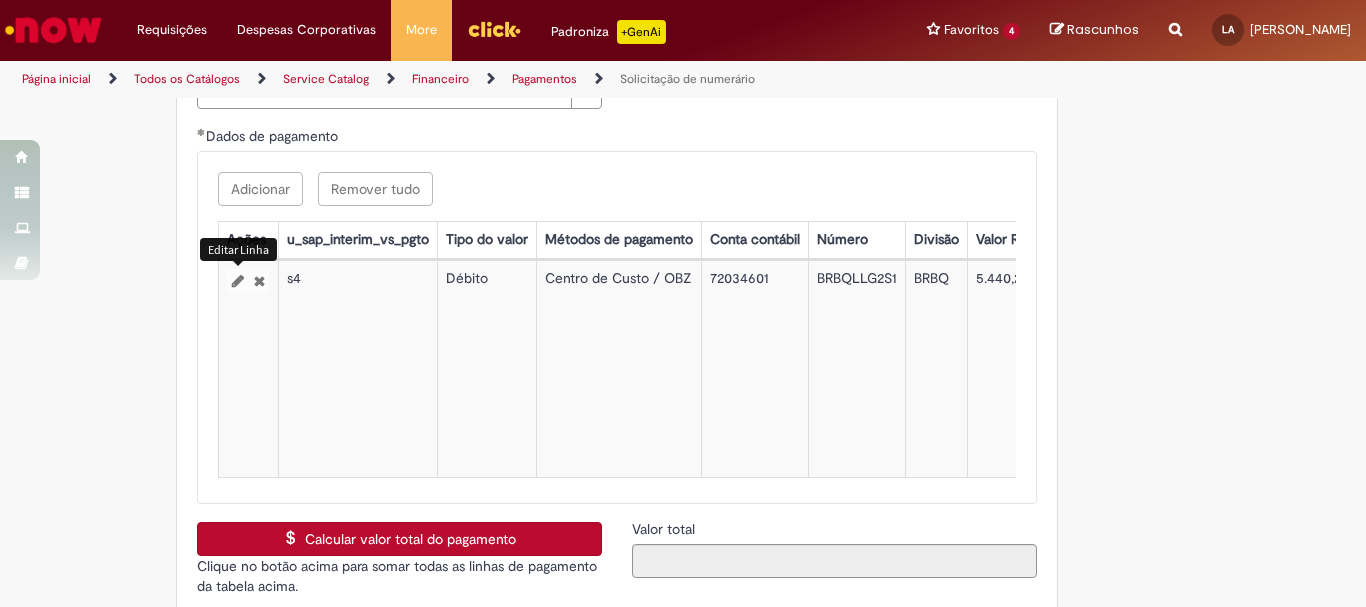 select on "******" 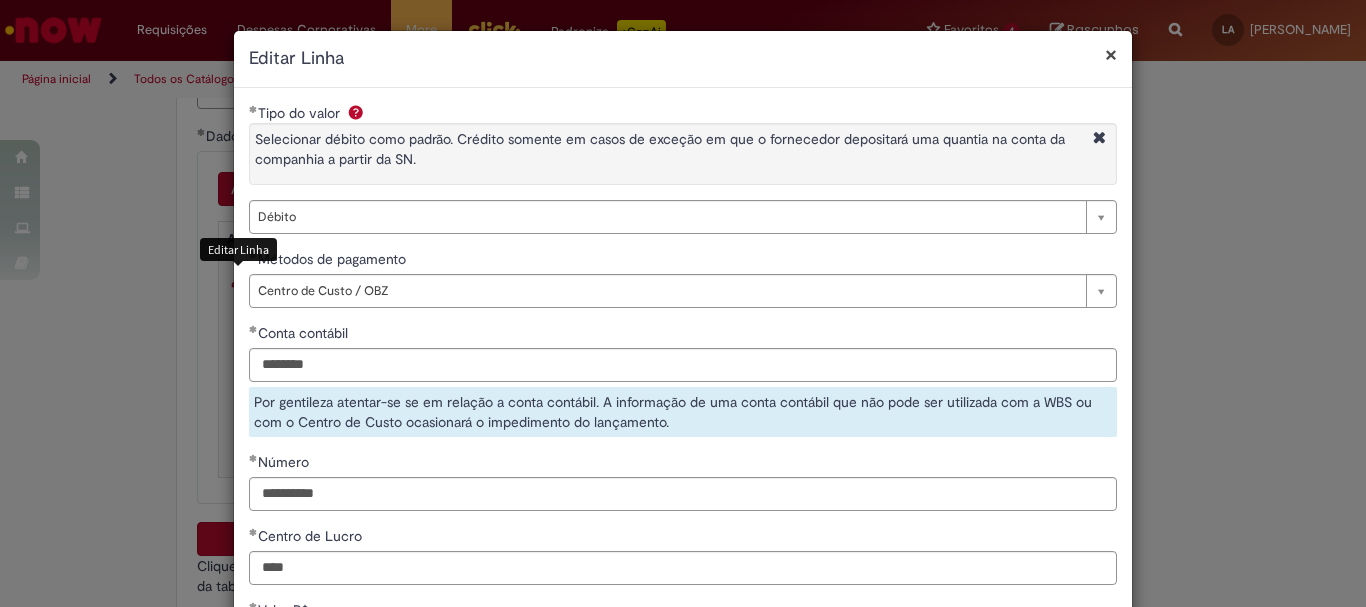 select on "*" 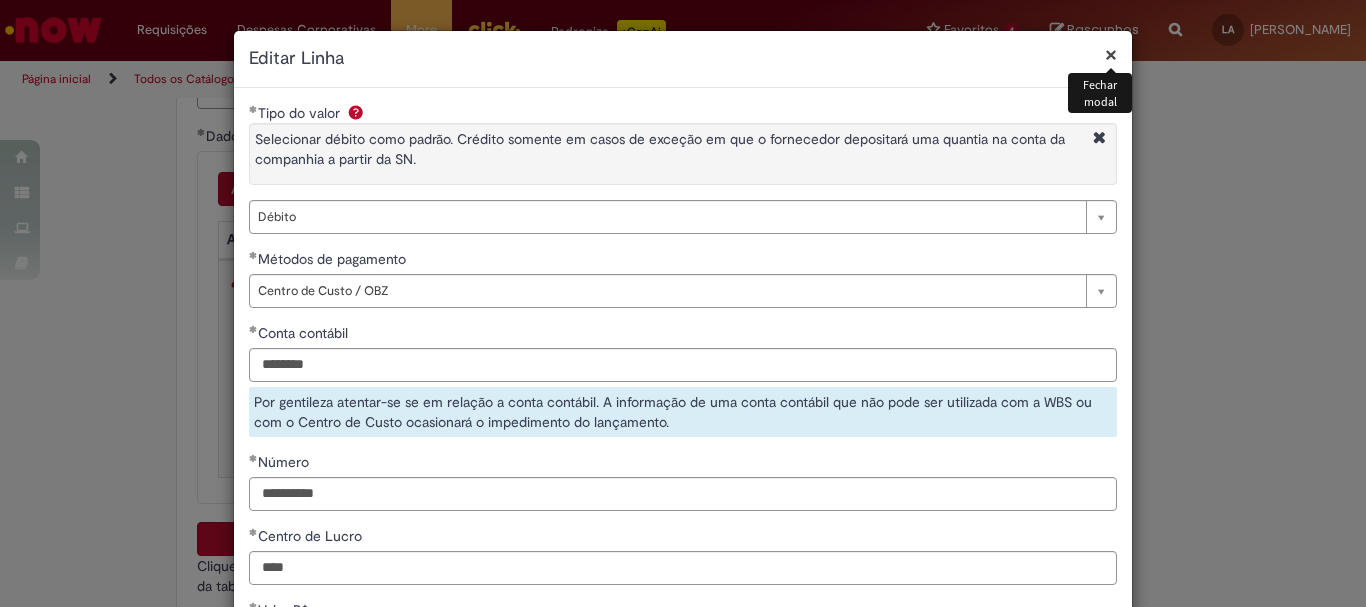 scroll, scrollTop: 347, scrollLeft: 0, axis: vertical 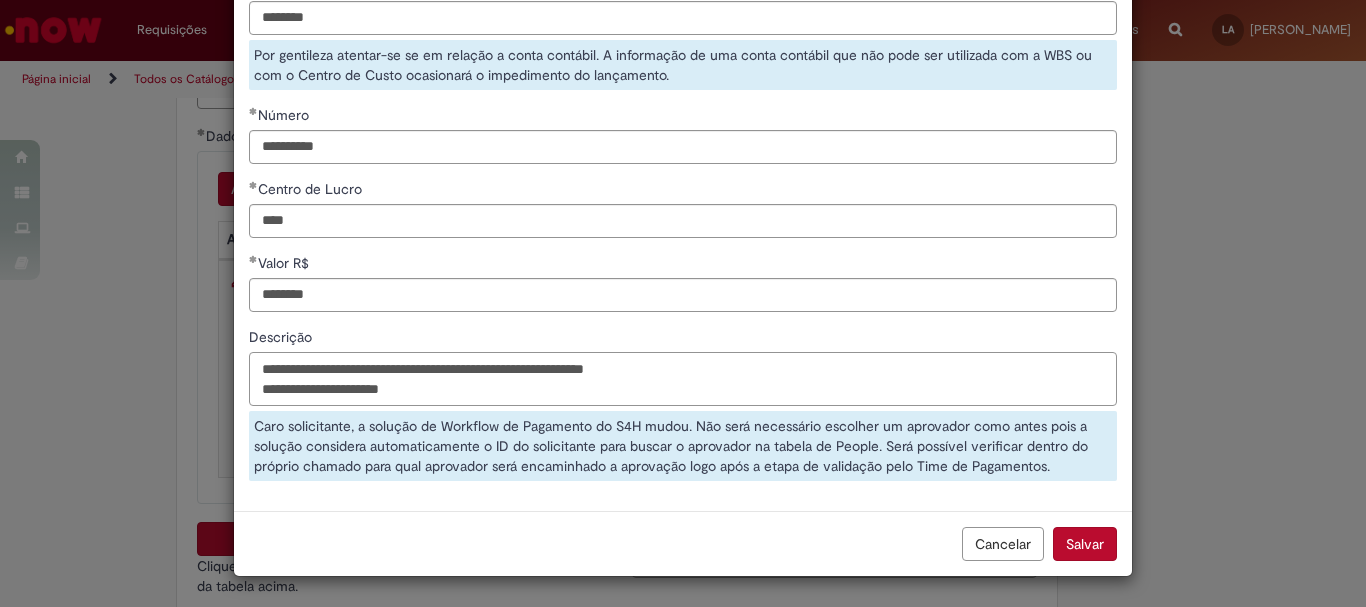 drag, startPoint x: 699, startPoint y: 370, endPoint x: 593, endPoint y: 370, distance: 106 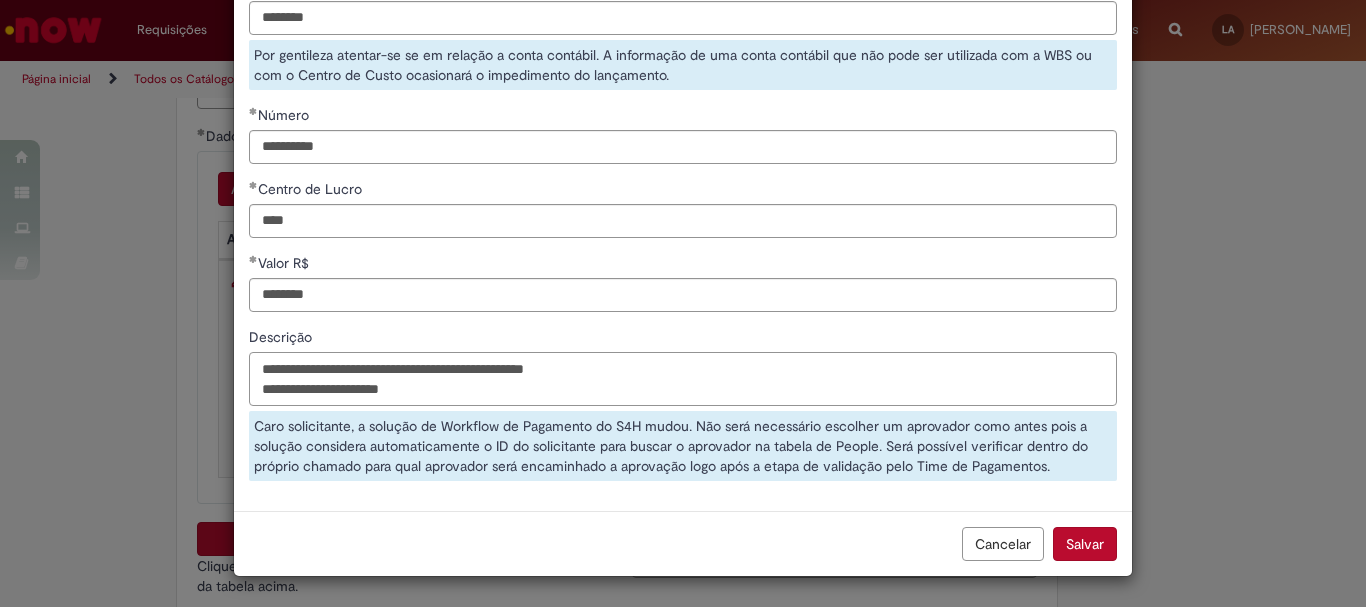 click on "**********" at bounding box center [683, 379] 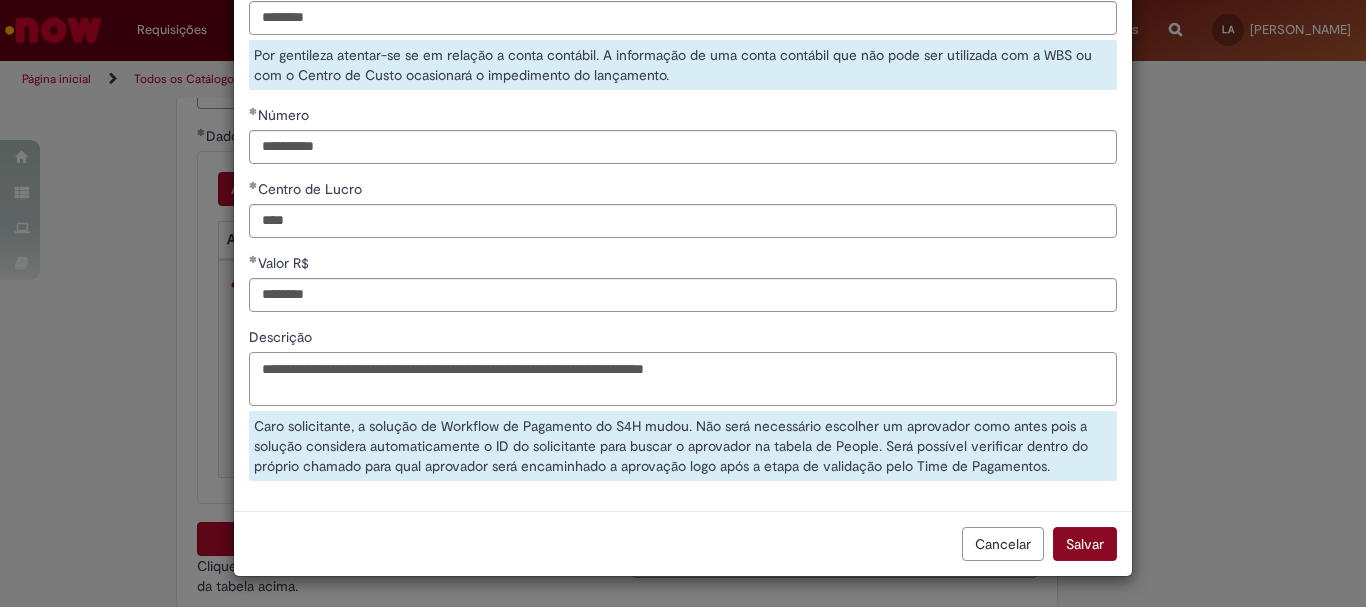 type on "**********" 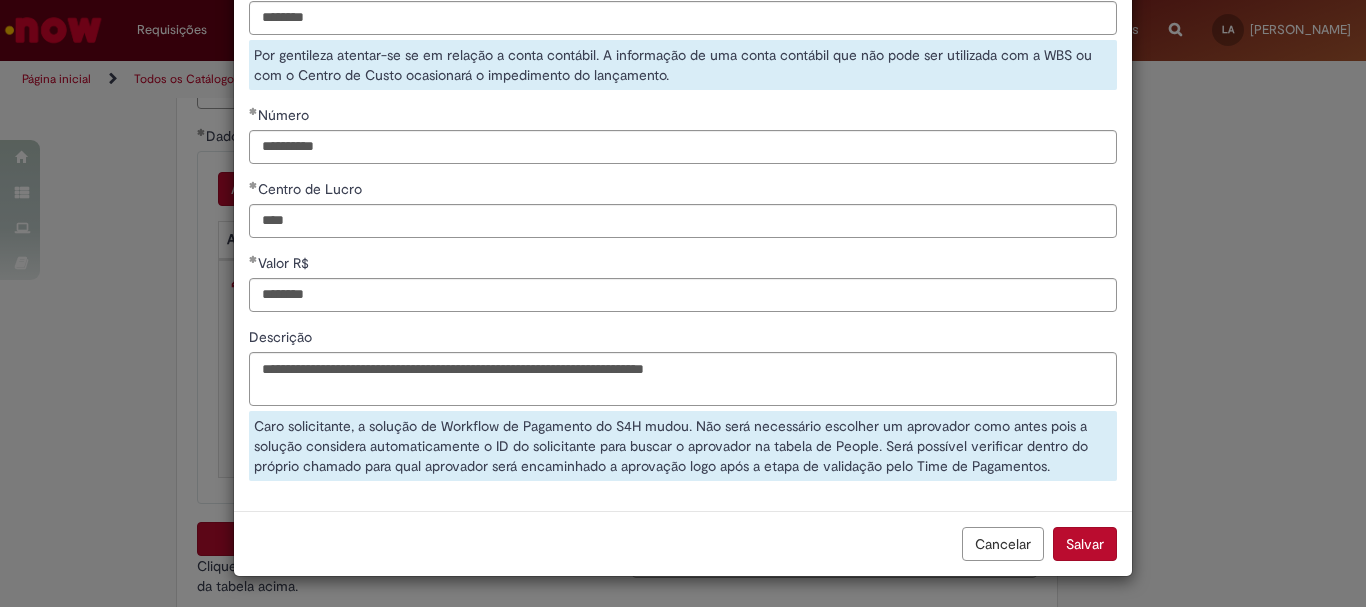 click on "Salvar" at bounding box center (1085, 544) 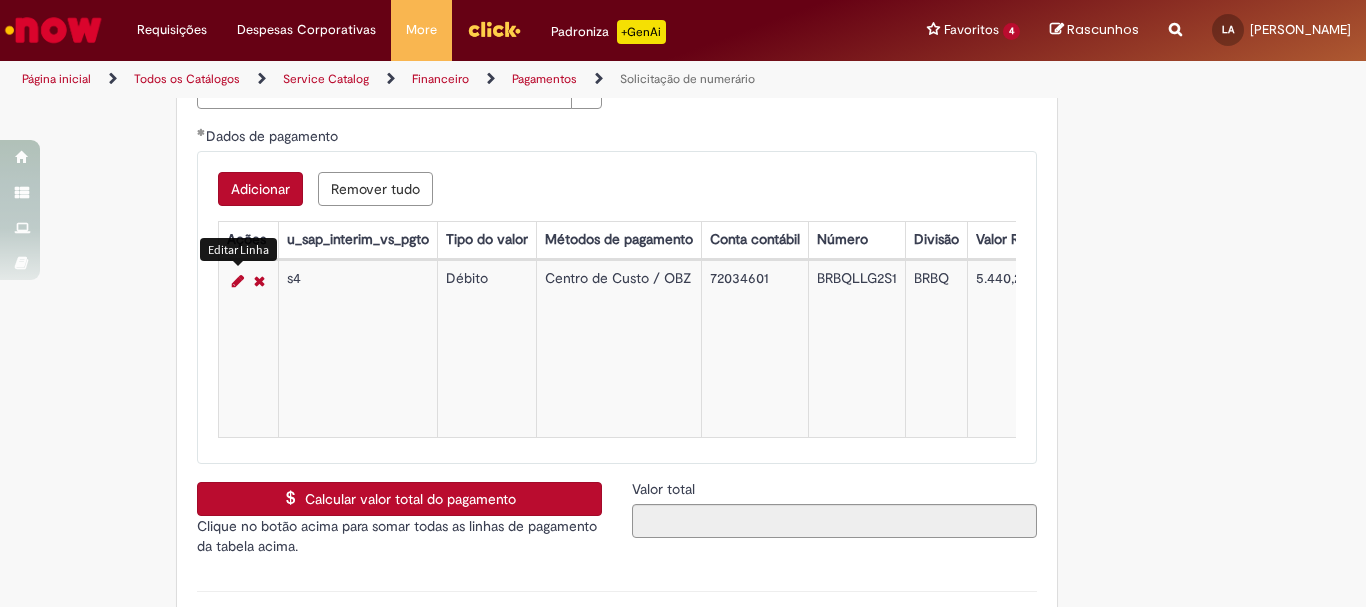 scroll, scrollTop: 272, scrollLeft: 0, axis: vertical 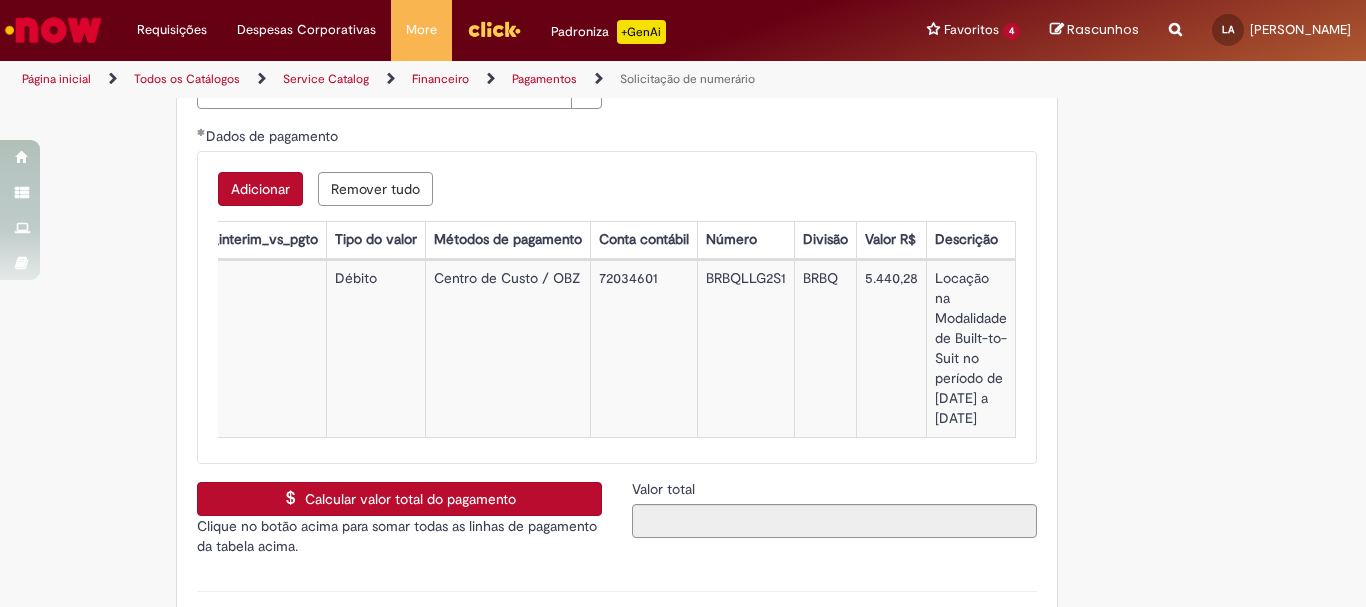 drag, startPoint x: 476, startPoint y: 525, endPoint x: 482, endPoint y: 512, distance: 14.3178215 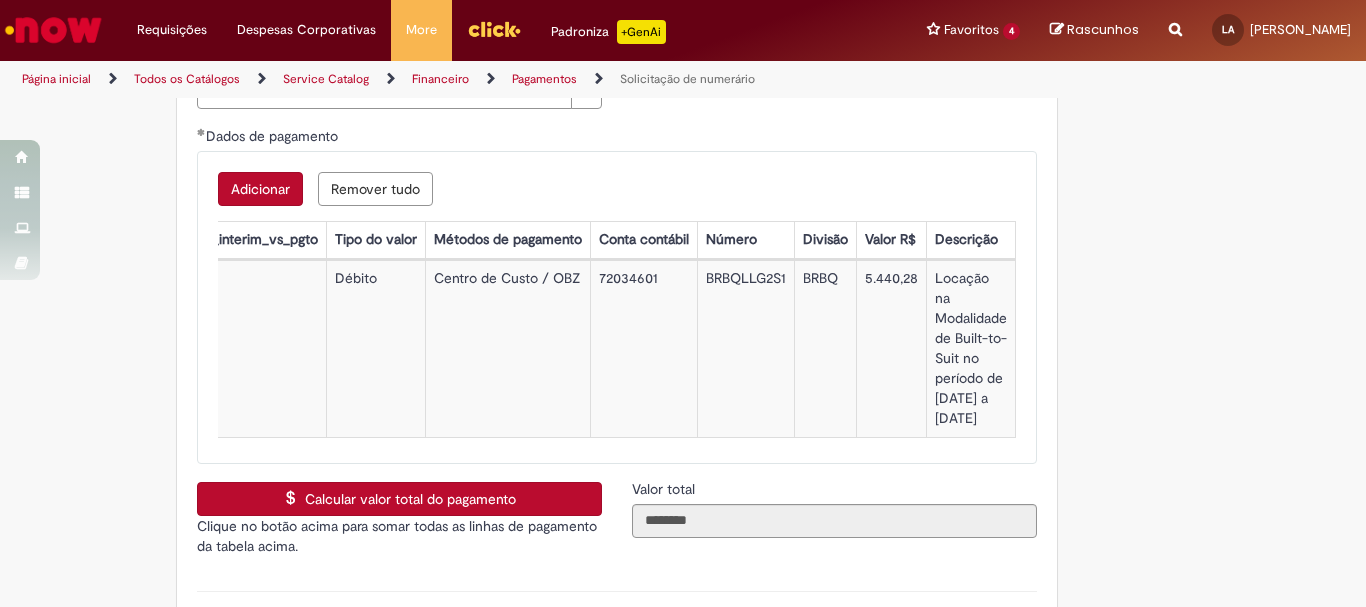 scroll, scrollTop: 3700, scrollLeft: 0, axis: vertical 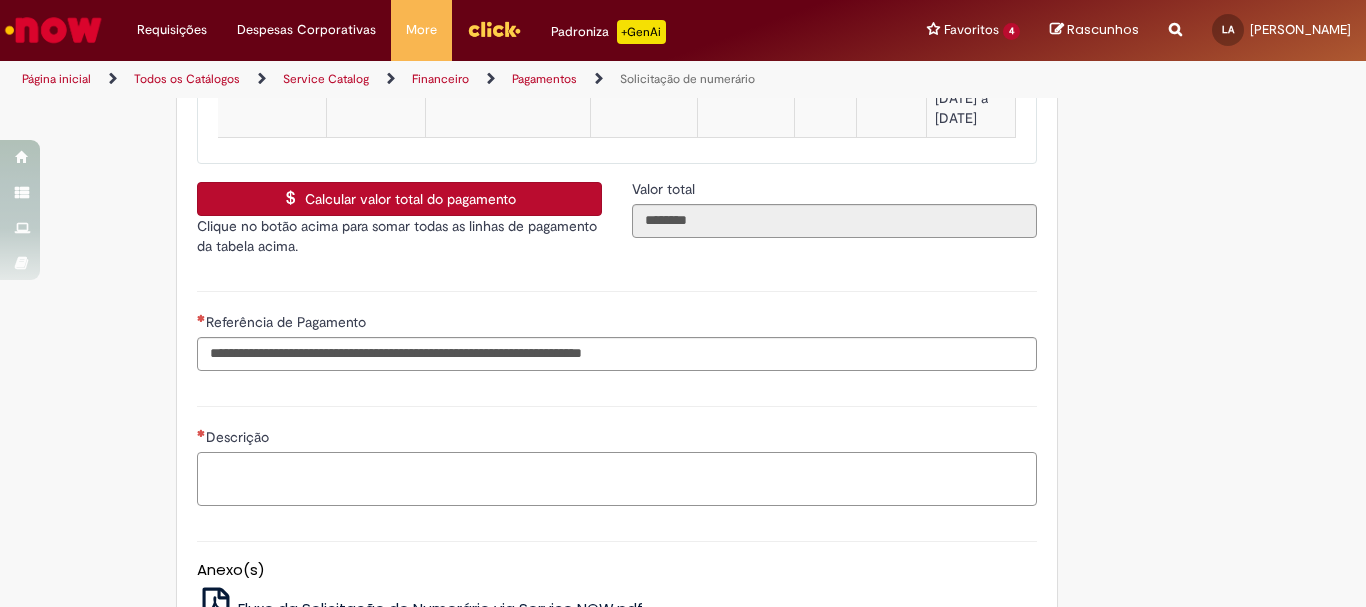 click on "Descrição" at bounding box center [617, 479] 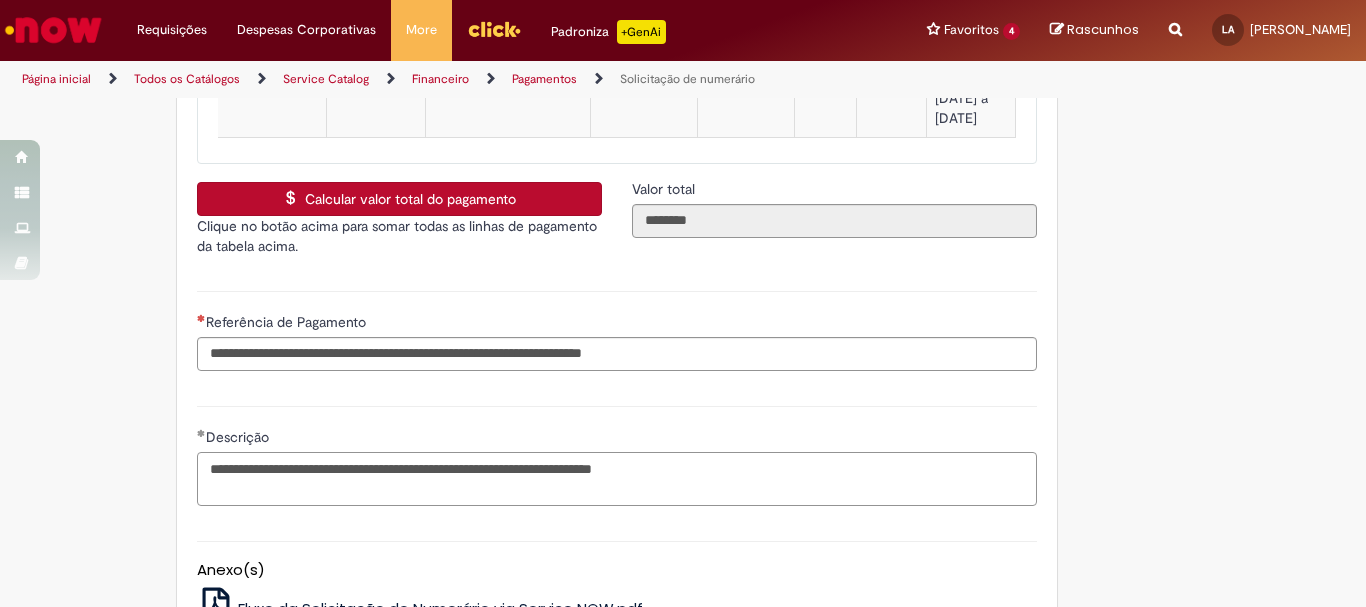scroll, scrollTop: 3600, scrollLeft: 0, axis: vertical 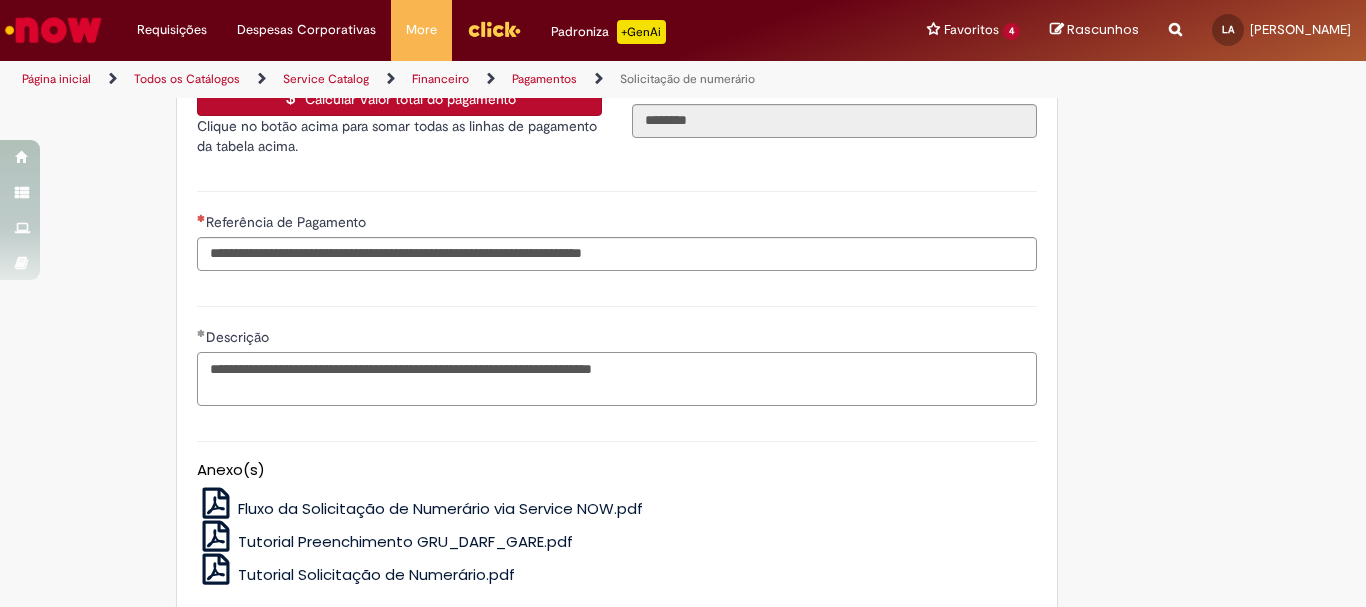 type on "**********" 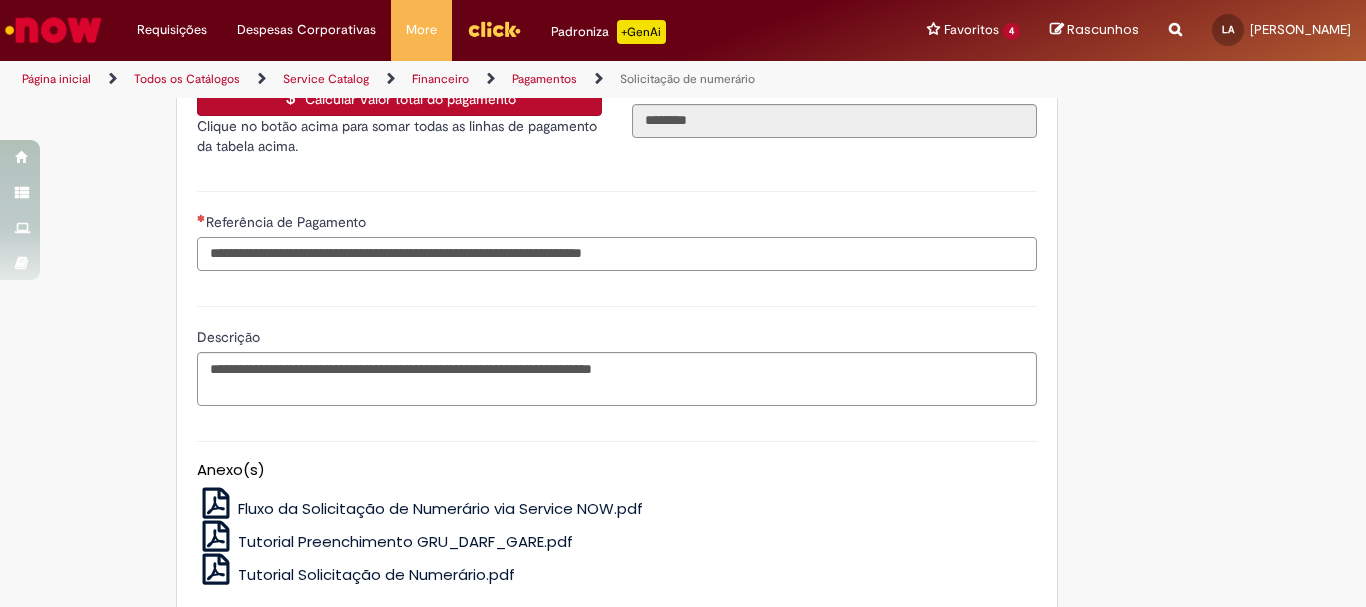 click on "Referência de Pagamento" at bounding box center [617, 254] 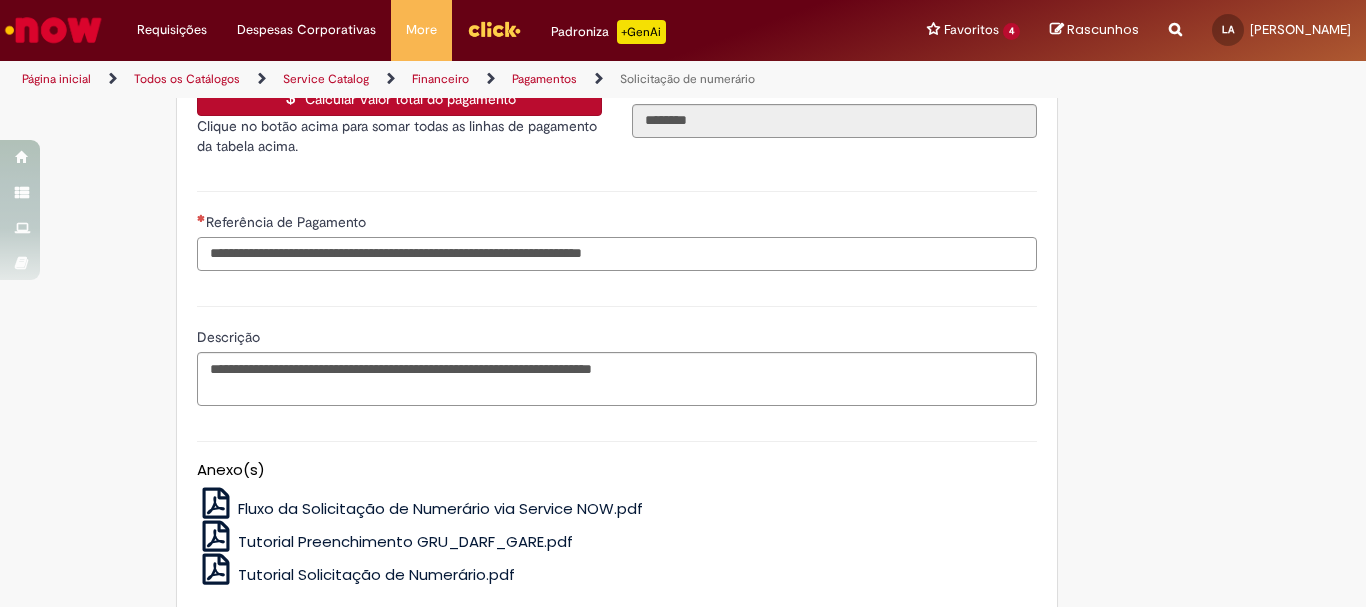 click on "Referência de Pagamento" at bounding box center [617, 254] 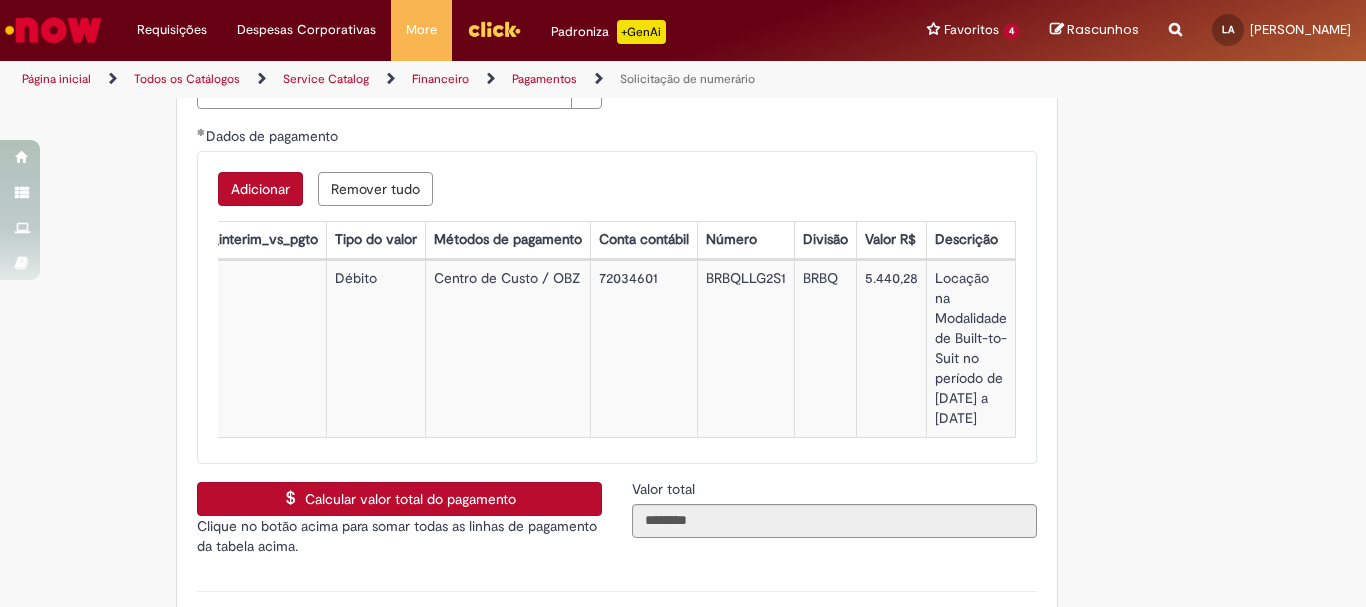 scroll, scrollTop: 3600, scrollLeft: 0, axis: vertical 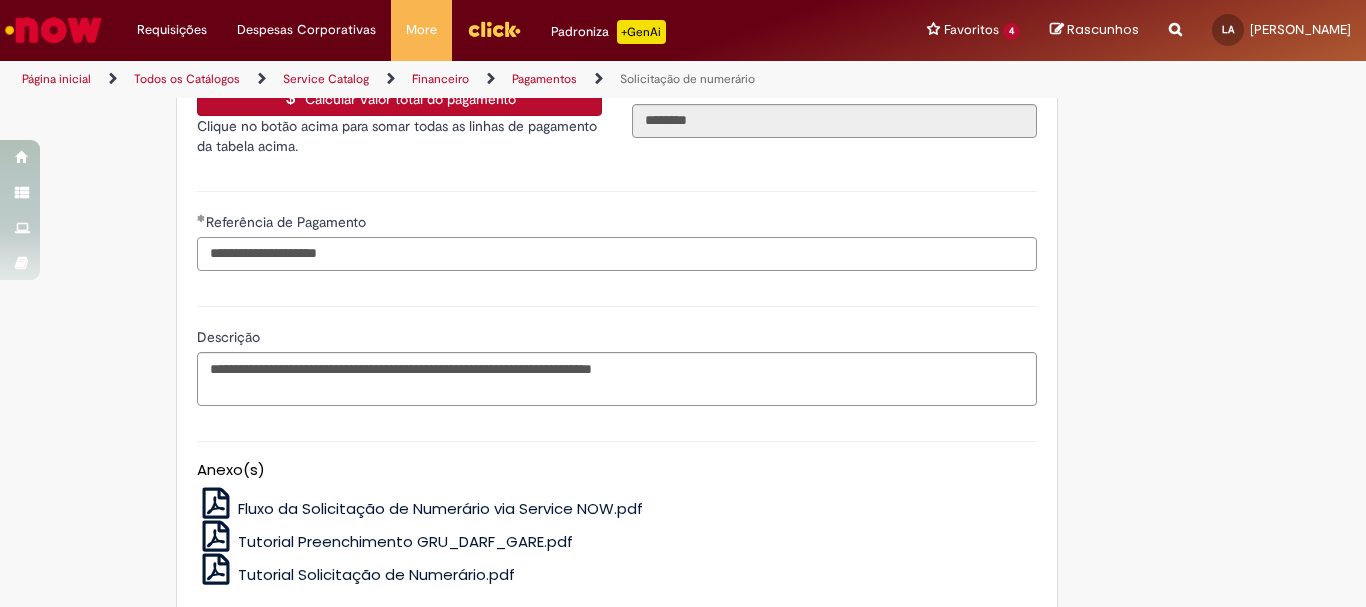 drag, startPoint x: 312, startPoint y: 268, endPoint x: 171, endPoint y: 278, distance: 141.35417 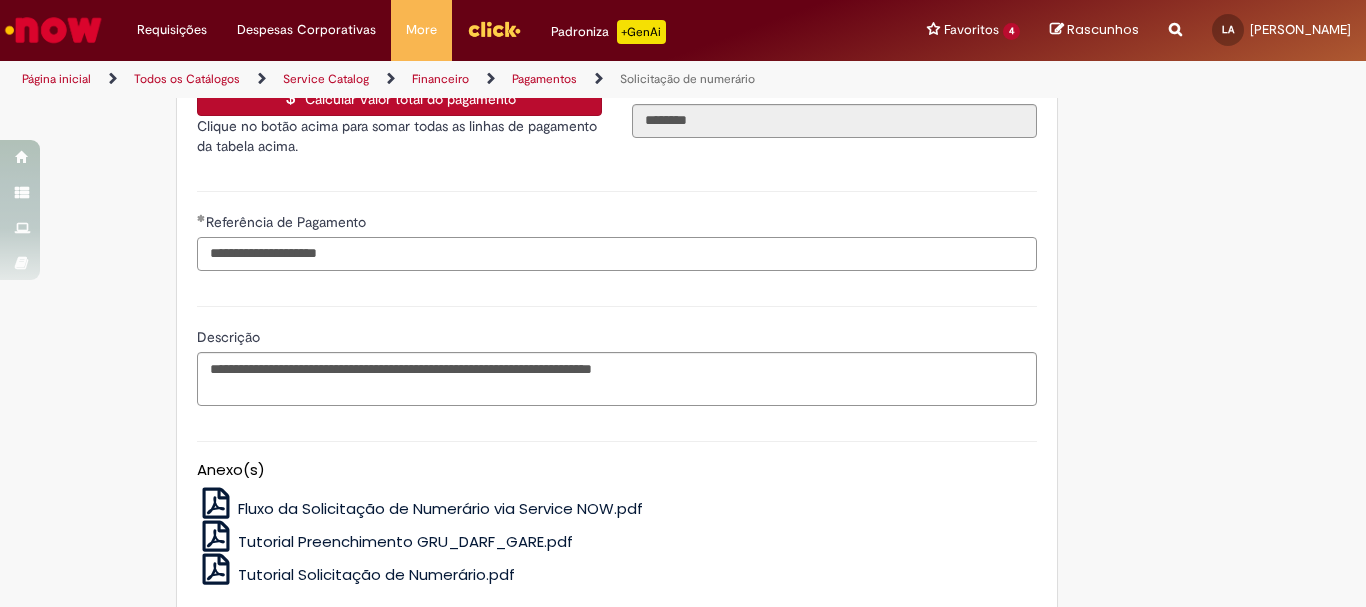 scroll, scrollTop: 3811, scrollLeft: 0, axis: vertical 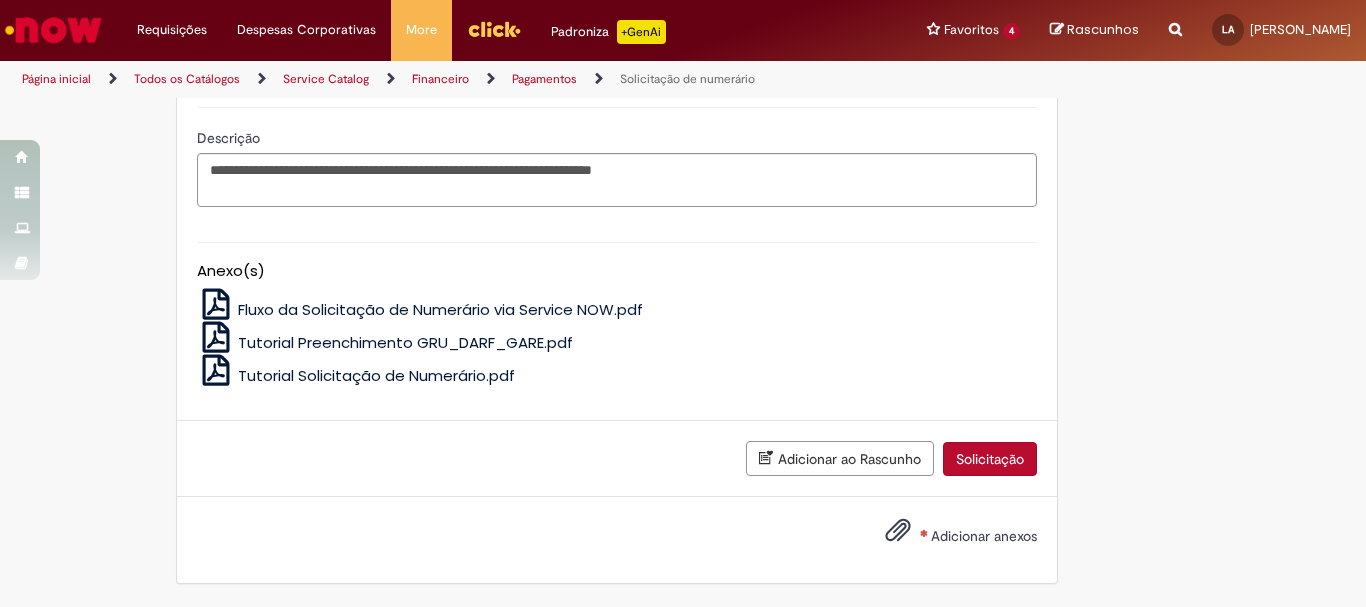 click on "Adicionar anexos" at bounding box center [984, 536] 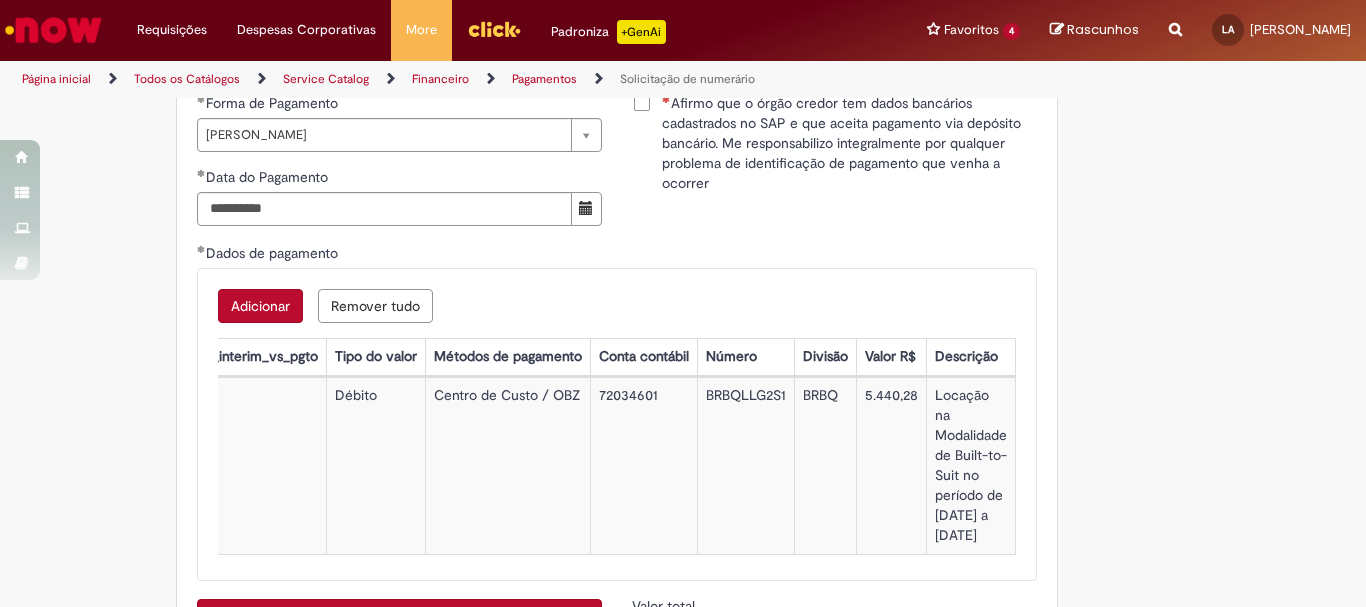 scroll, scrollTop: 2683, scrollLeft: 0, axis: vertical 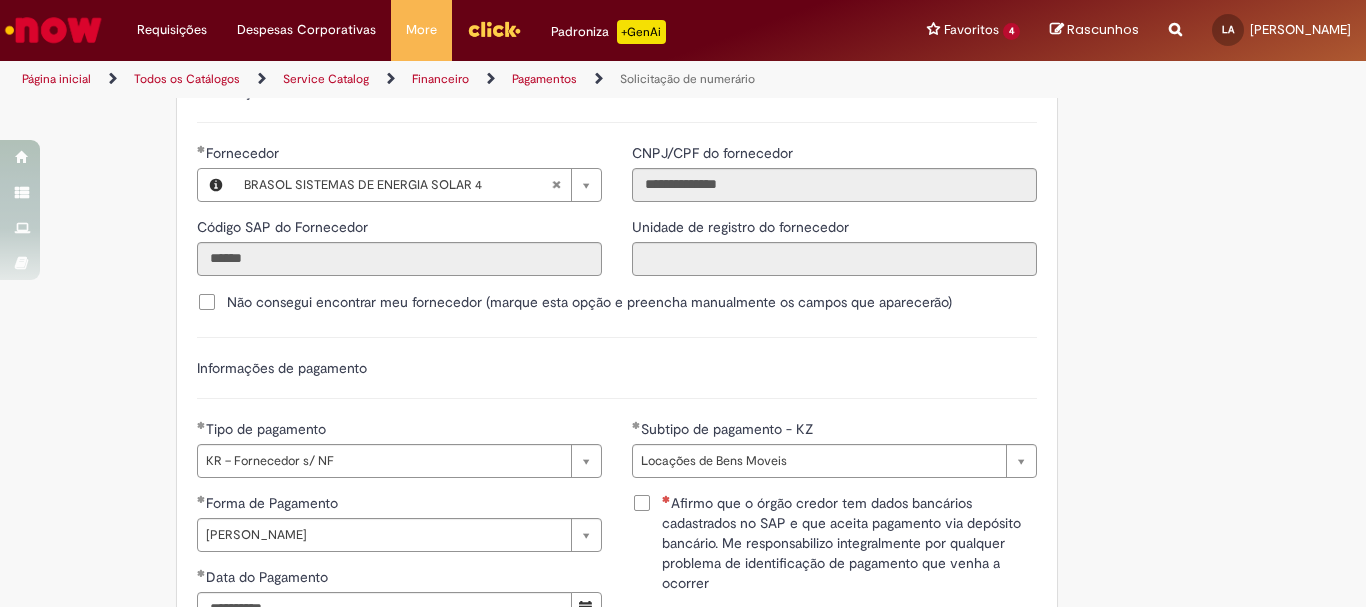 click on "Afirmo que o órgão credor tem dados bancários cadastrados no SAP e que aceita pagamento via depósito bancário. Me responsabilizo integralmente por qualquer problema de identificação de pagamento que venha a ocorrer" at bounding box center (849, 543) 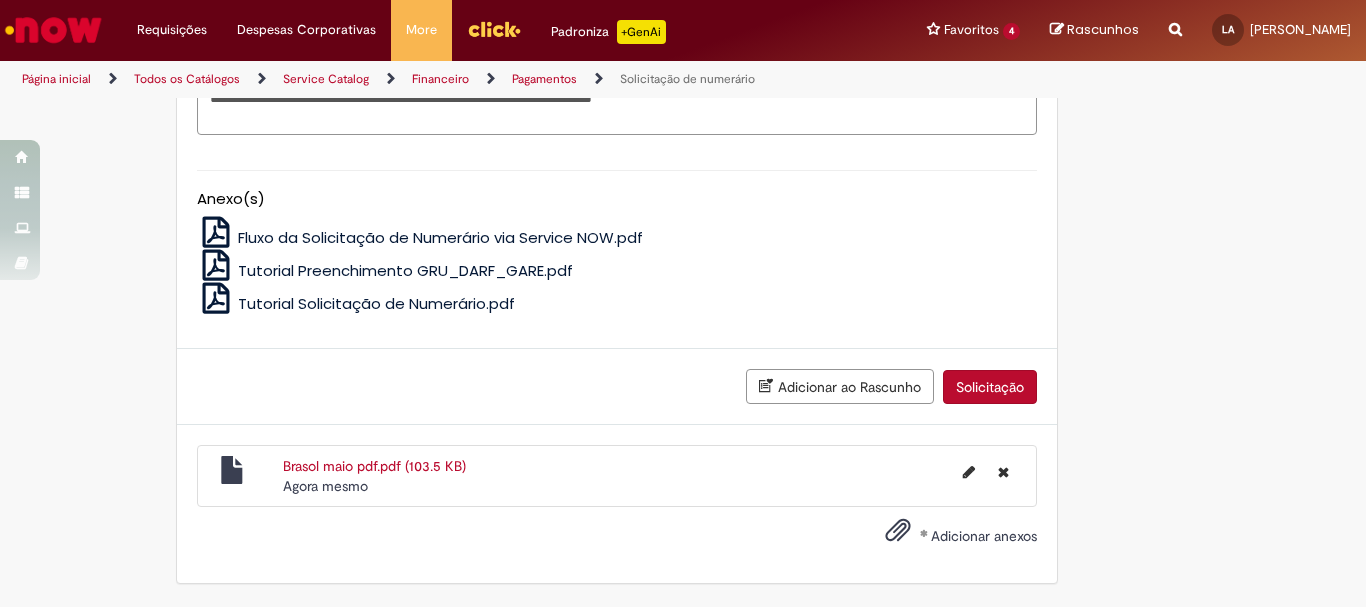 click on "Solicitação" at bounding box center (990, 387) 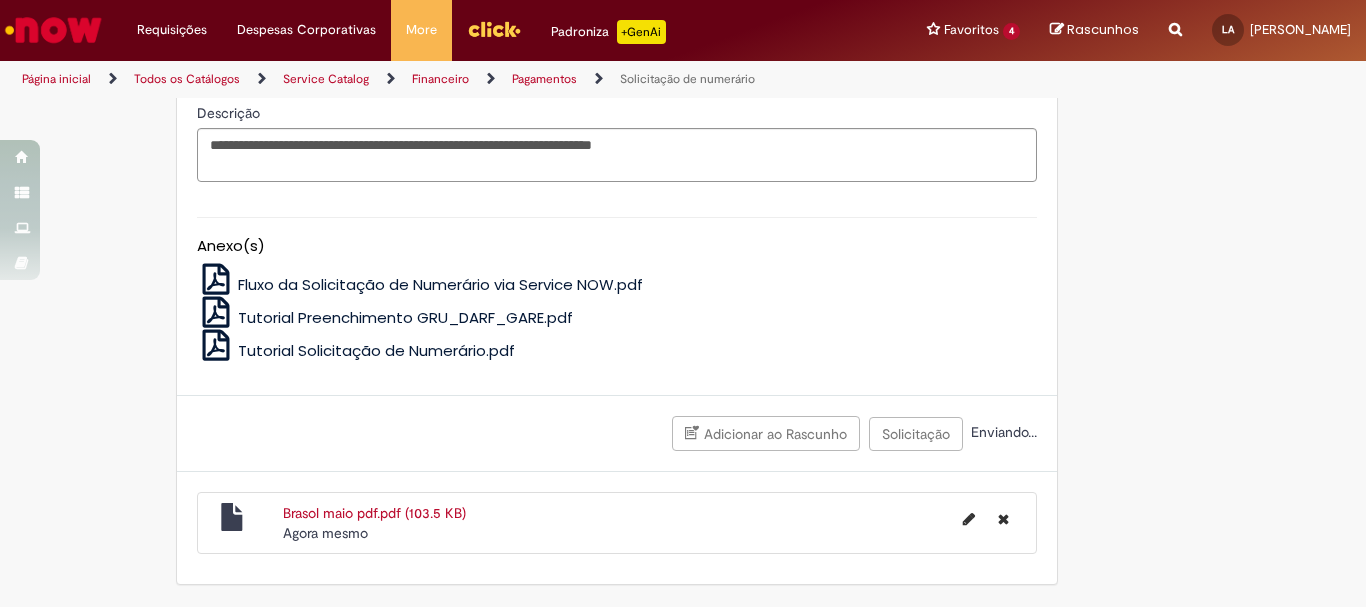 scroll, scrollTop: 3837, scrollLeft: 0, axis: vertical 